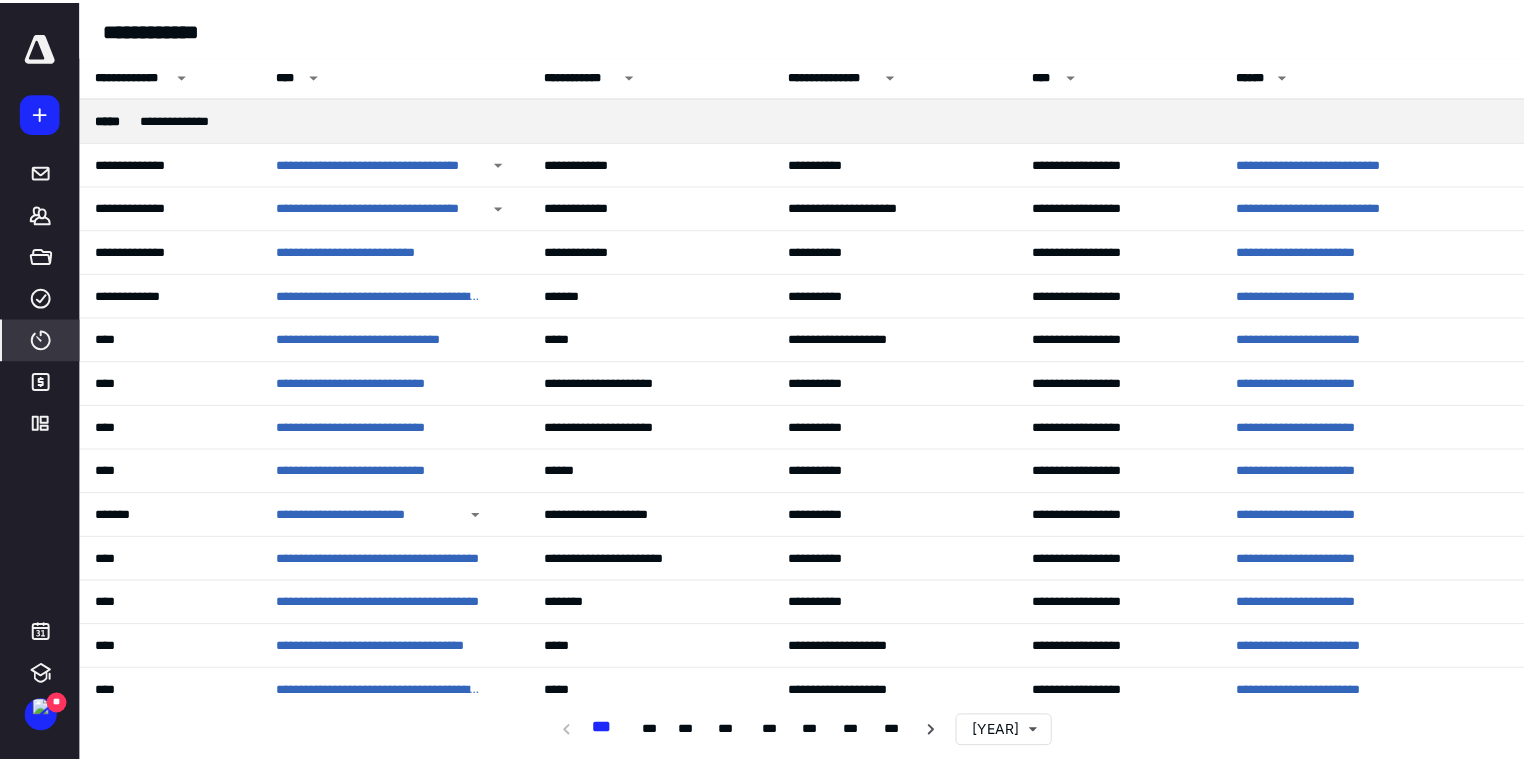 scroll, scrollTop: 0, scrollLeft: 0, axis: both 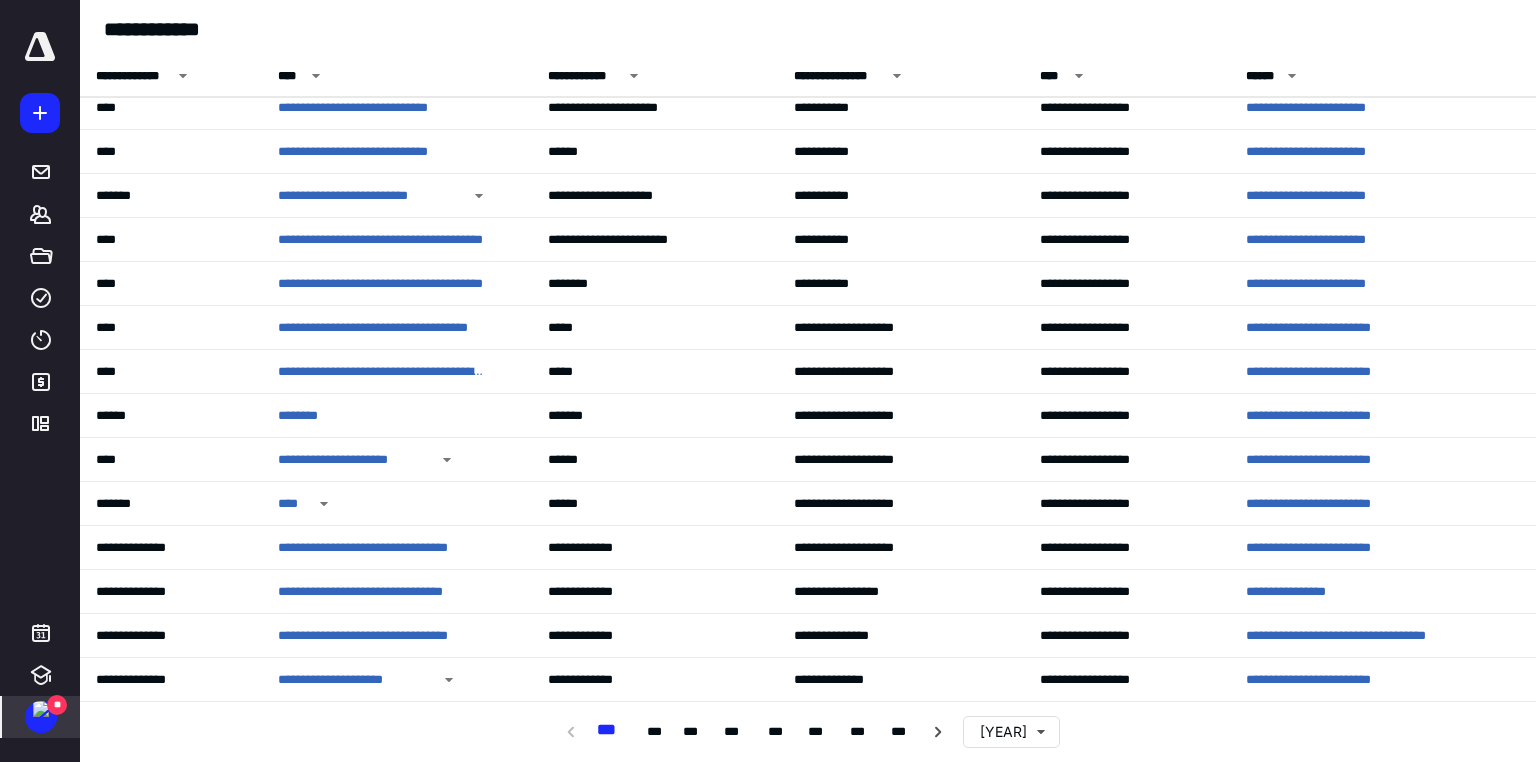 click at bounding box center (41, 709) 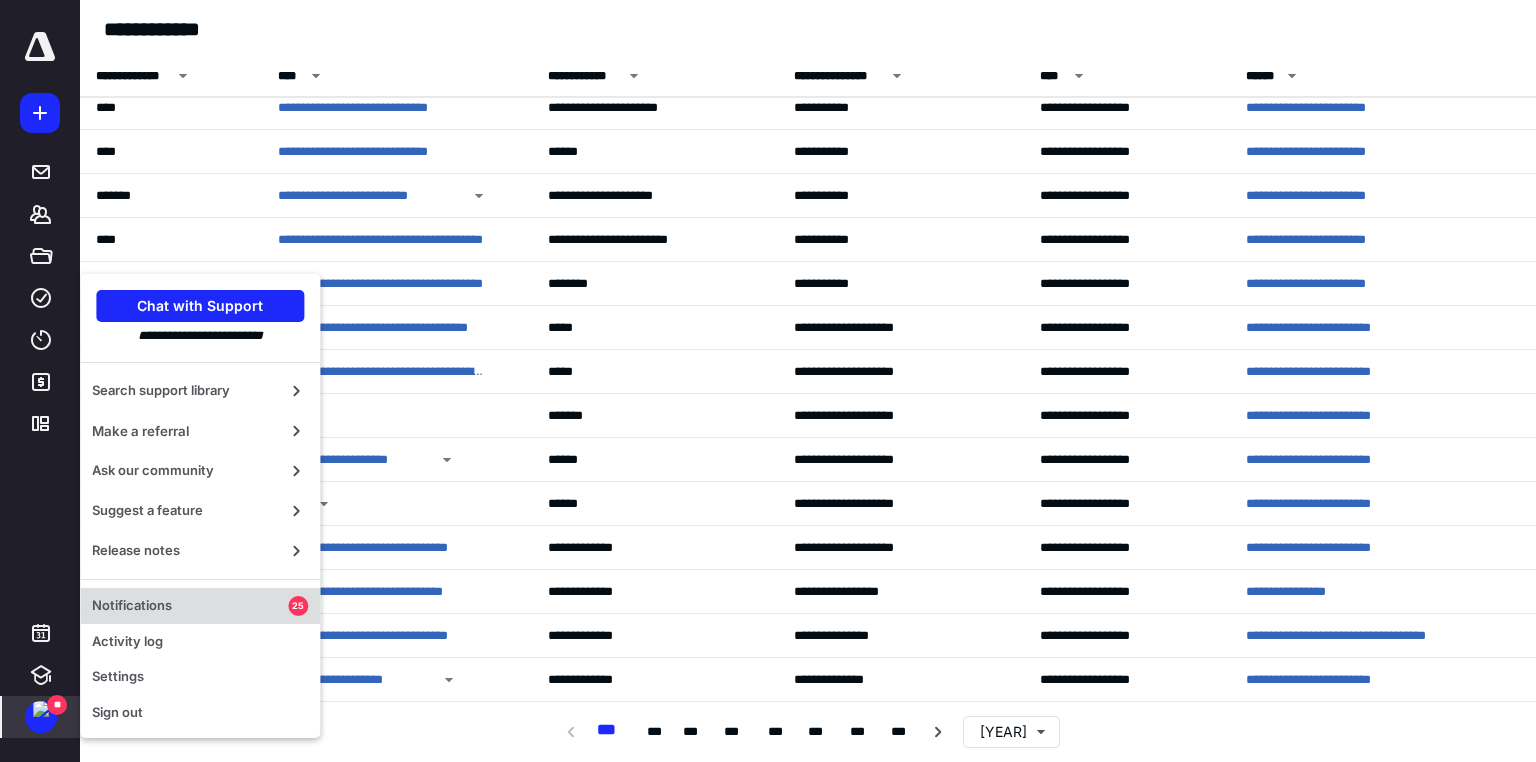 click on "Notifications" at bounding box center [190, 606] 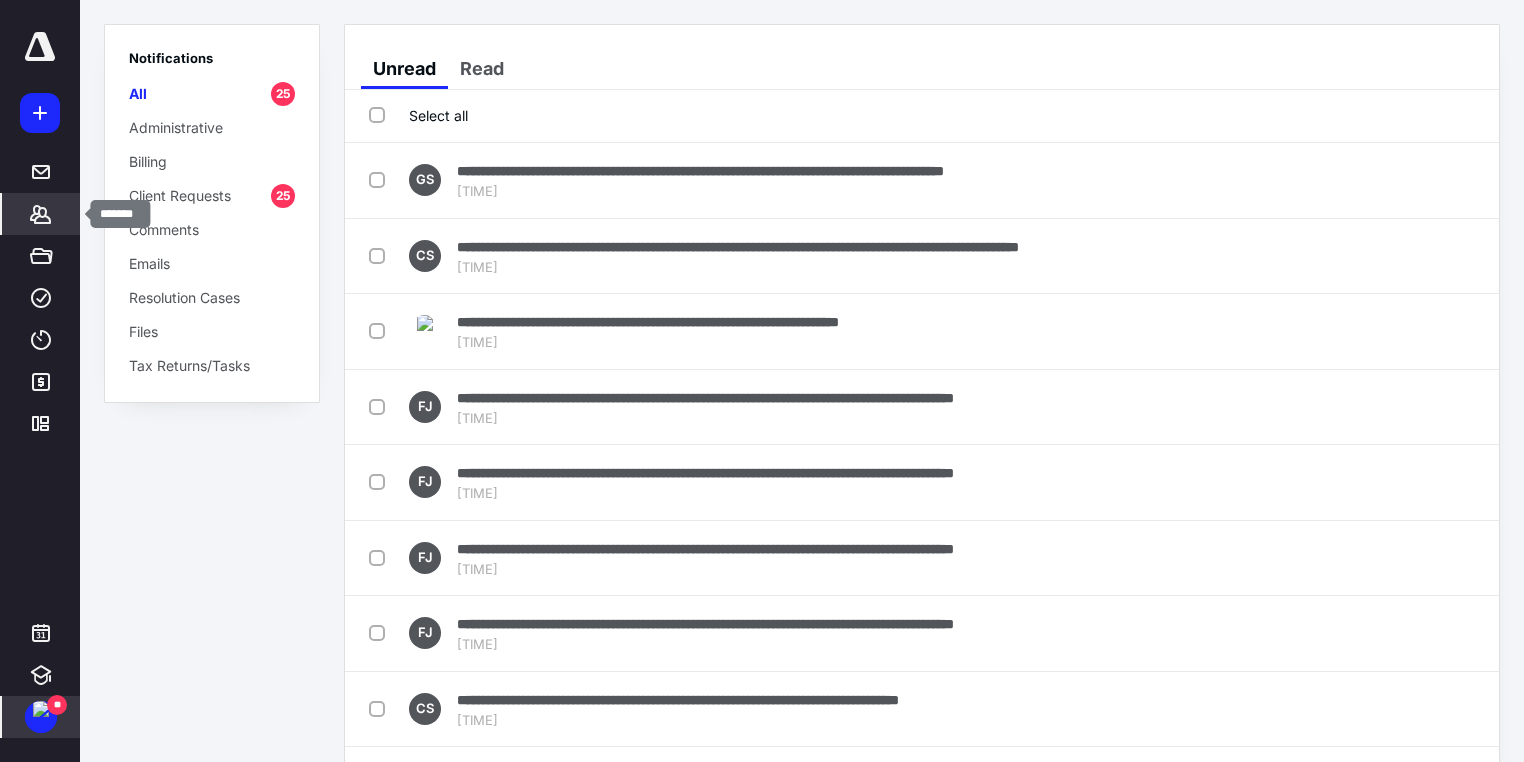 click 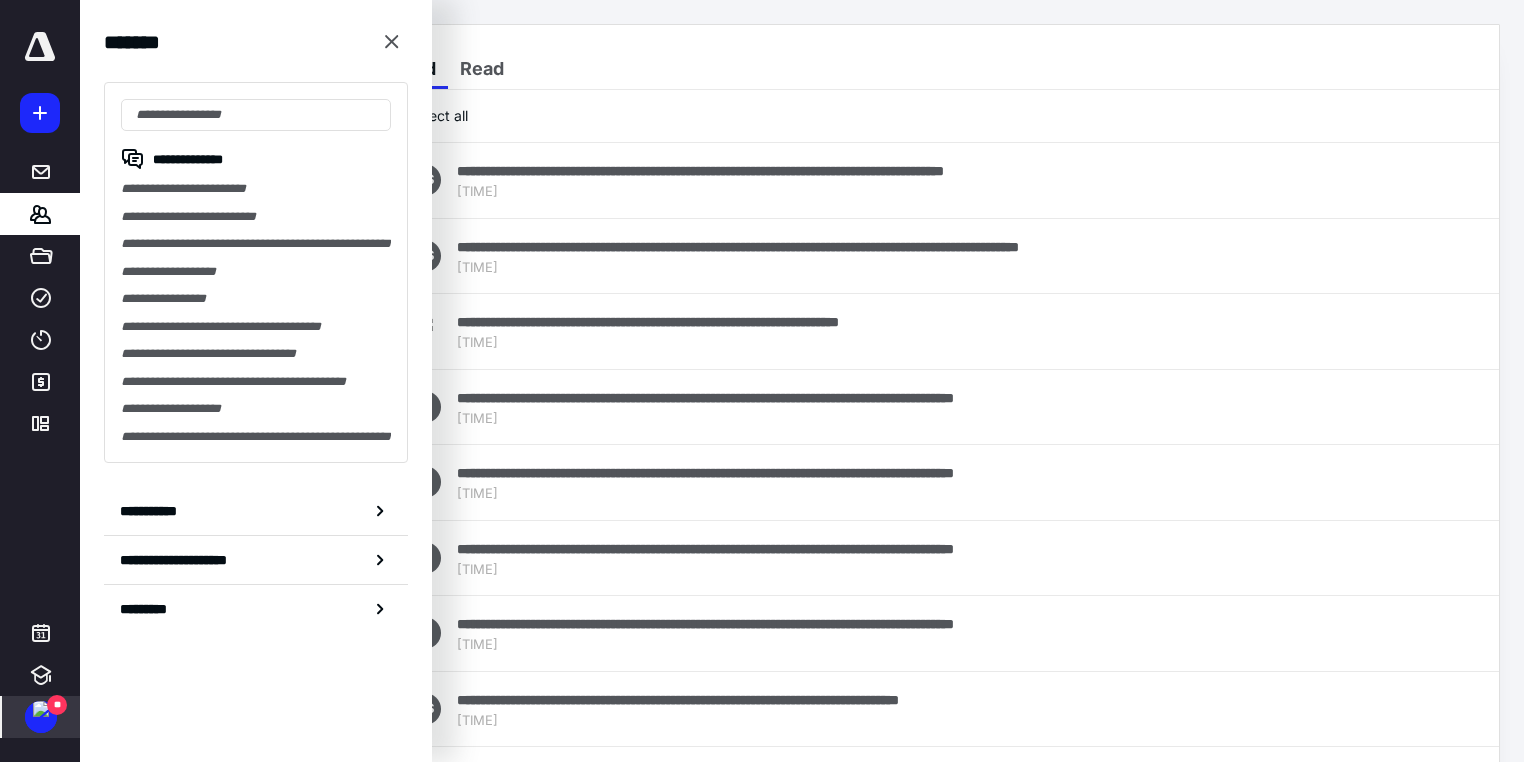 click at bounding box center (392, 42) 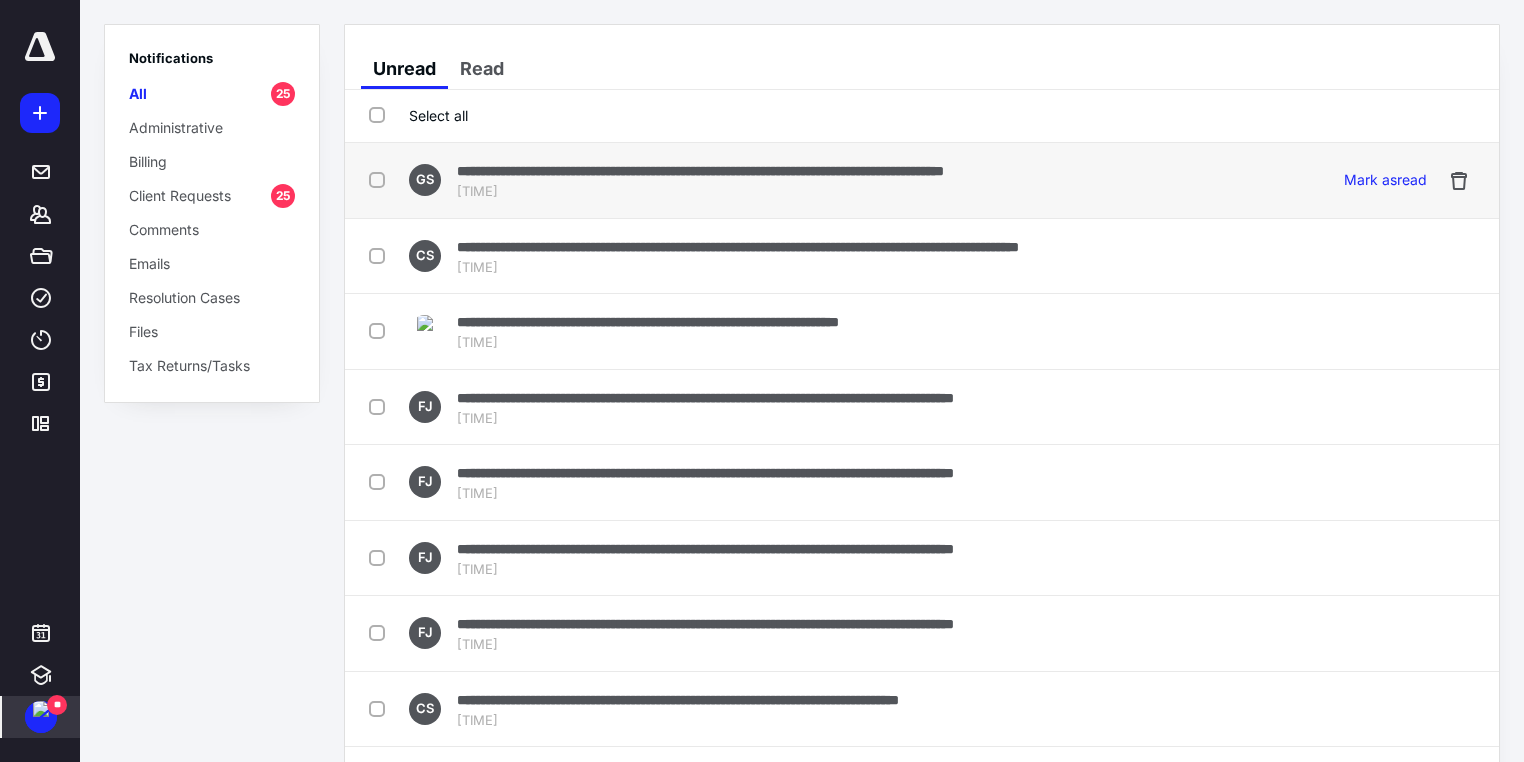 click on "3:48 PM" at bounding box center (700, 192) 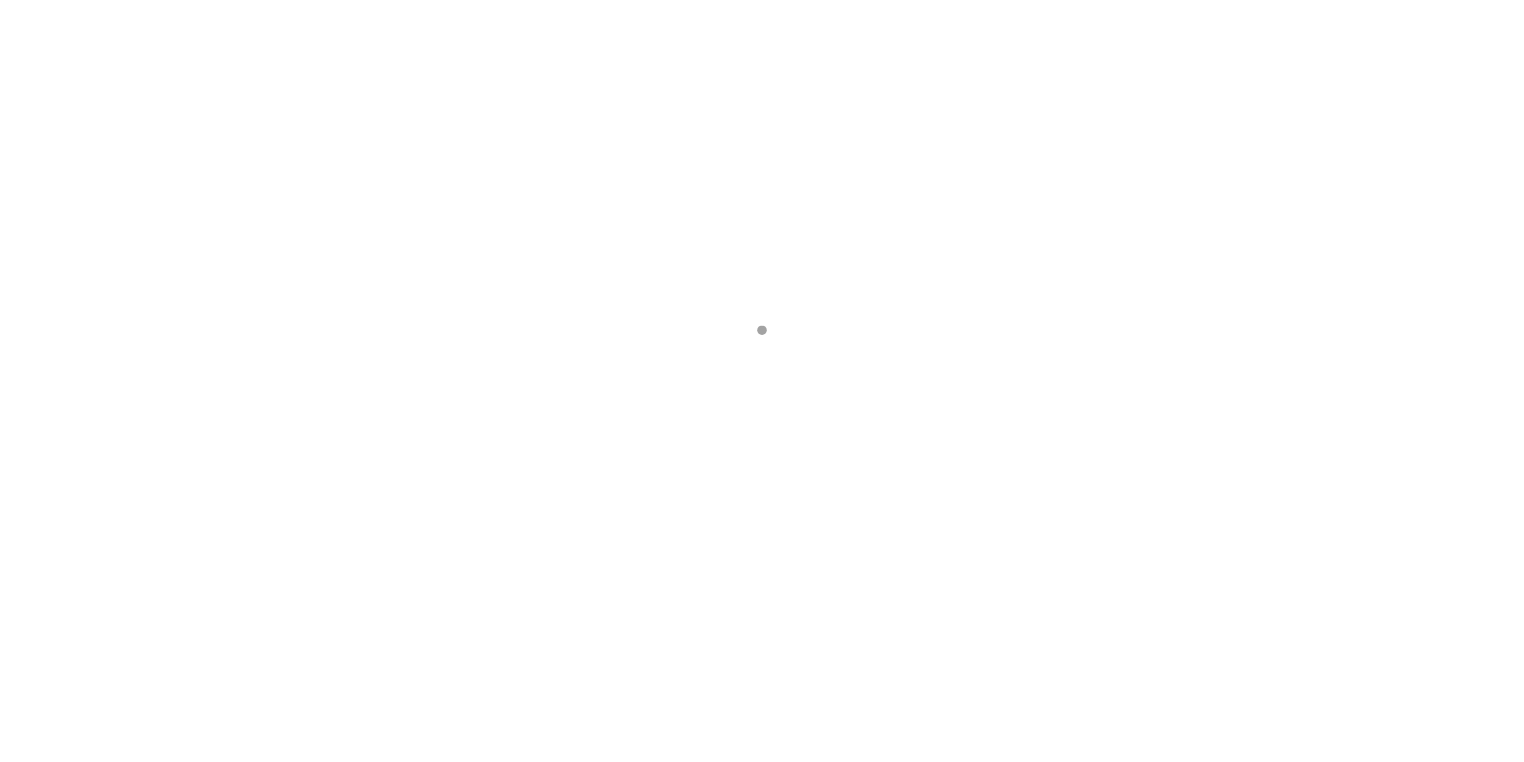 scroll, scrollTop: 0, scrollLeft: 0, axis: both 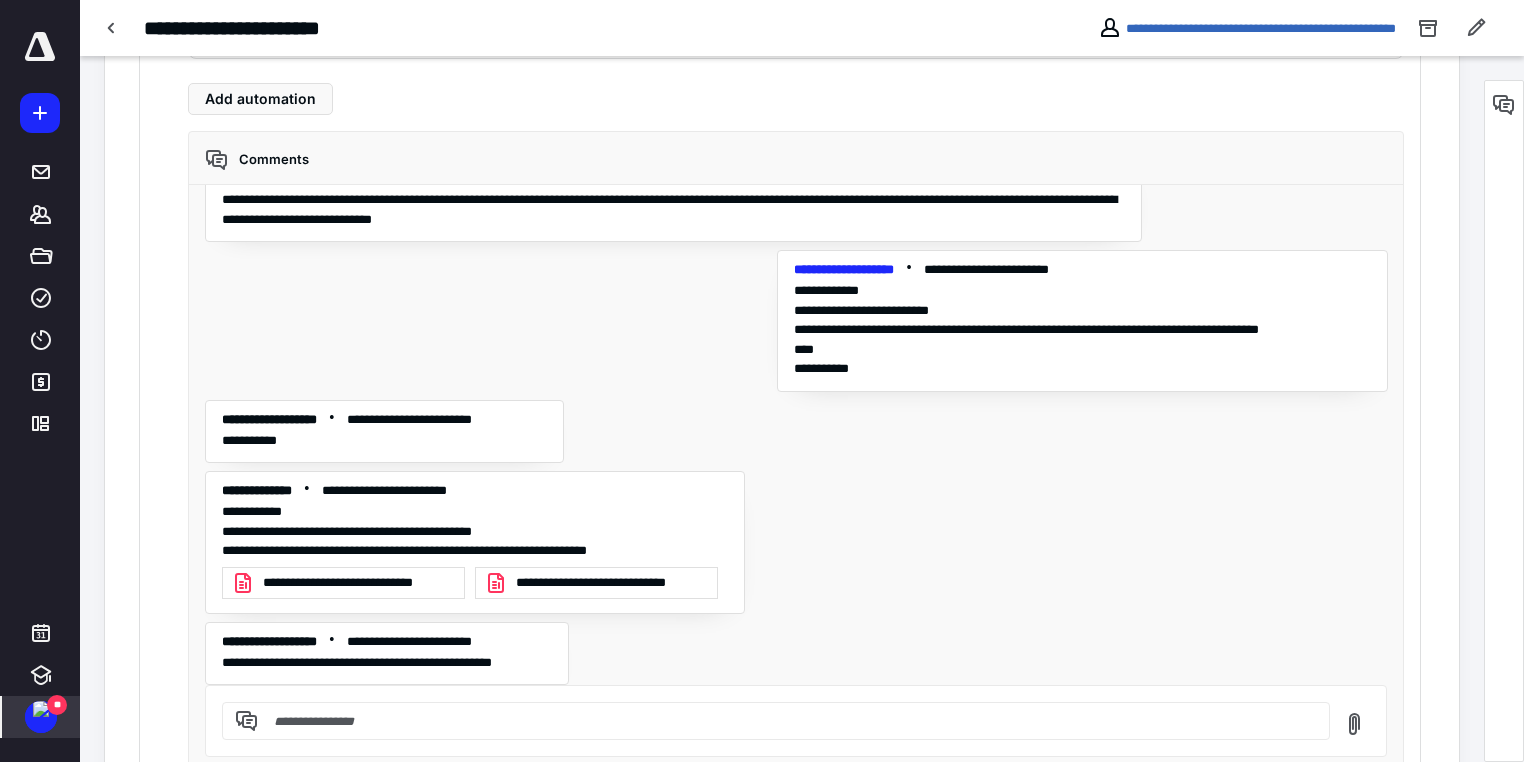 click at bounding box center (41, 709) 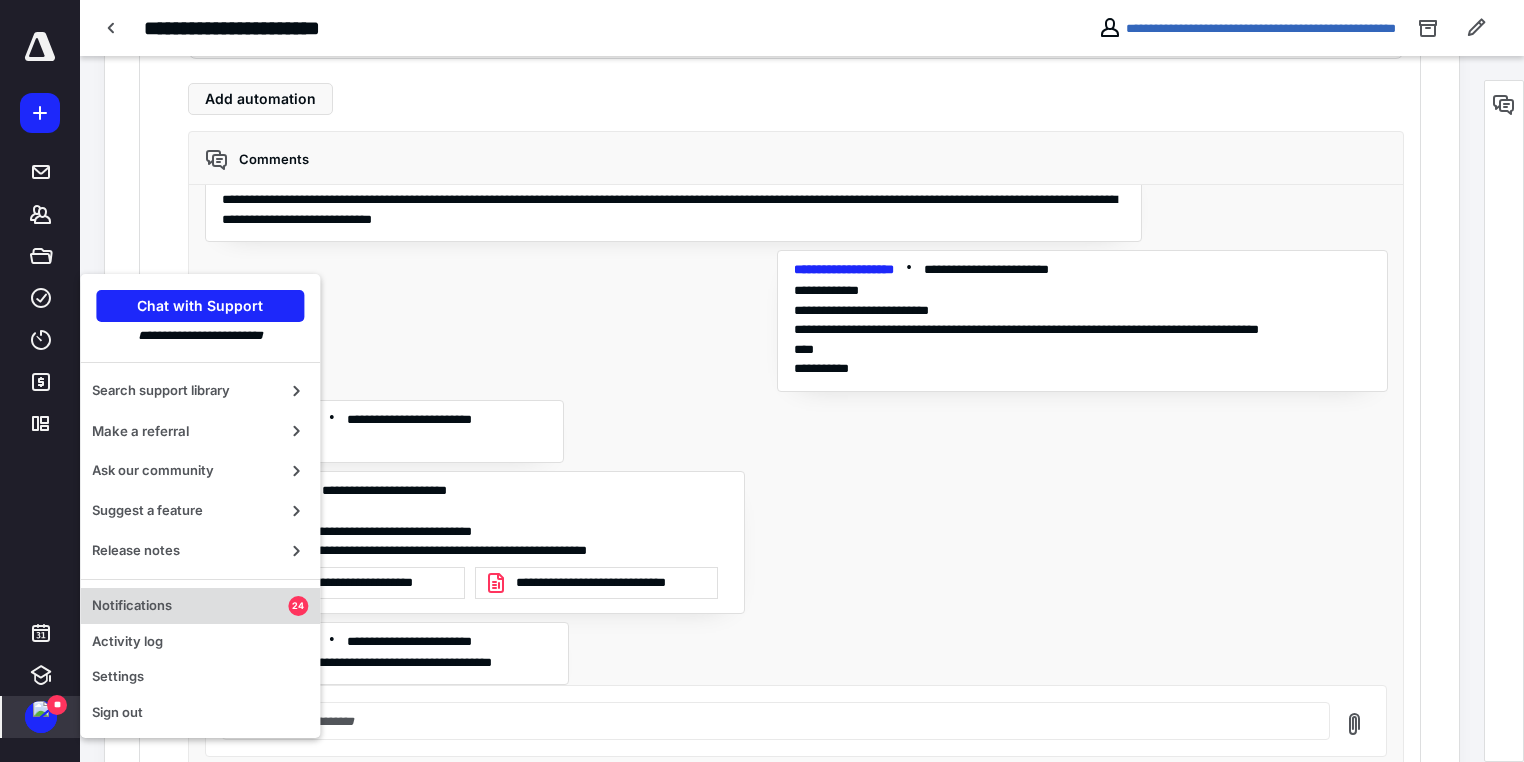click on "Notifications" at bounding box center [190, 606] 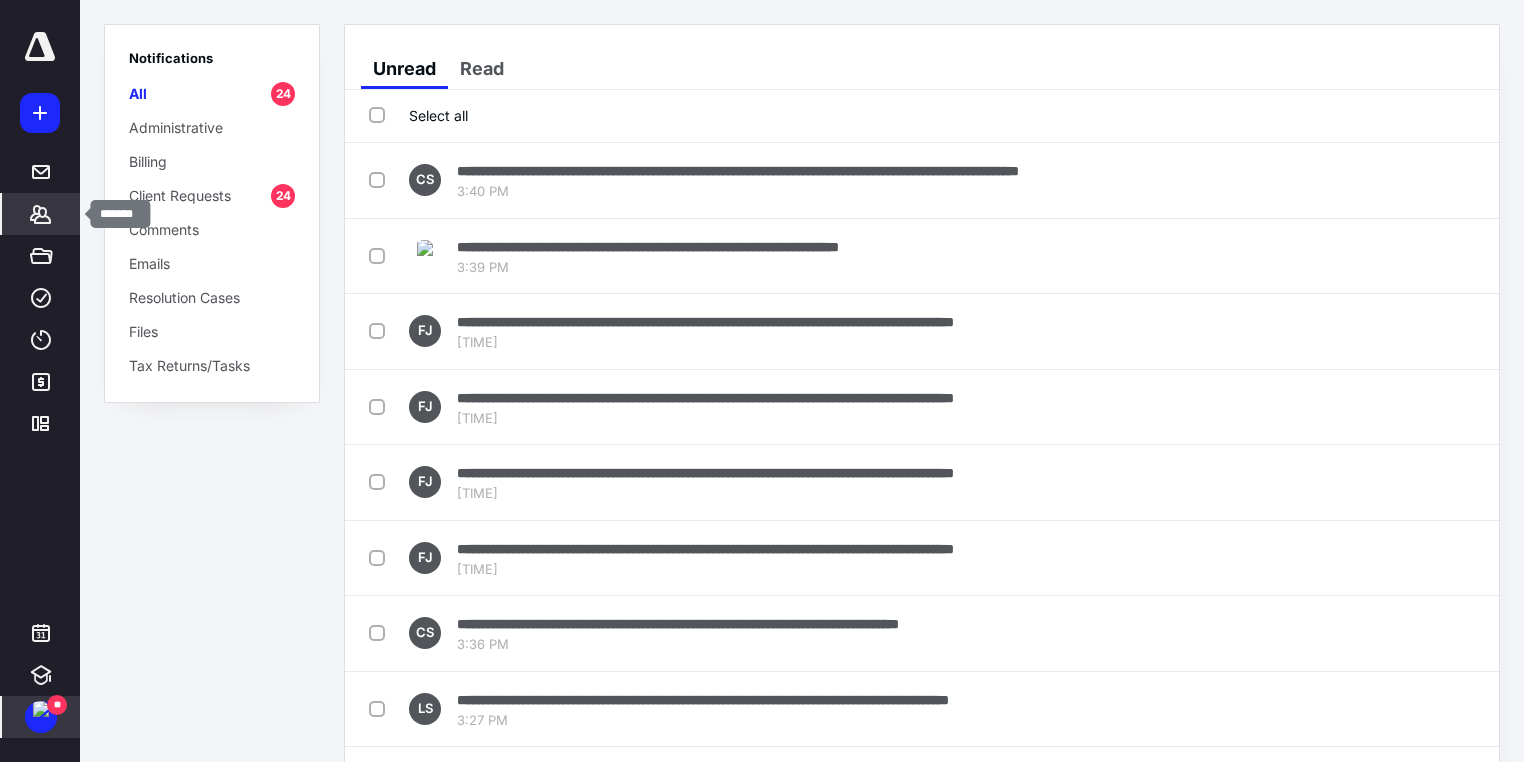 click 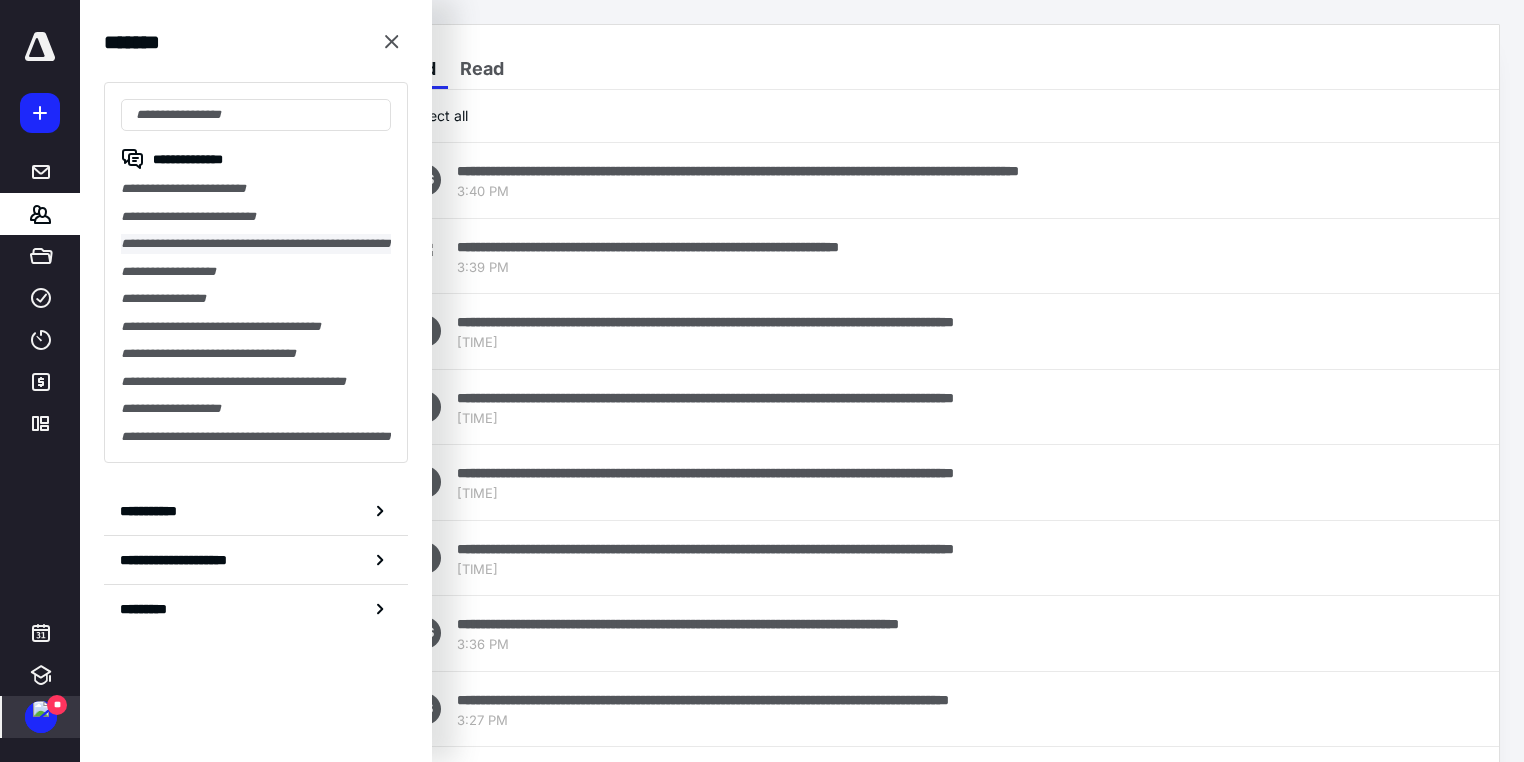 click on "**********" at bounding box center [256, 244] 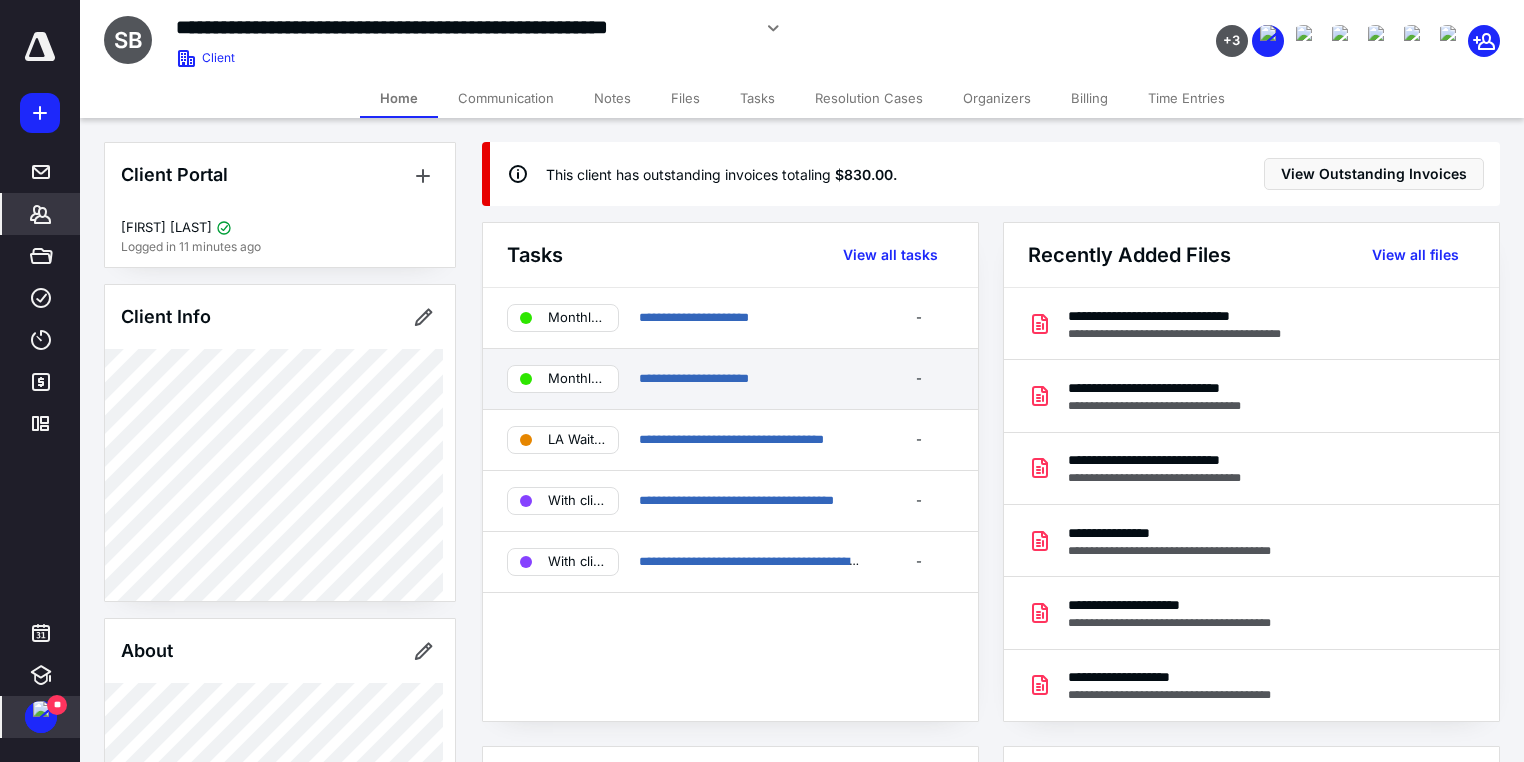 click on "**********" at bounding box center (730, 379) 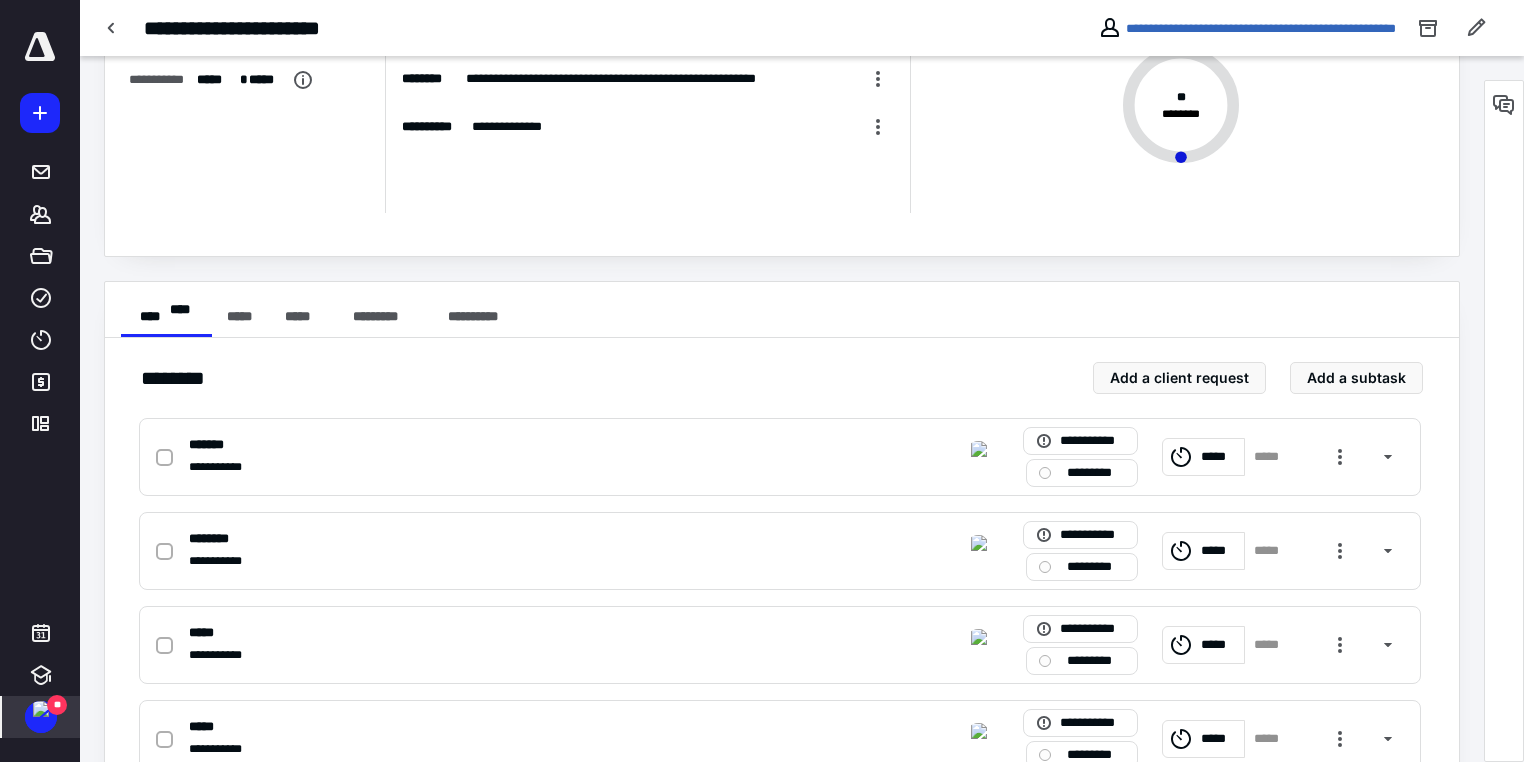 scroll, scrollTop: 240, scrollLeft: 0, axis: vertical 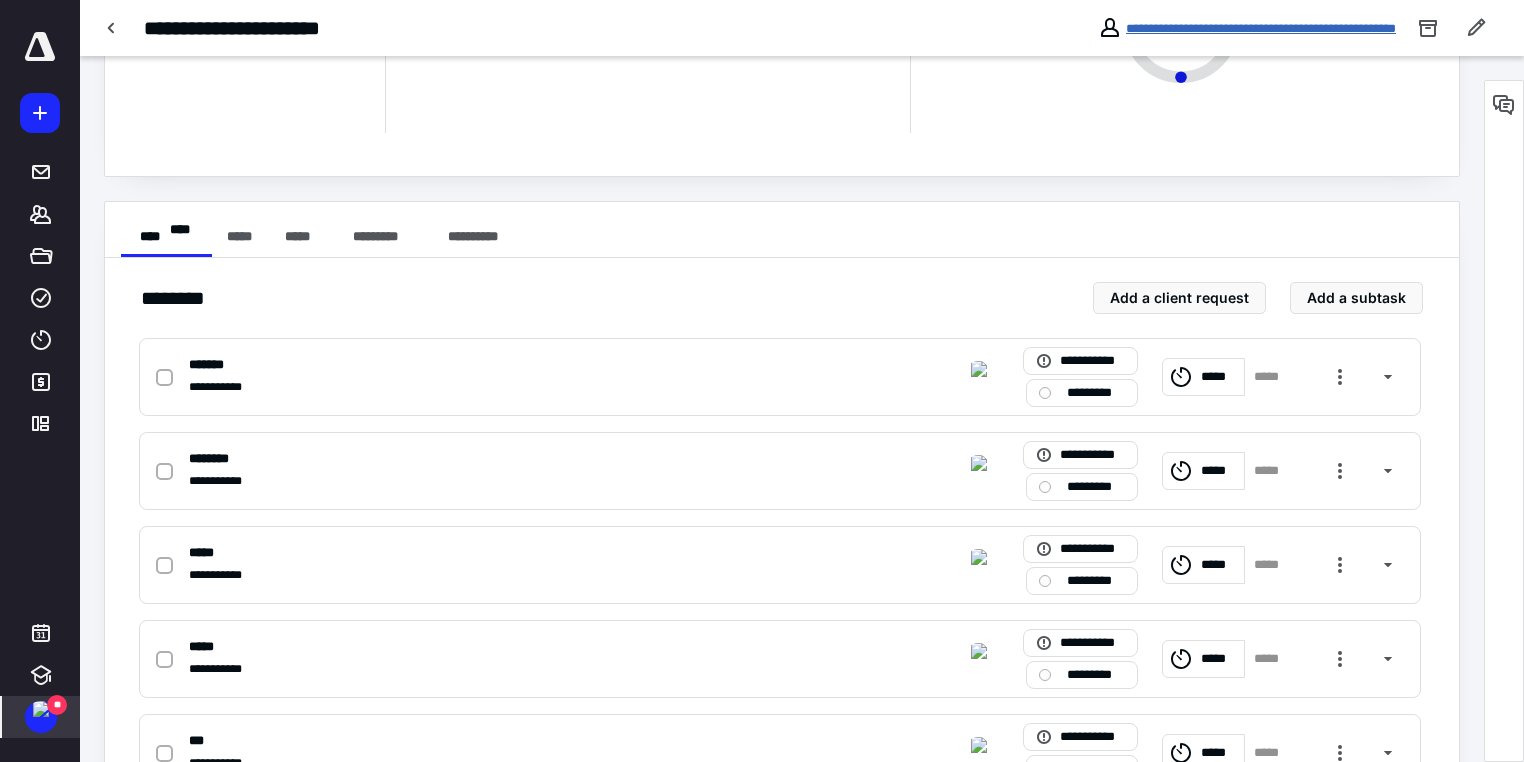 click on "**********" at bounding box center [1261, 28] 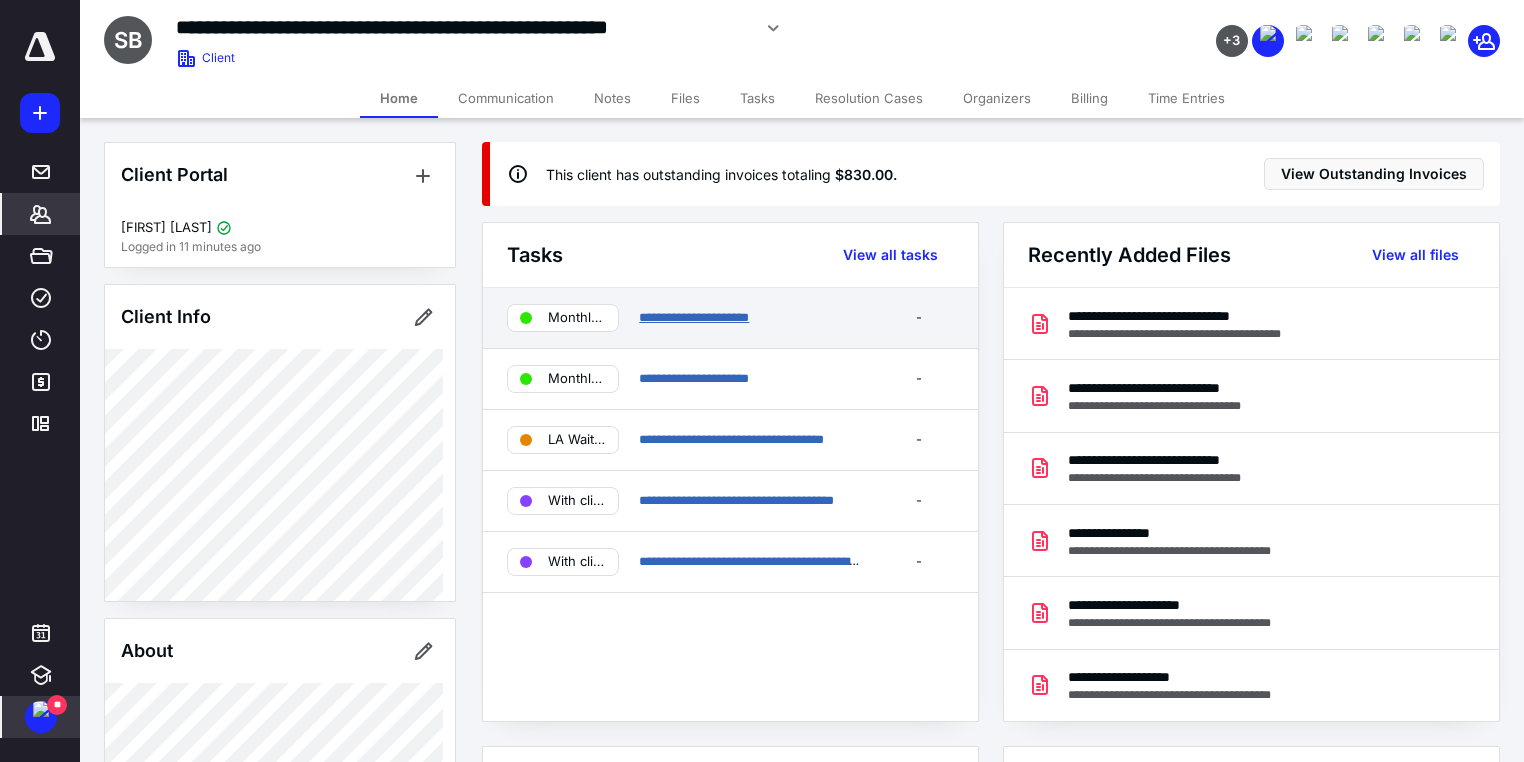 click on "**********" at bounding box center [694, 317] 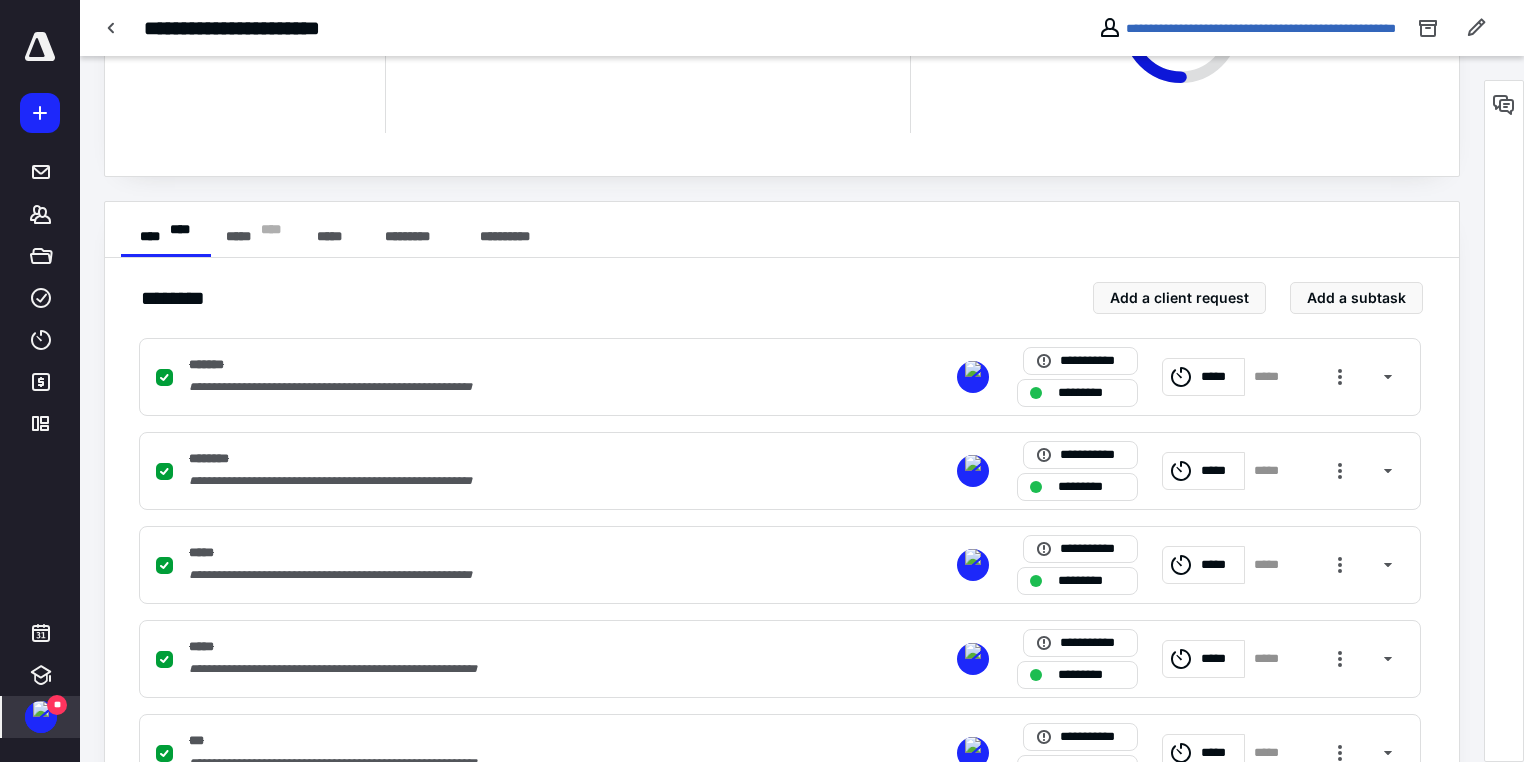 scroll, scrollTop: 0, scrollLeft: 0, axis: both 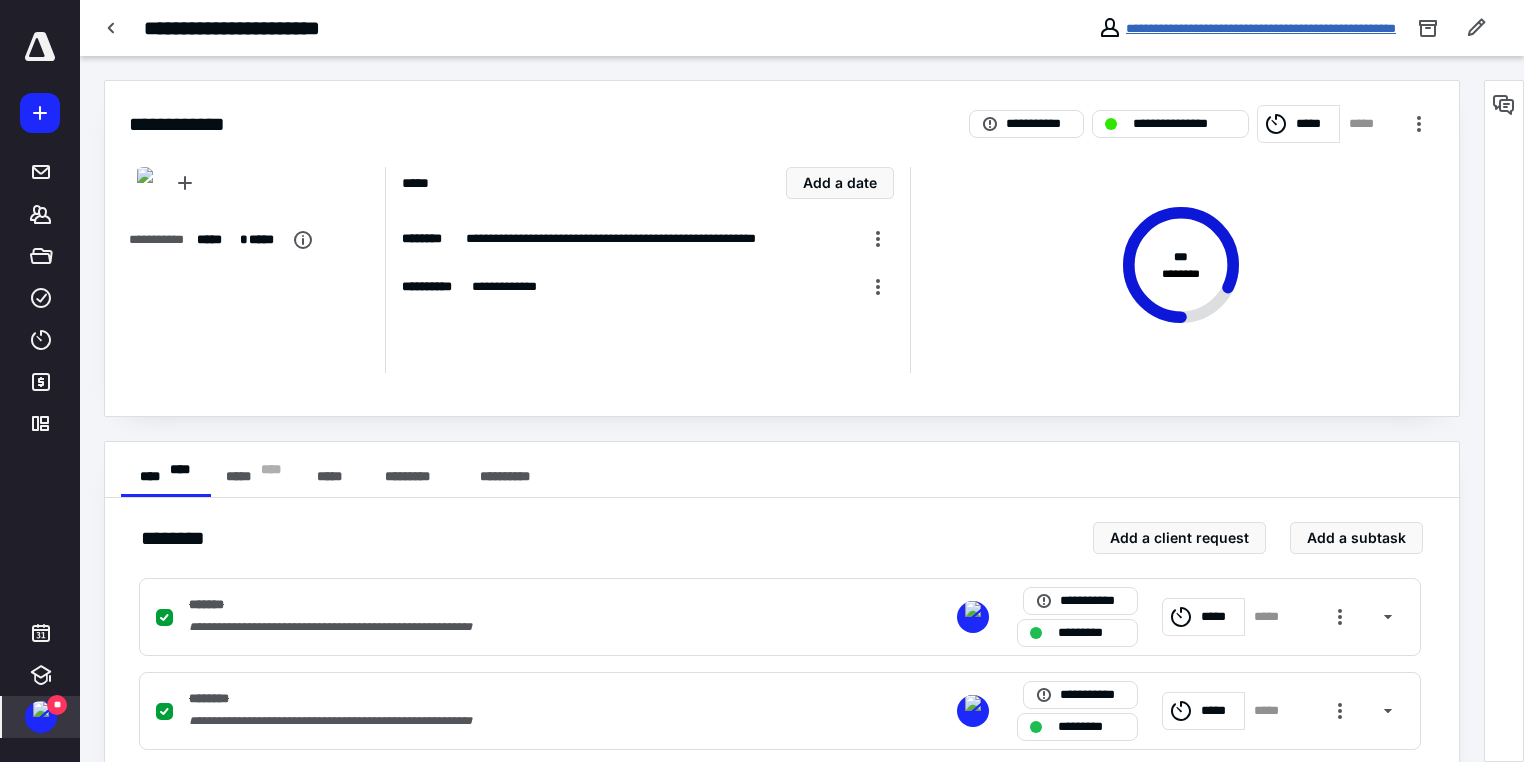 click on "**********" at bounding box center (1261, 28) 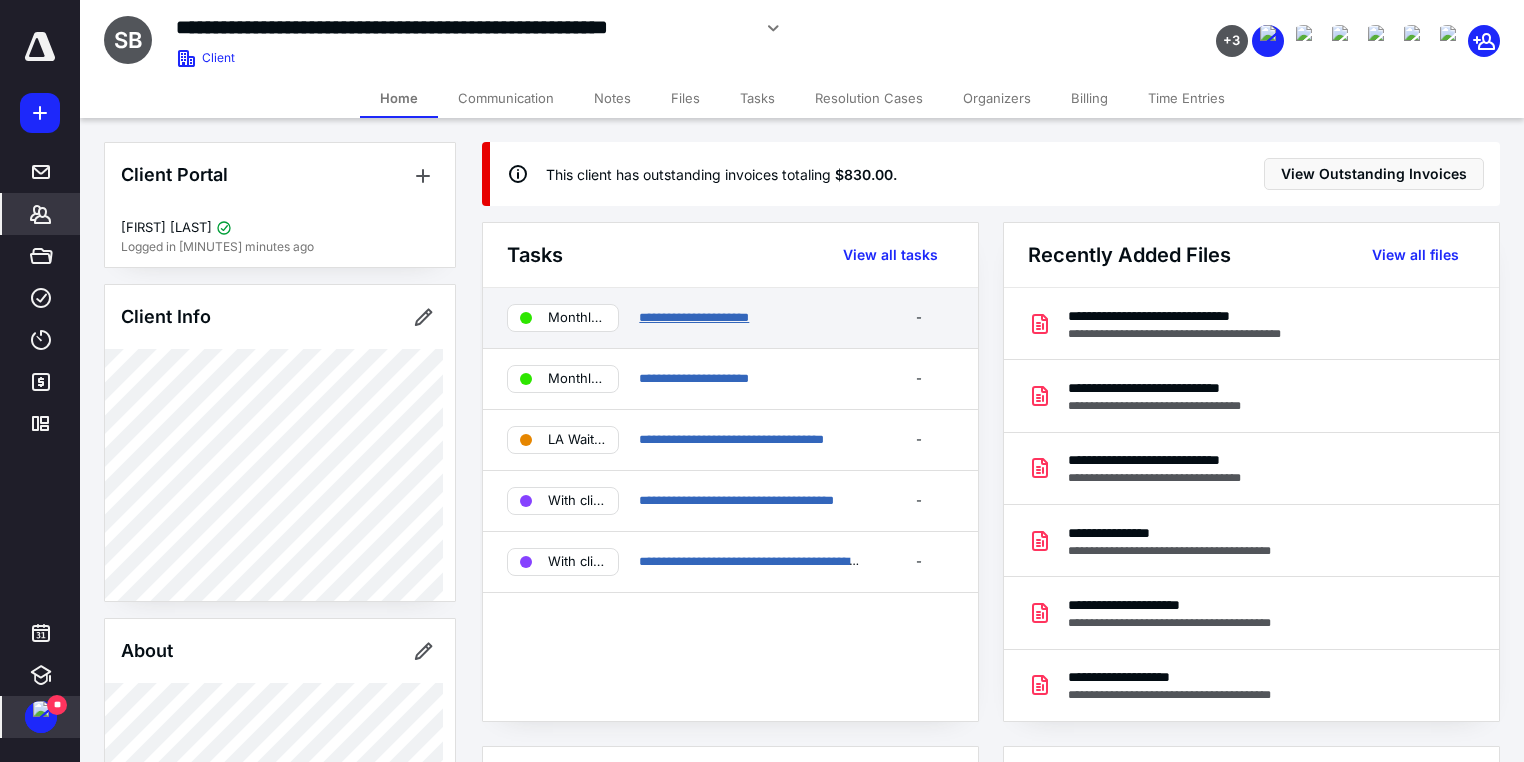 click on "**********" at bounding box center (694, 317) 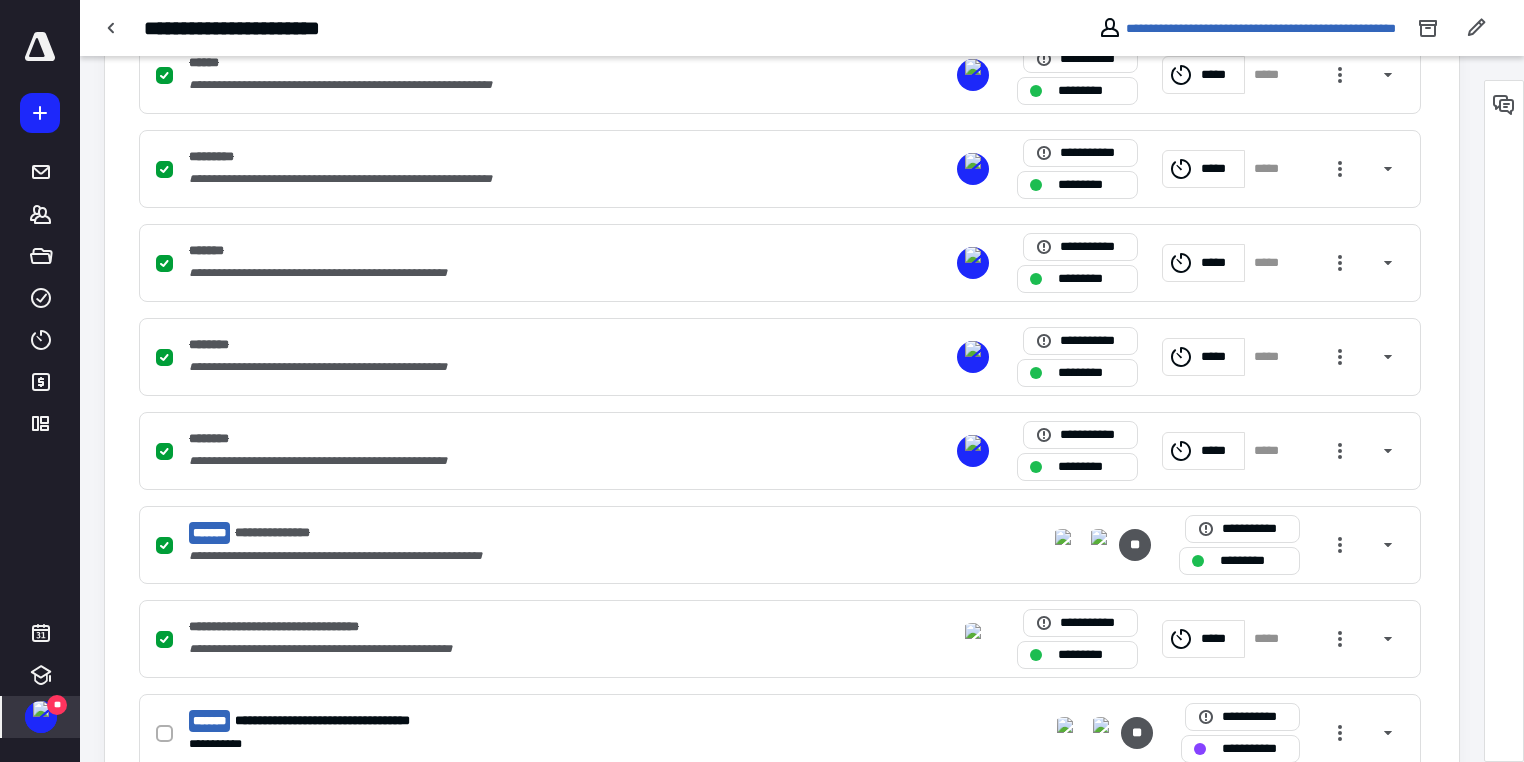 scroll, scrollTop: 1280, scrollLeft: 0, axis: vertical 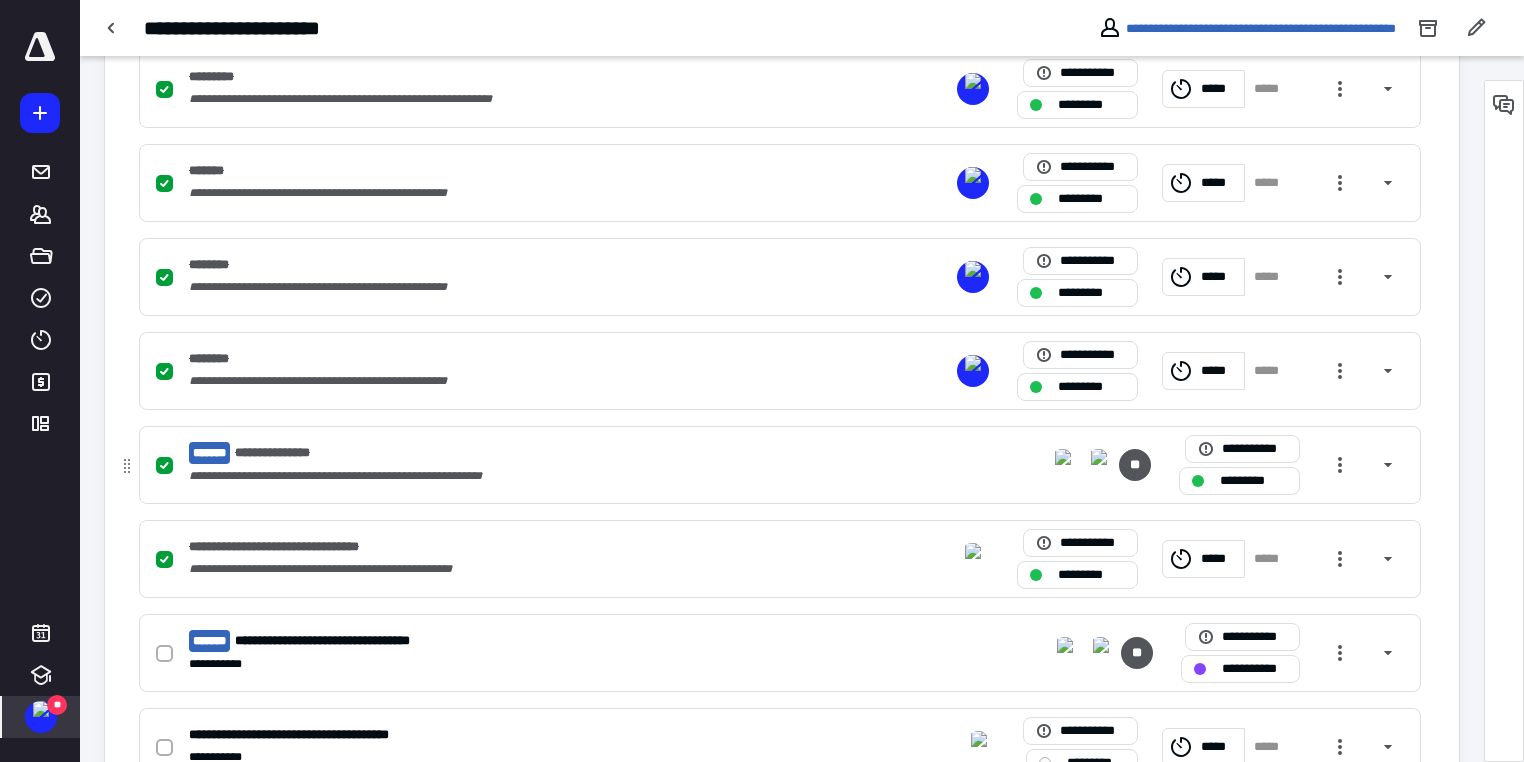 click on "**********" at bounding box center (517, 476) 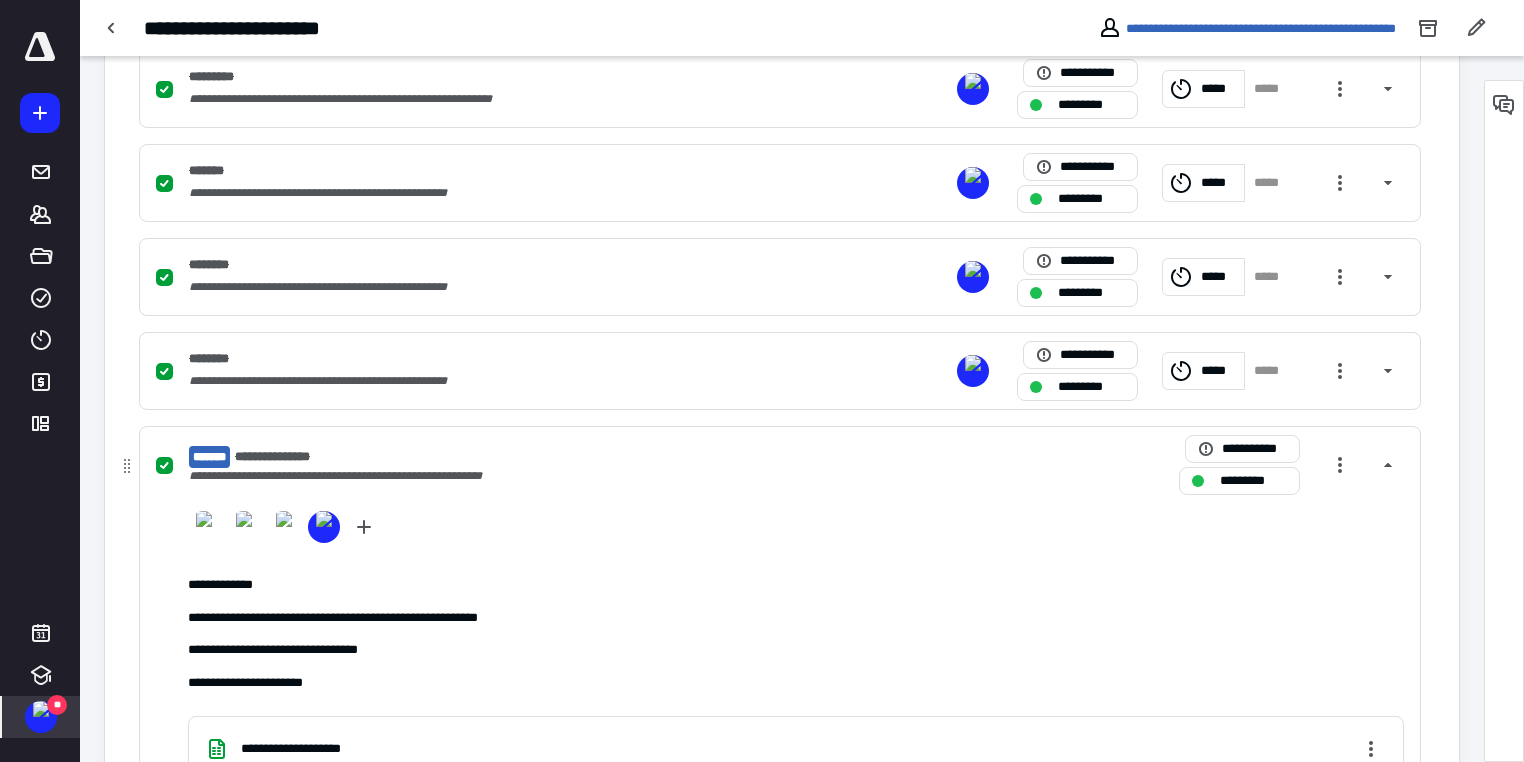 scroll, scrollTop: 2177, scrollLeft: 0, axis: vertical 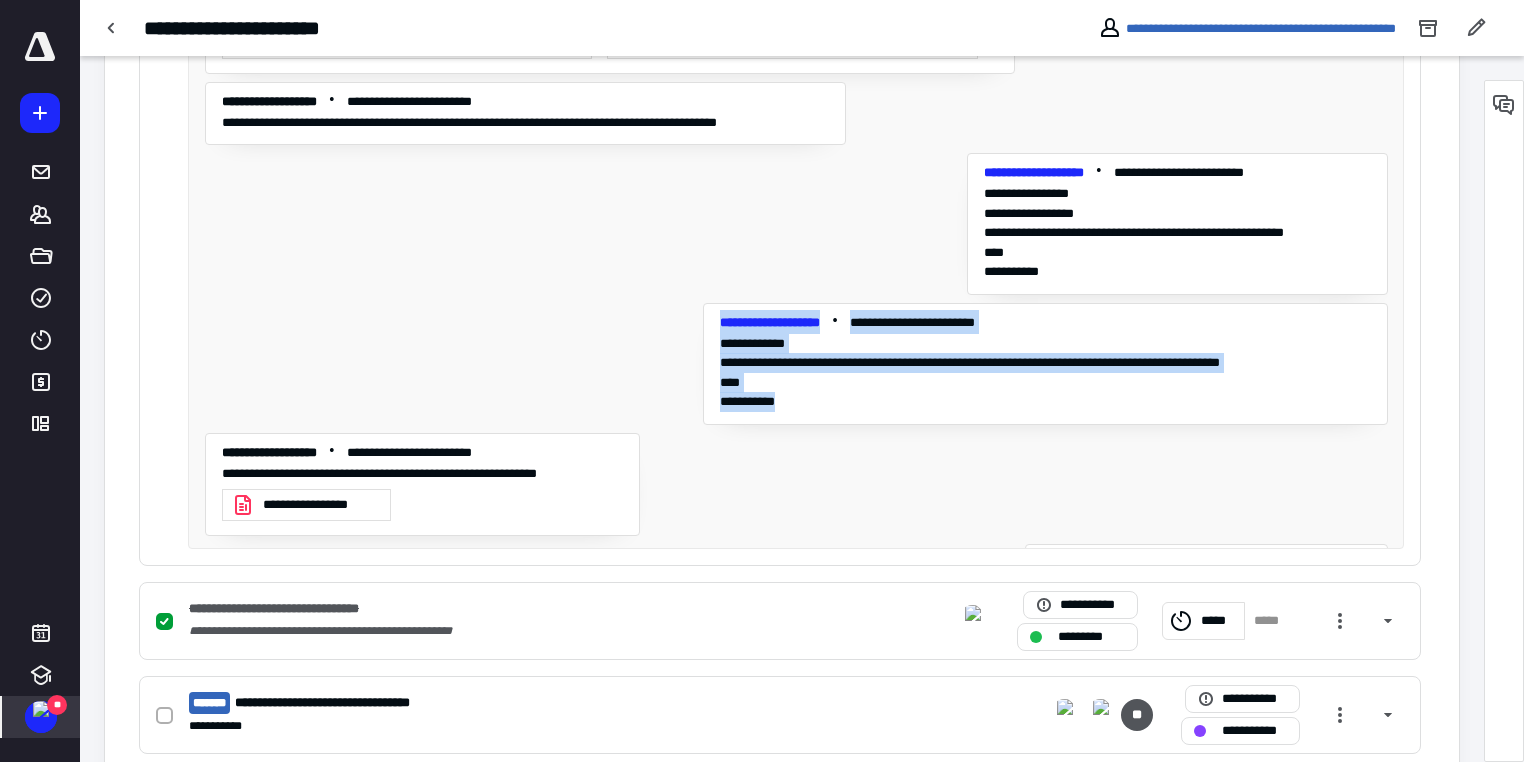 drag, startPoint x: 711, startPoint y: 304, endPoint x: 972, endPoint y: 392, distance: 275.436 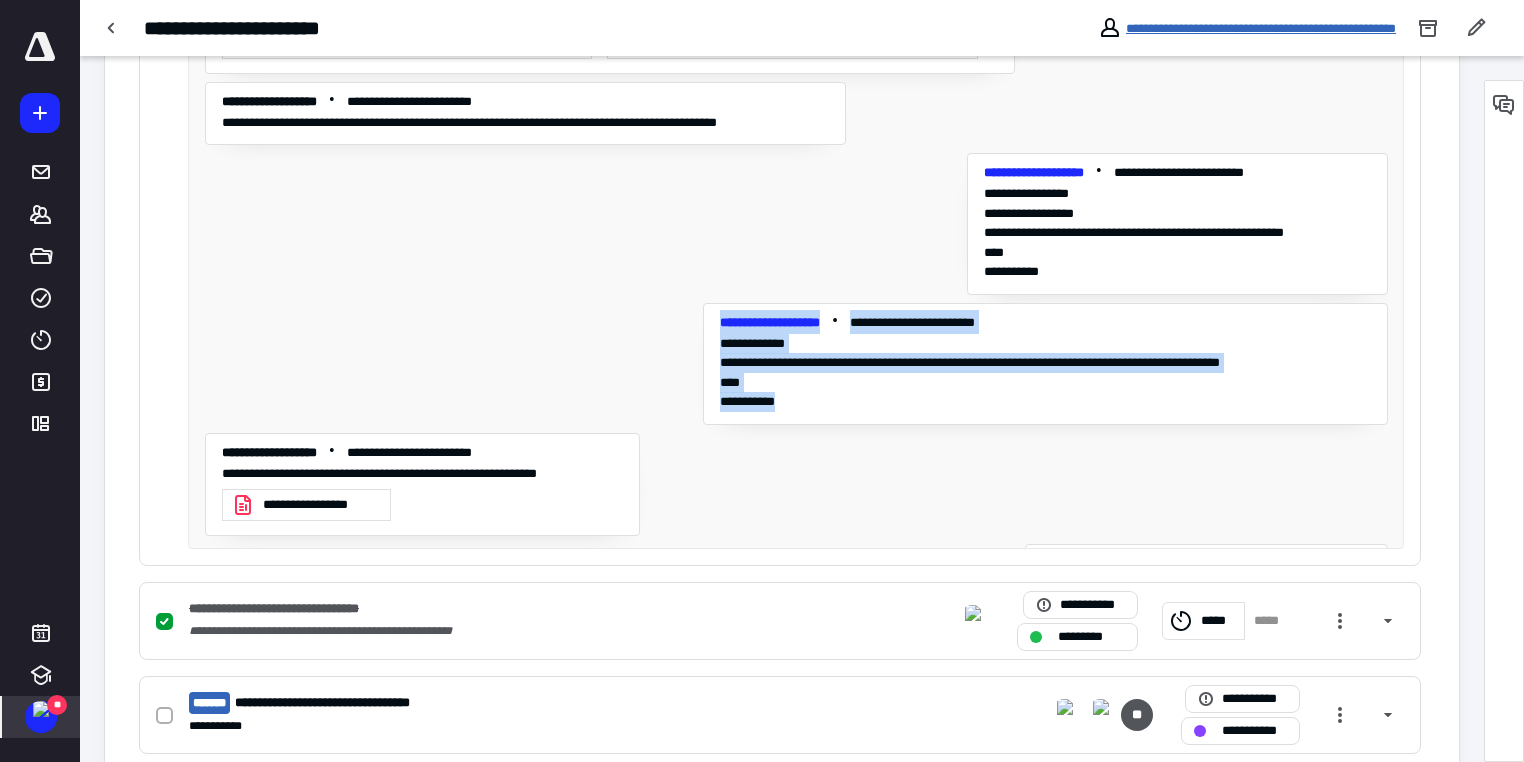 click on "**********" at bounding box center [1261, 28] 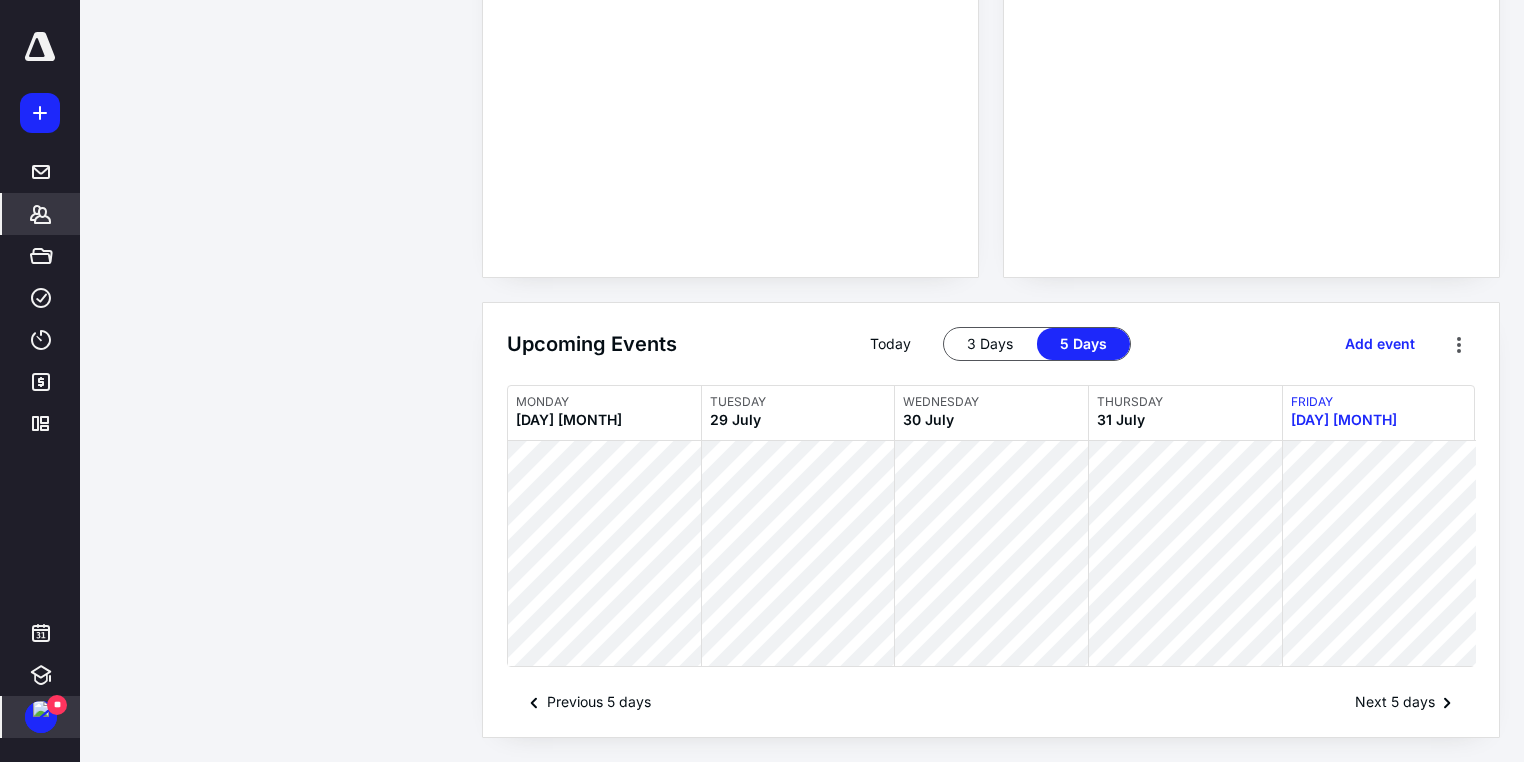 scroll, scrollTop: 0, scrollLeft: 0, axis: both 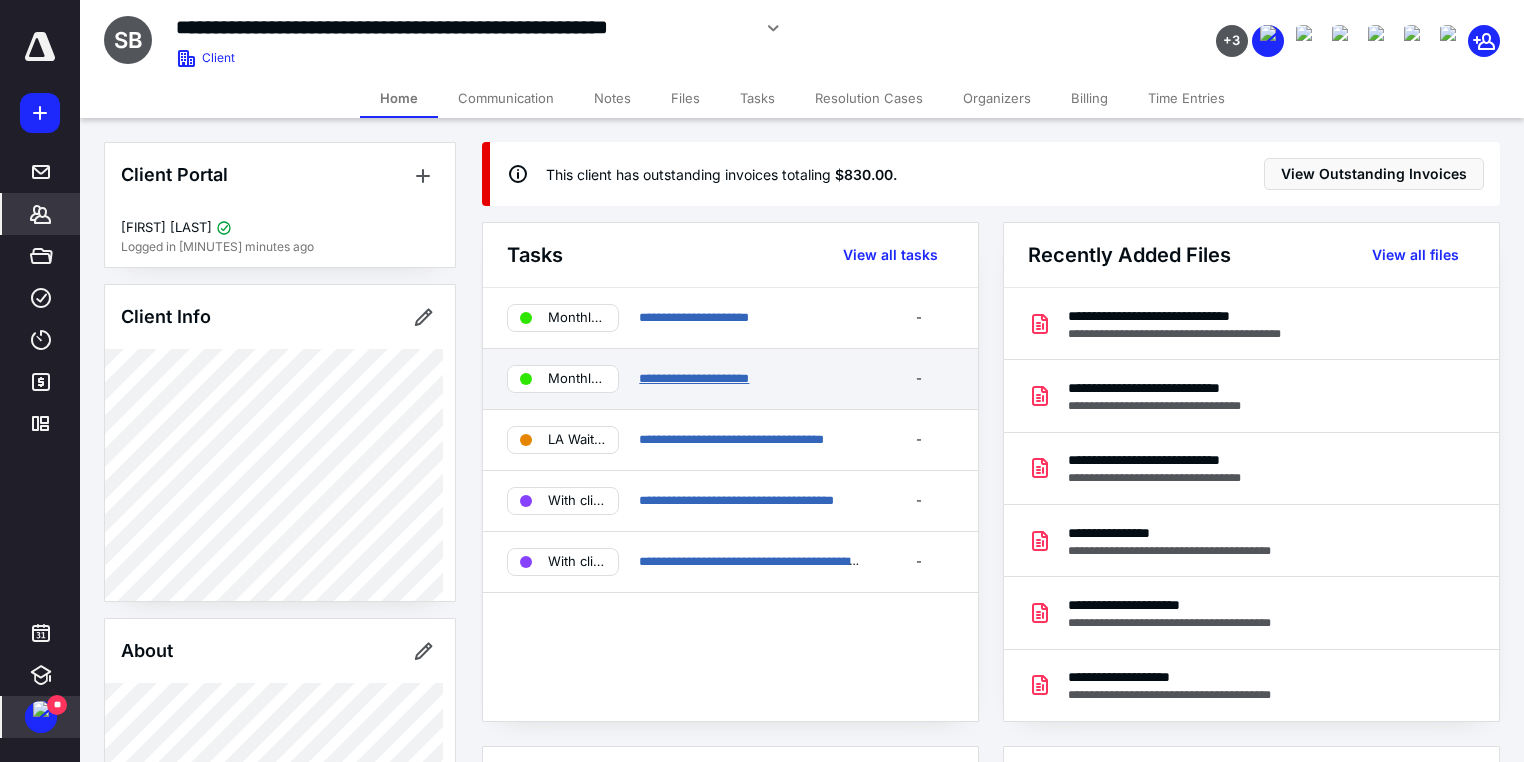 click on "**********" at bounding box center (694, 378) 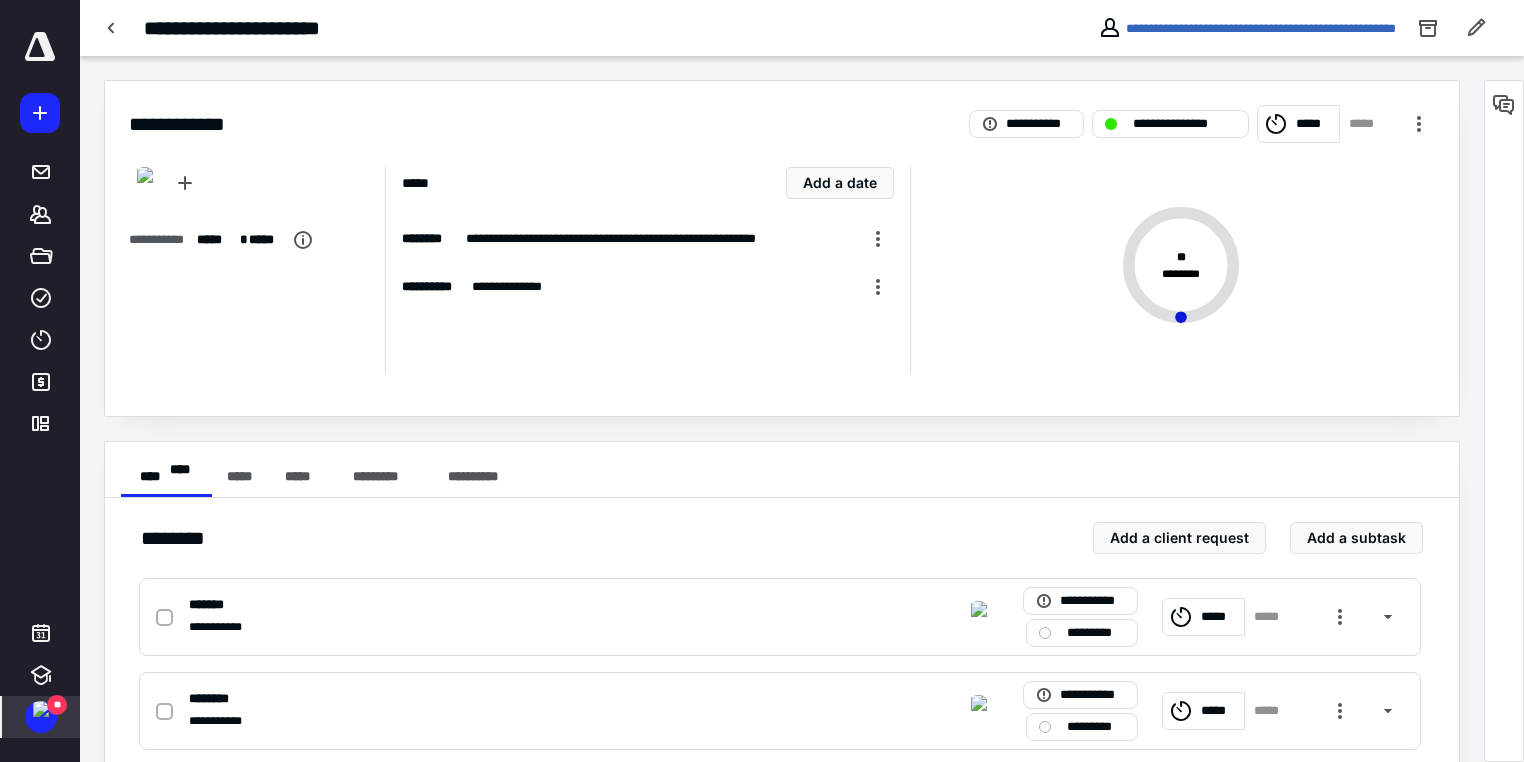 click 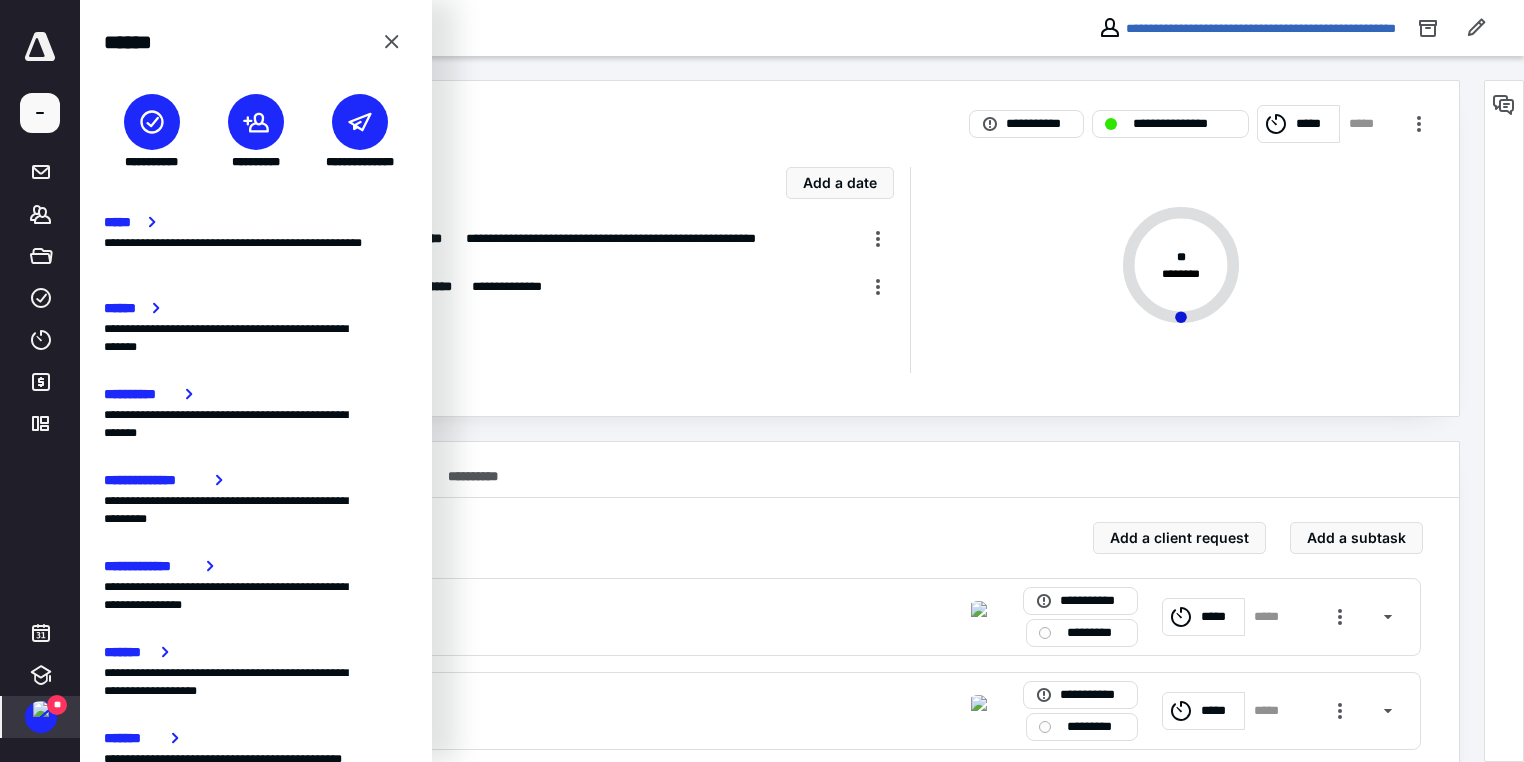 click 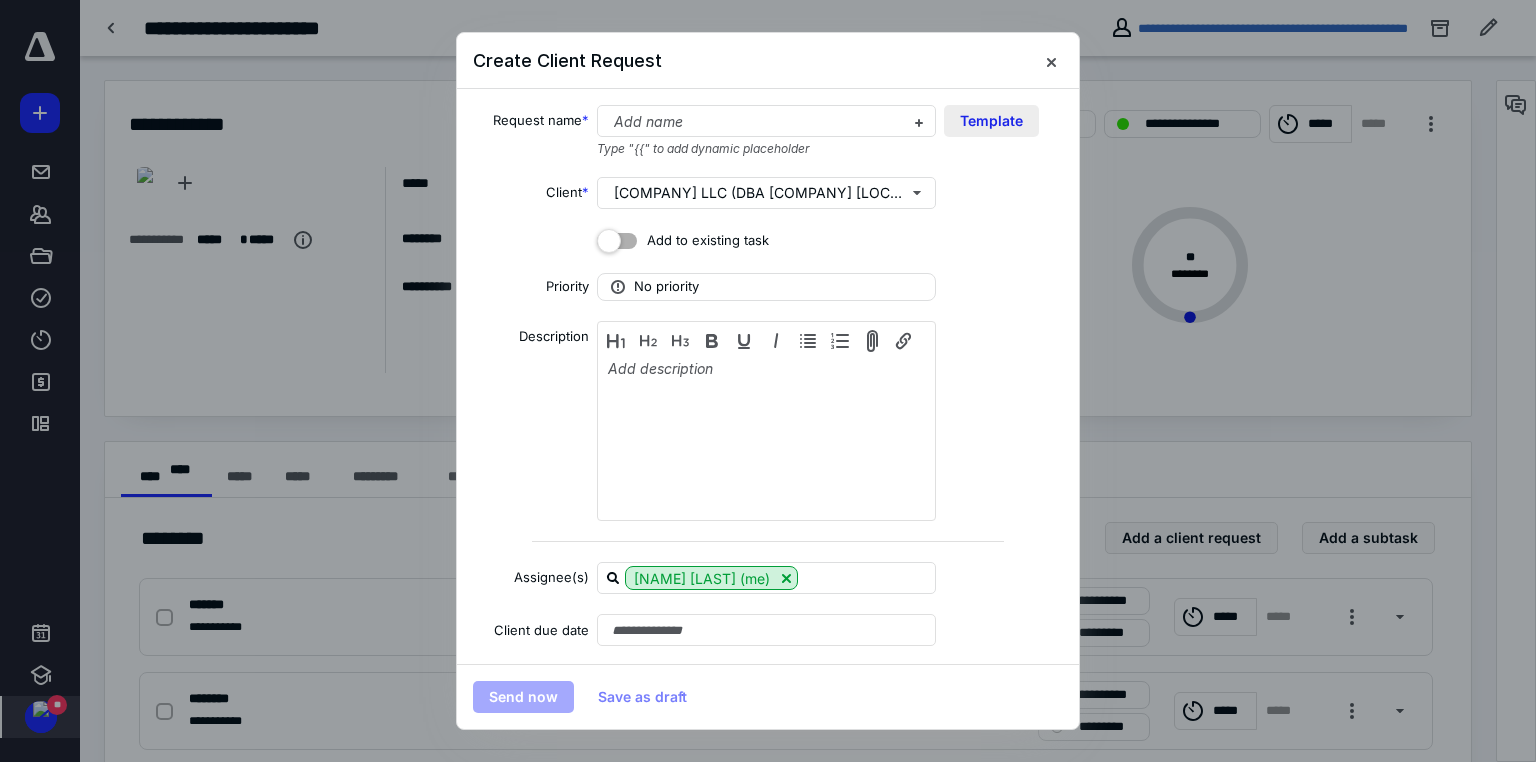 click on "Template" at bounding box center (991, 121) 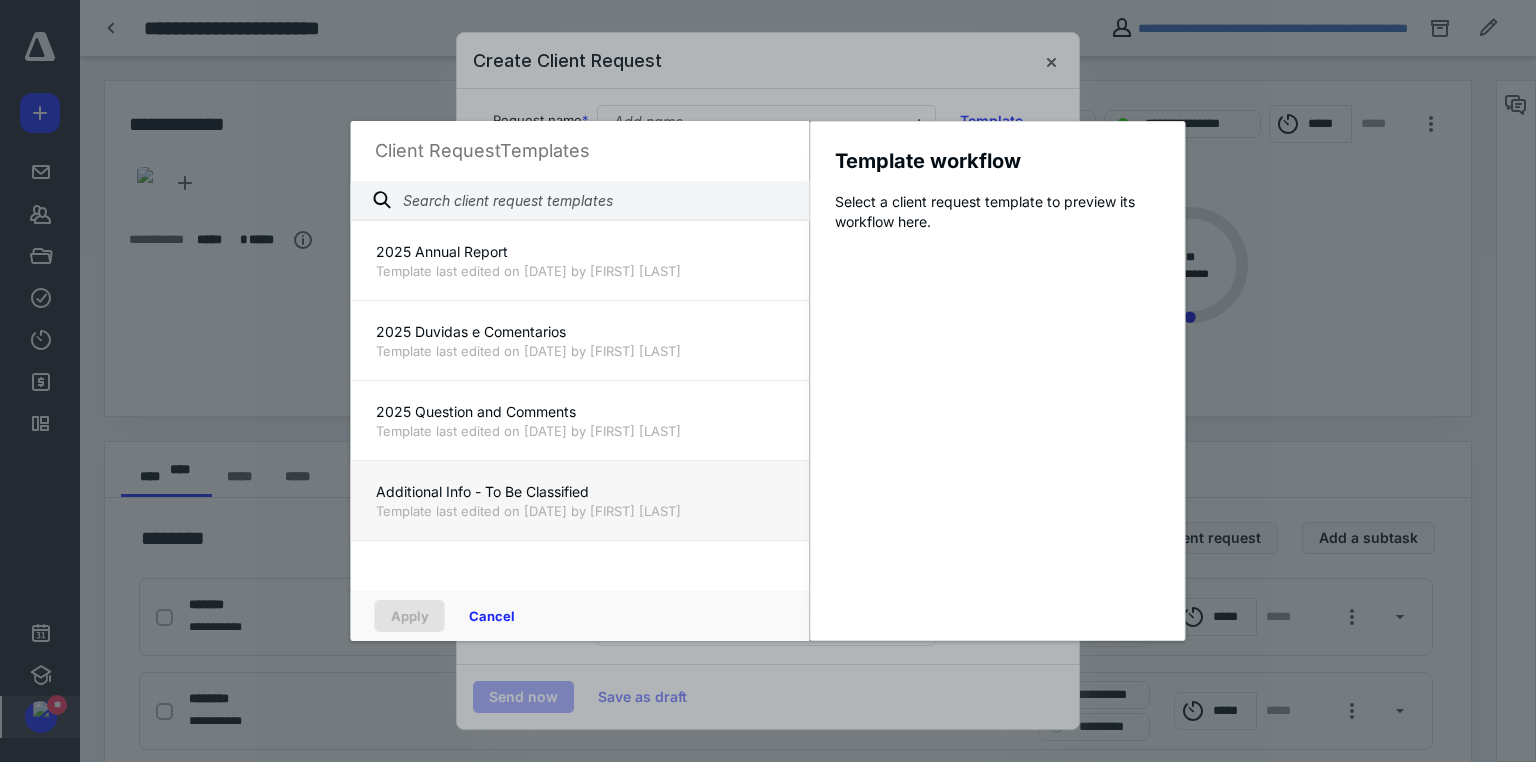 click on "Additional Info - To Be Classified" at bounding box center [580, 492] 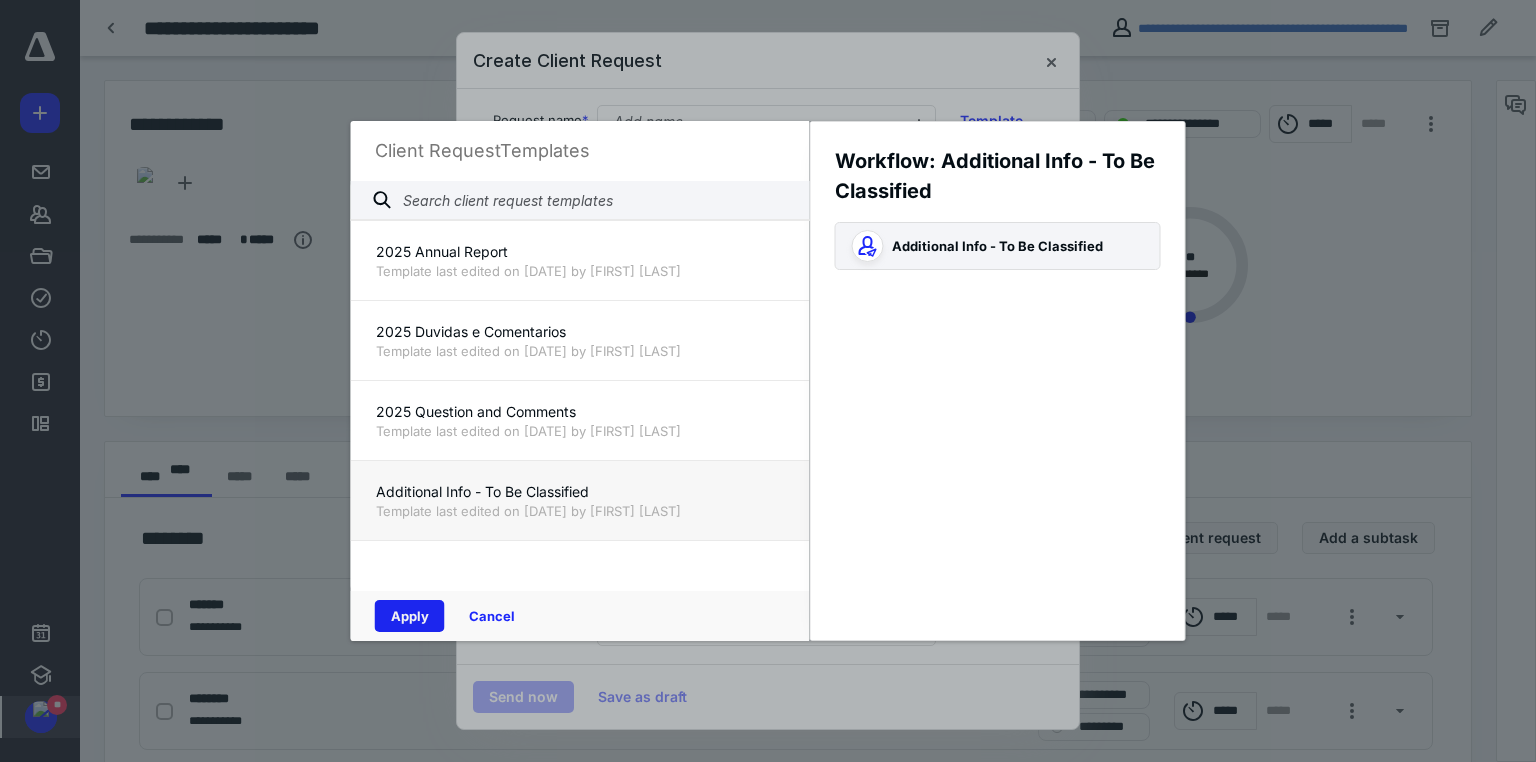 click on "Apply" at bounding box center [410, 616] 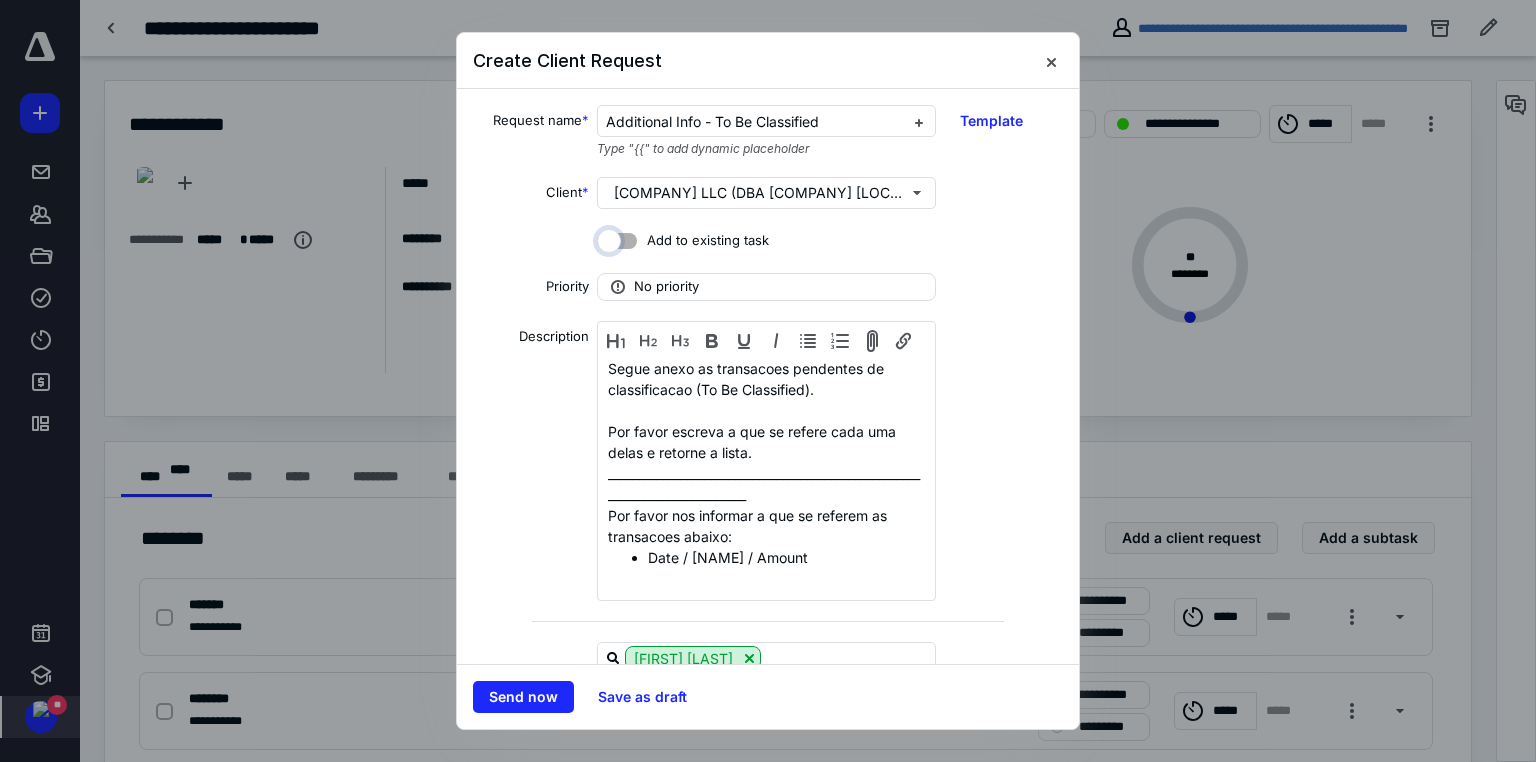 click at bounding box center [617, 238] 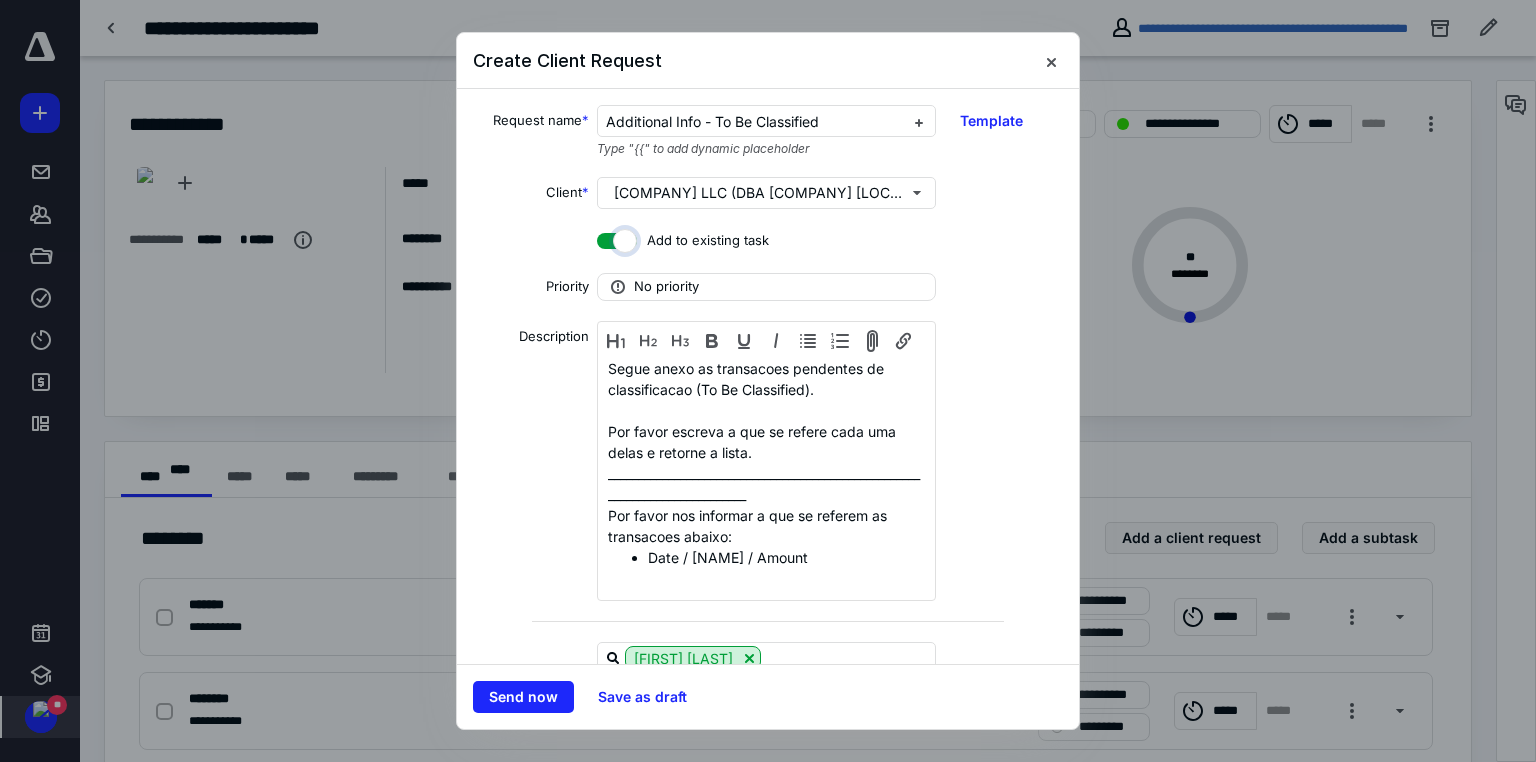 checkbox on "true" 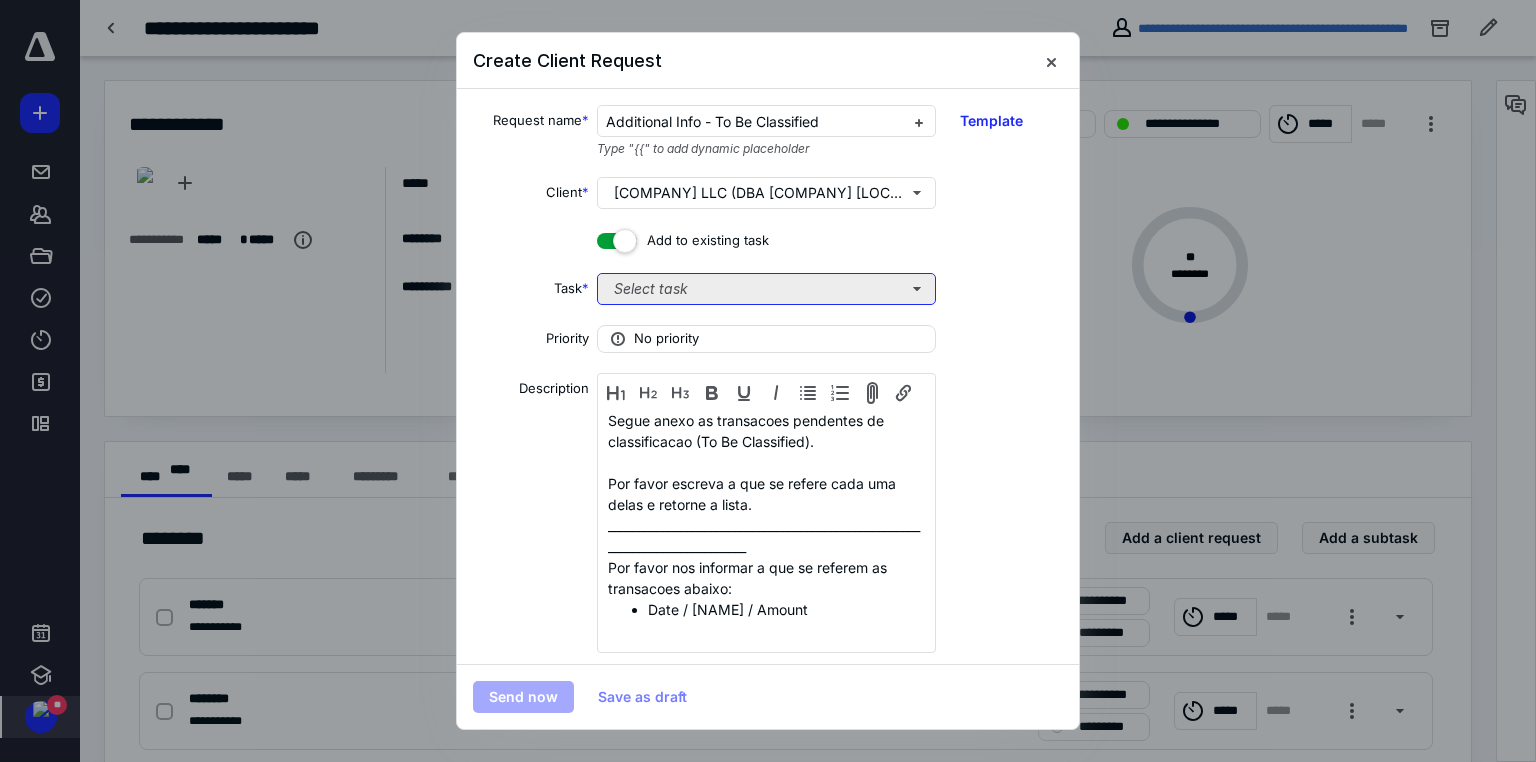 click on "Select task" at bounding box center [766, 289] 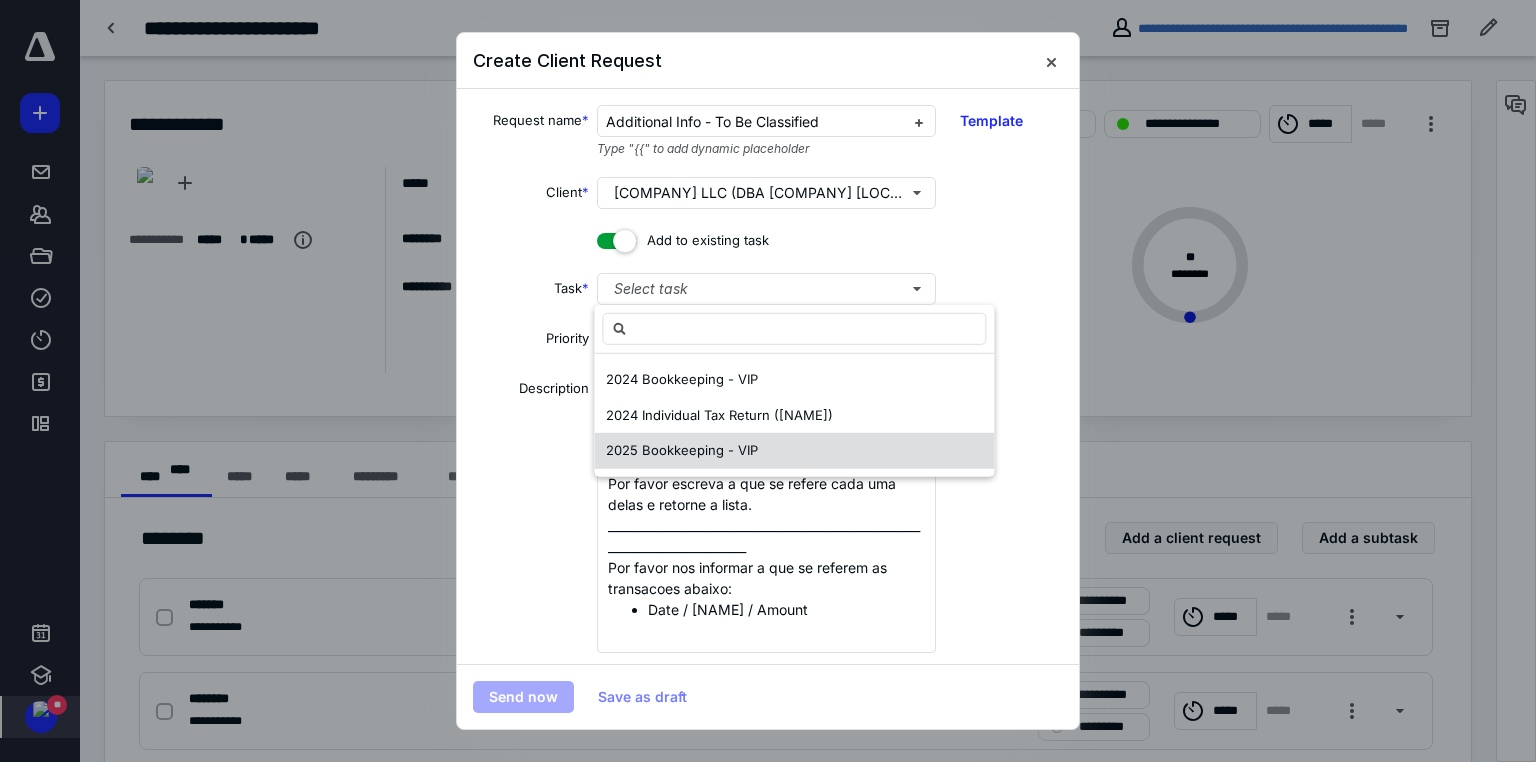 click on "2025 Bookkeeping - VIP" at bounding box center [682, 450] 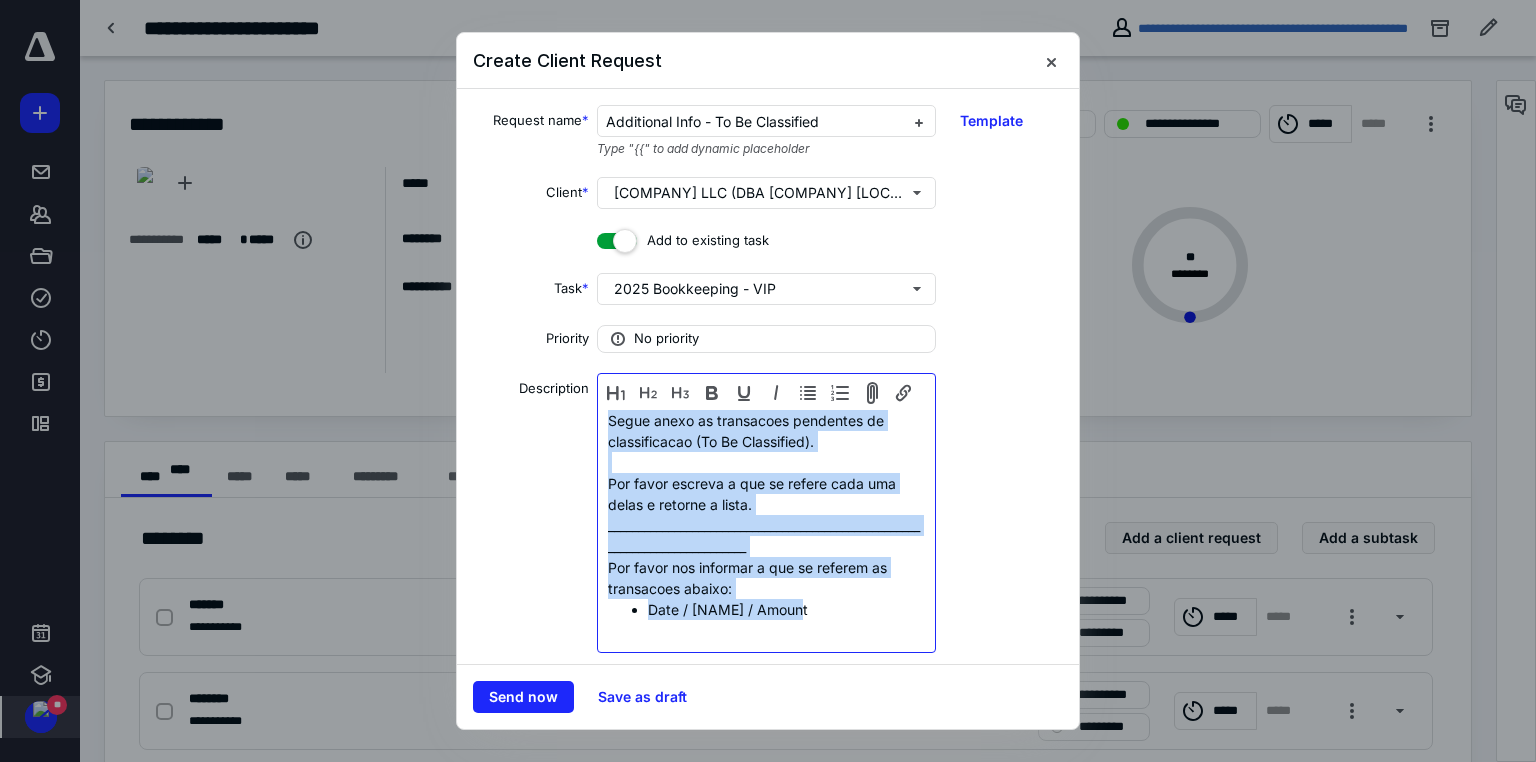 drag, startPoint x: 604, startPoint y: 423, endPoint x: 952, endPoint y: 613, distance: 396.4896 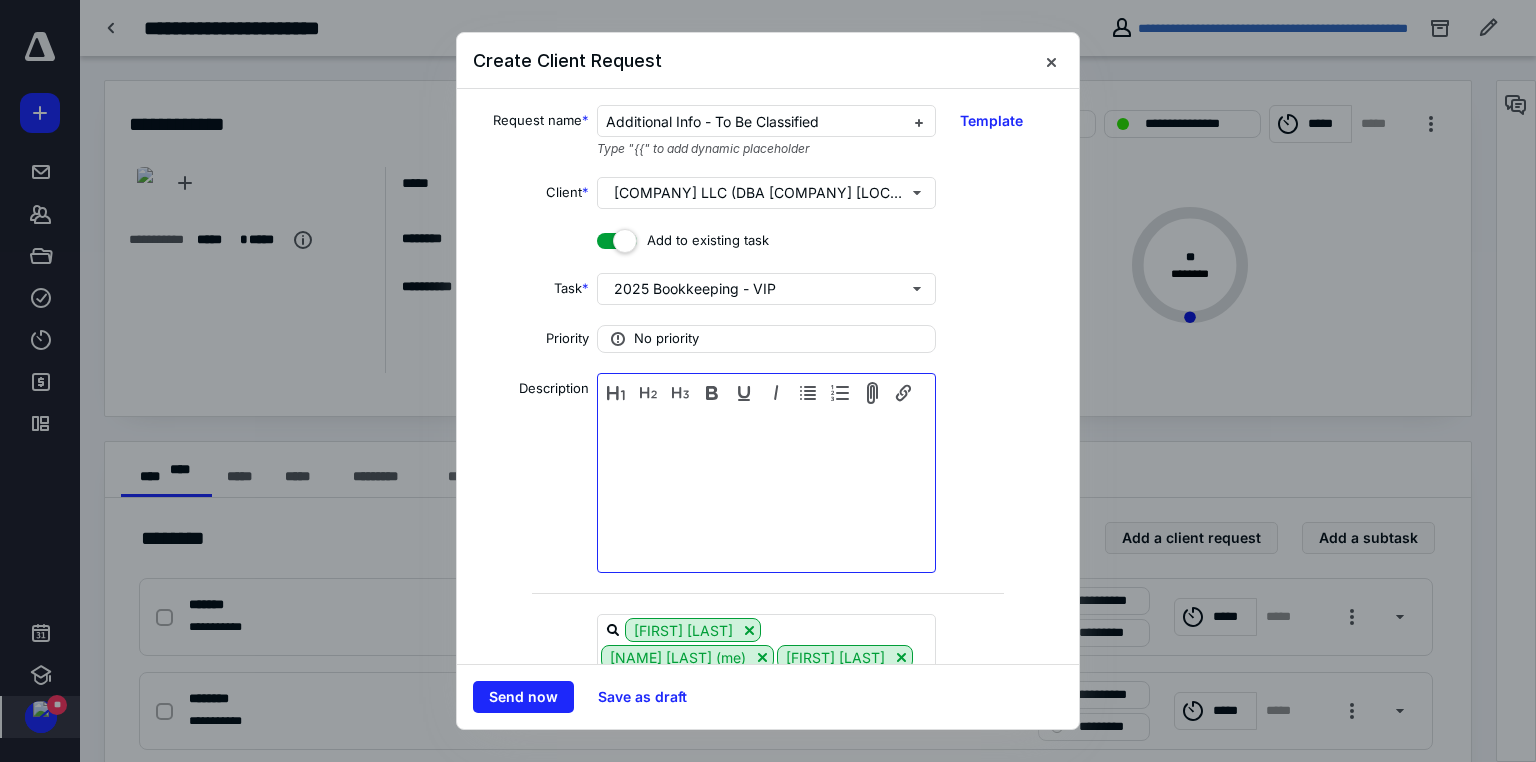 drag, startPoint x: 652, startPoint y: 444, endPoint x: 646, endPoint y: 456, distance: 13.416408 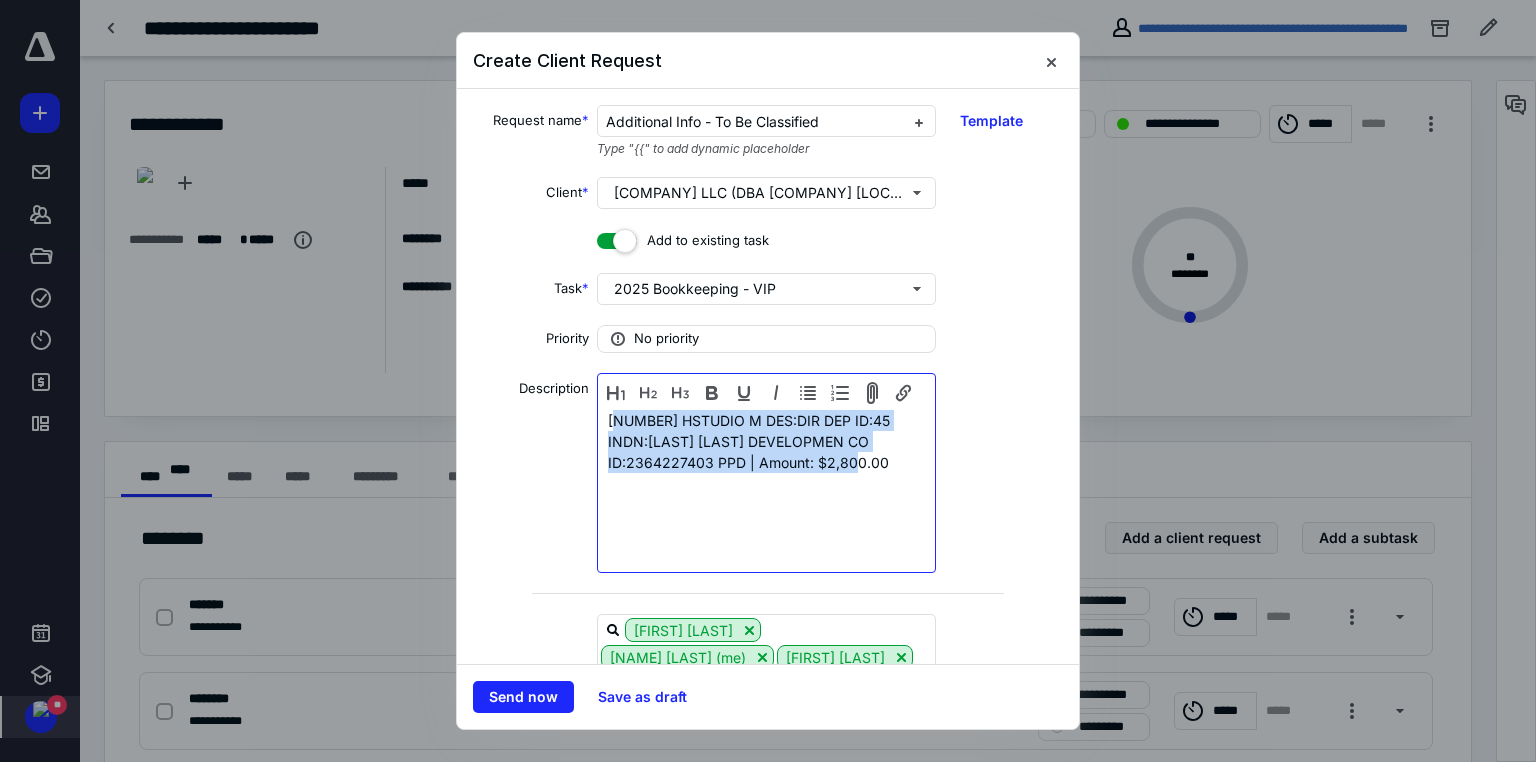 drag, startPoint x: 608, startPoint y: 416, endPoint x: 996, endPoint y: 462, distance: 390.7173 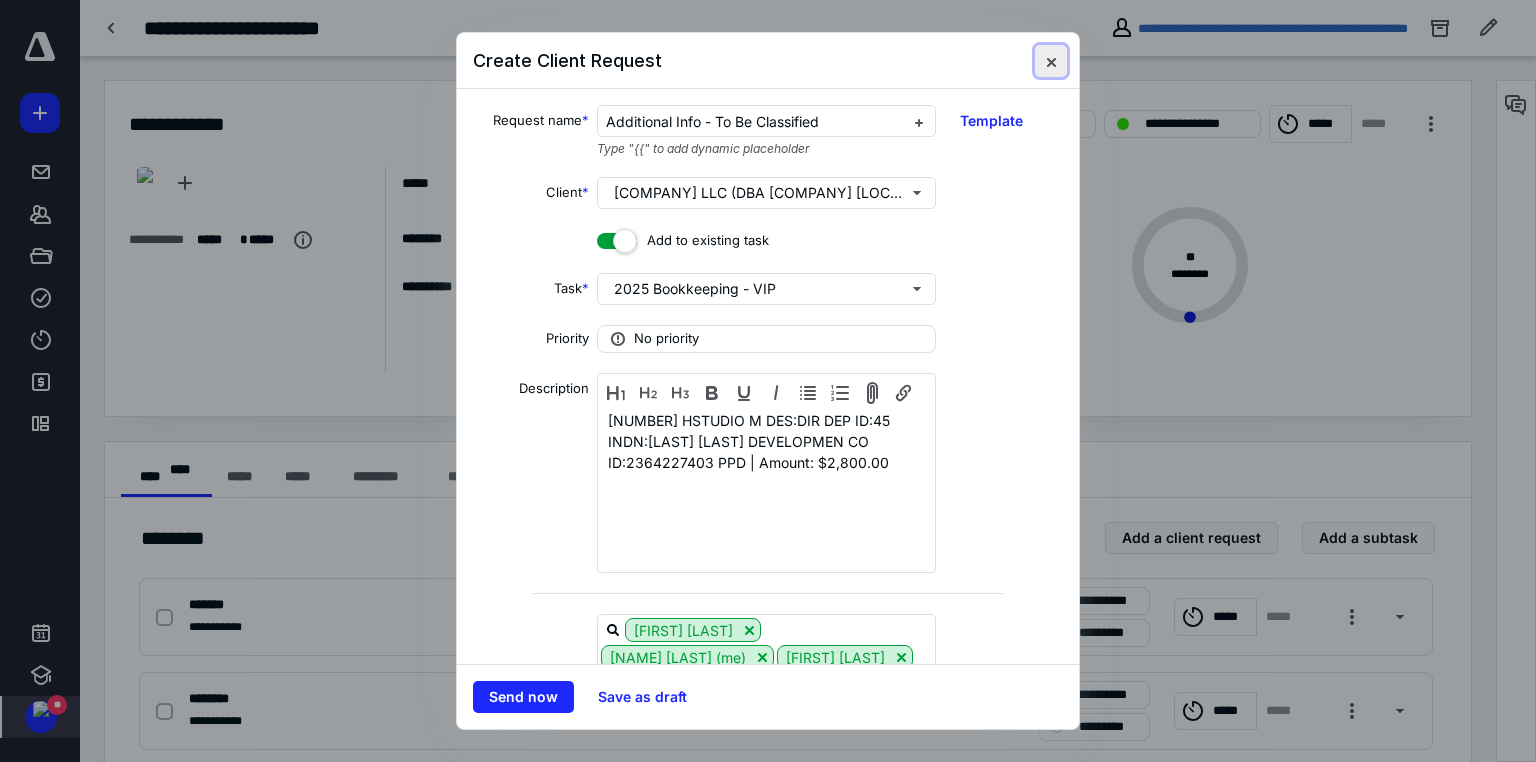 click at bounding box center [1051, 61] 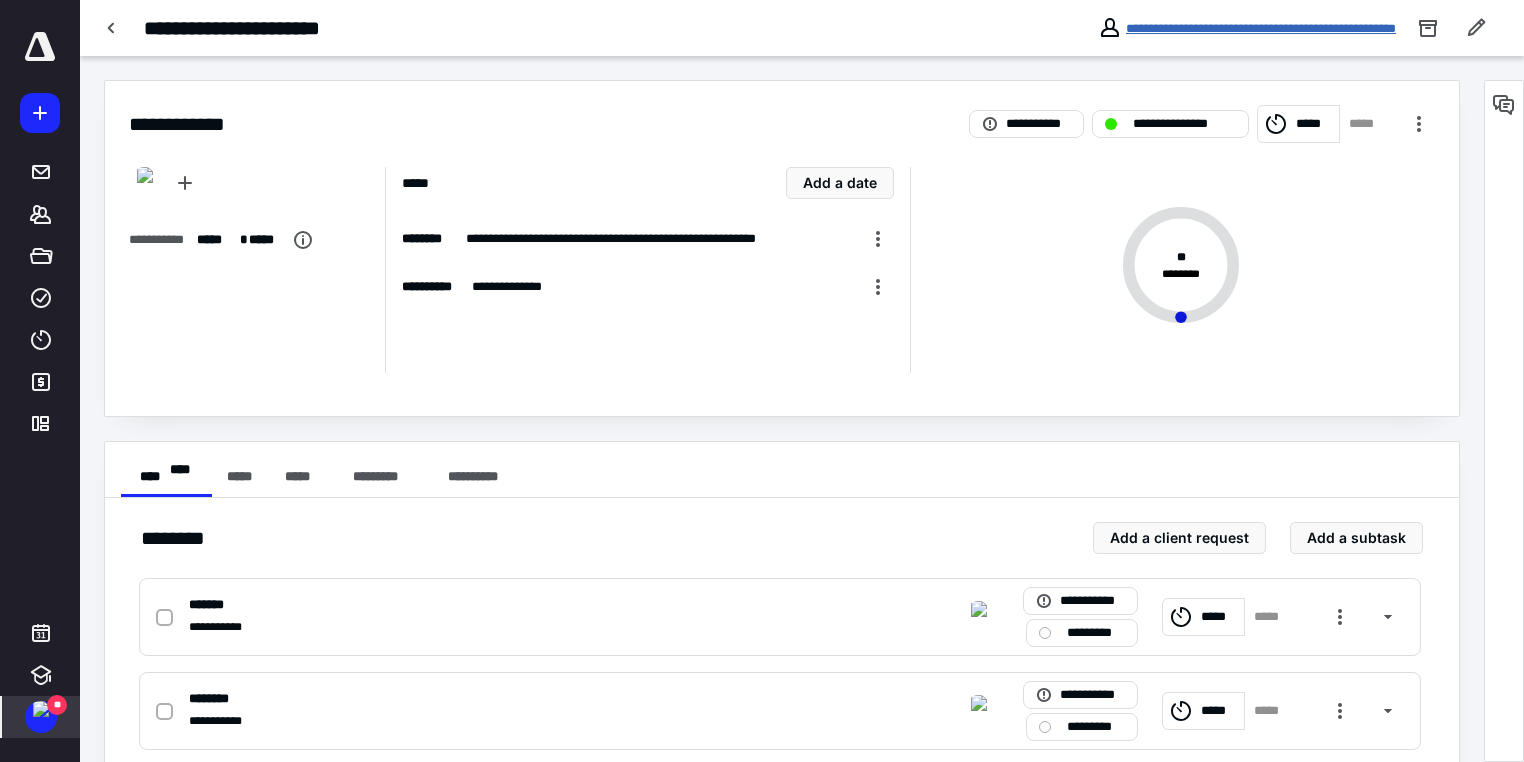 click on "**********" at bounding box center [1261, 28] 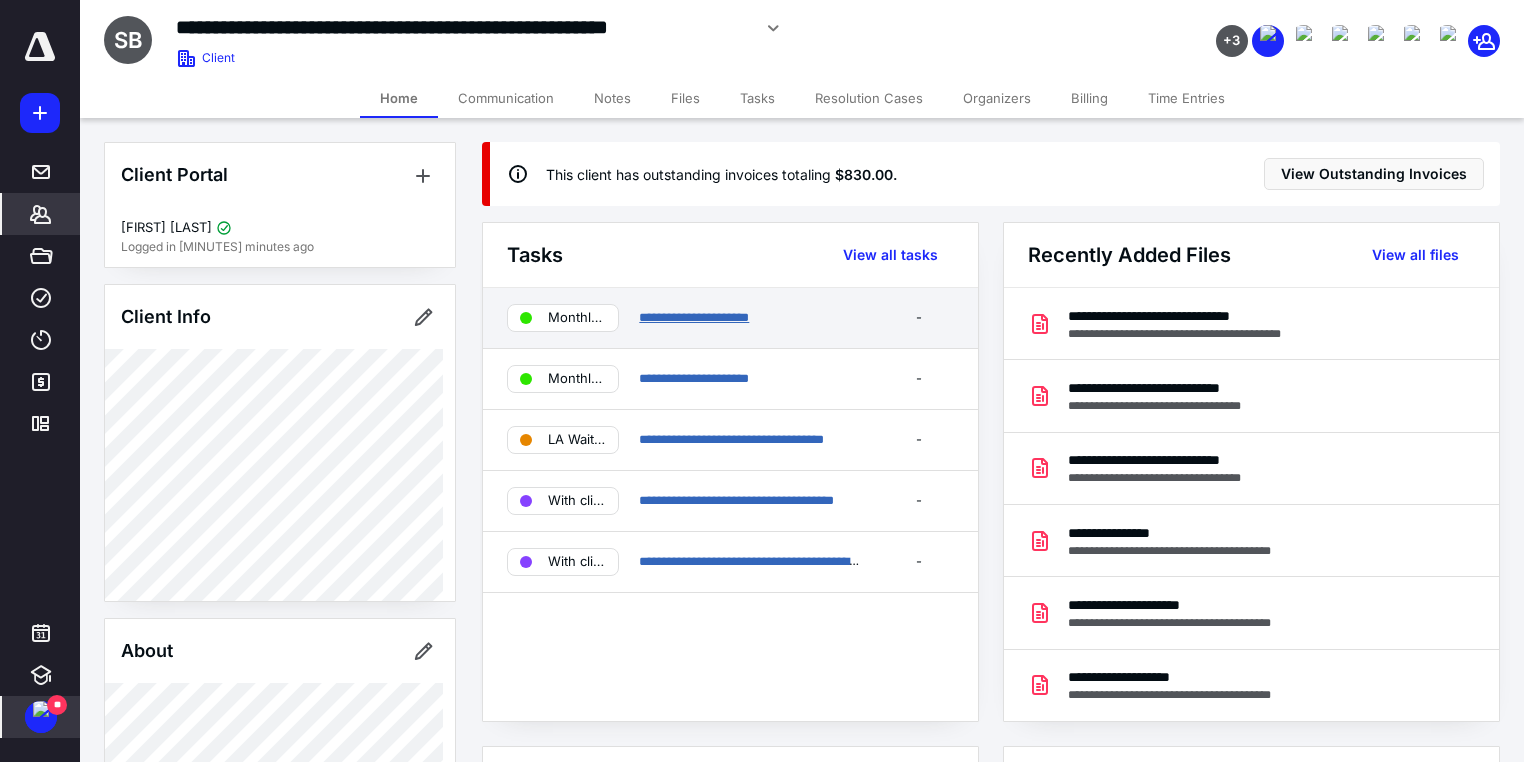 click on "**********" at bounding box center (694, 317) 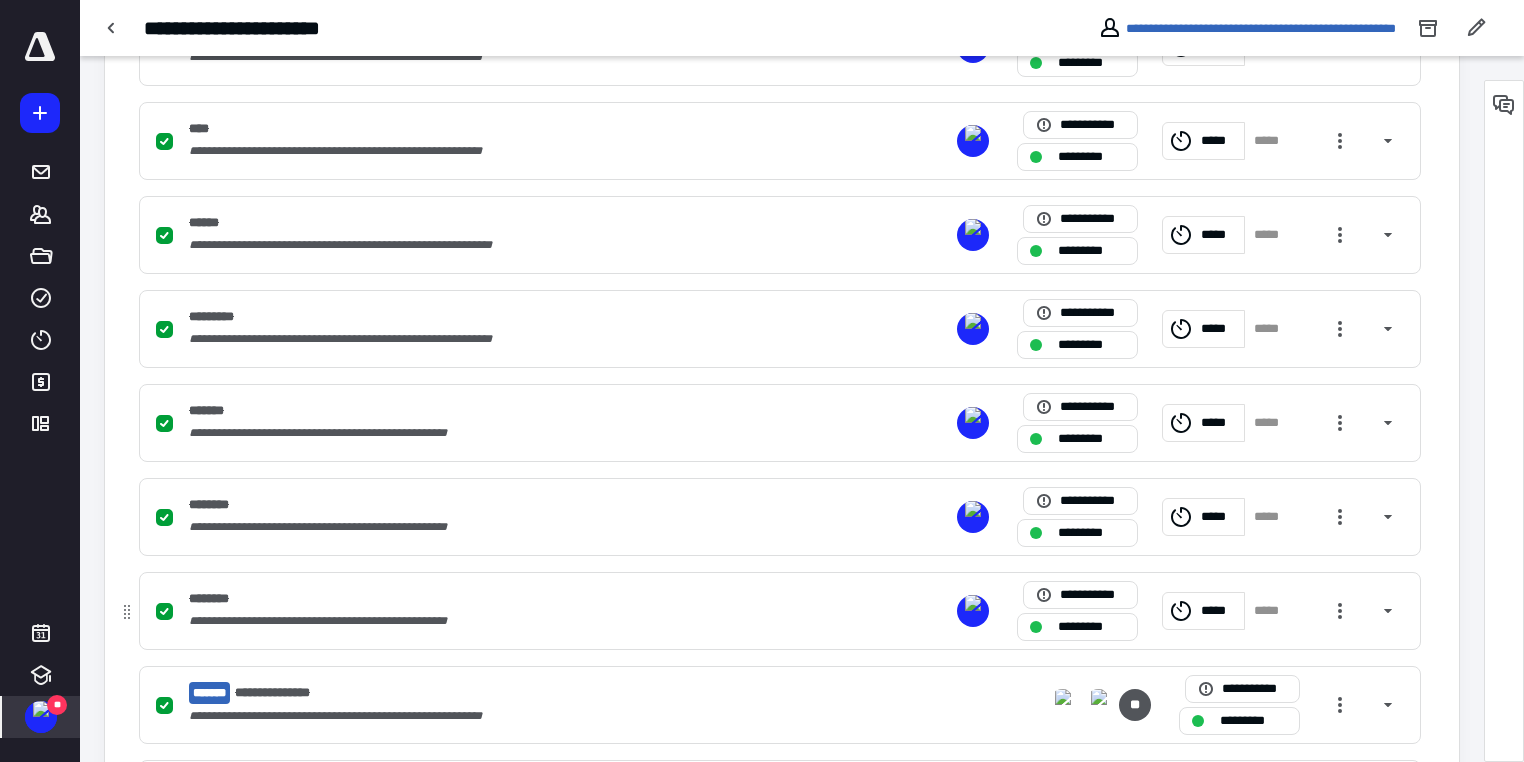 scroll, scrollTop: 1200, scrollLeft: 0, axis: vertical 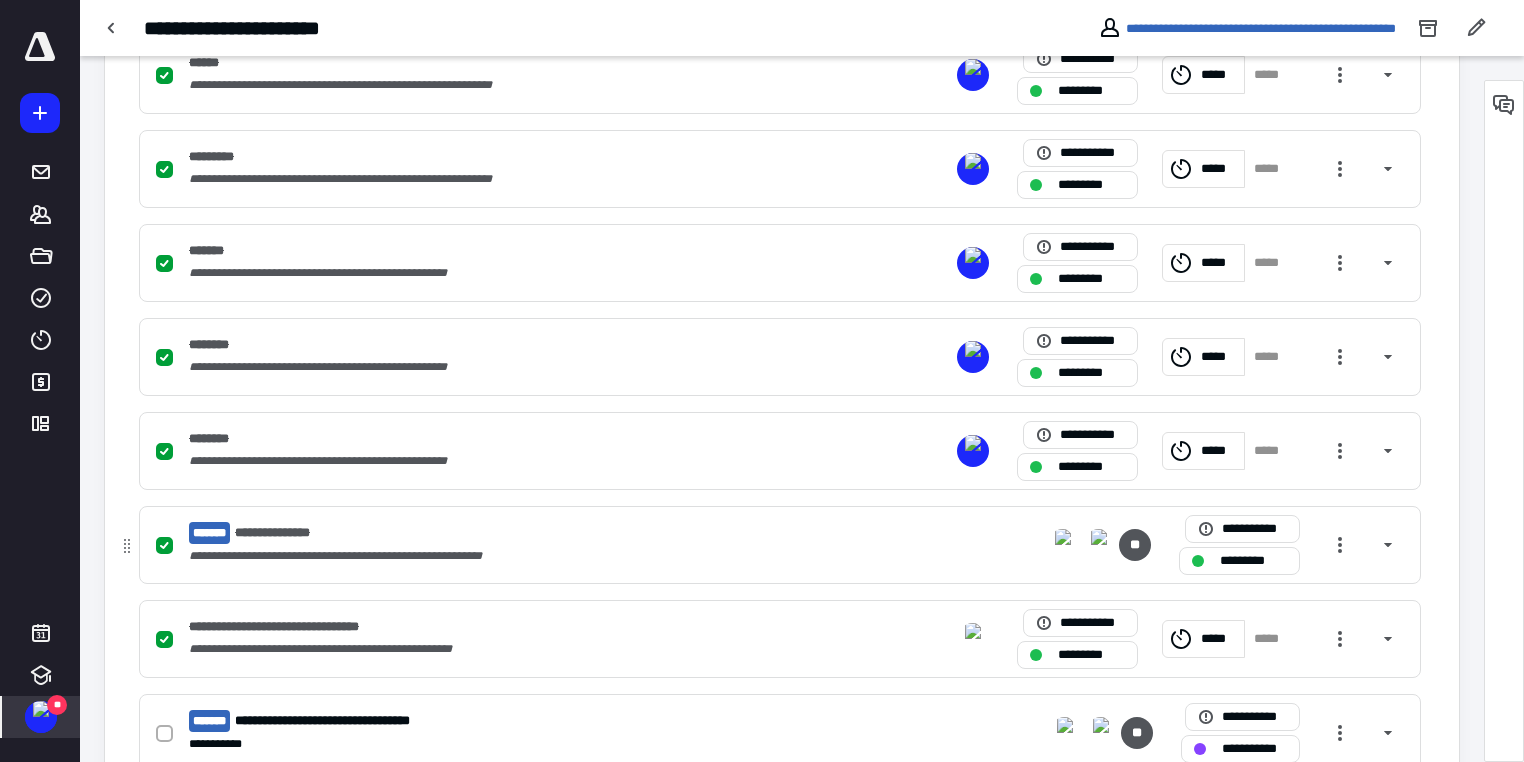 click on "**********" at bounding box center [517, 556] 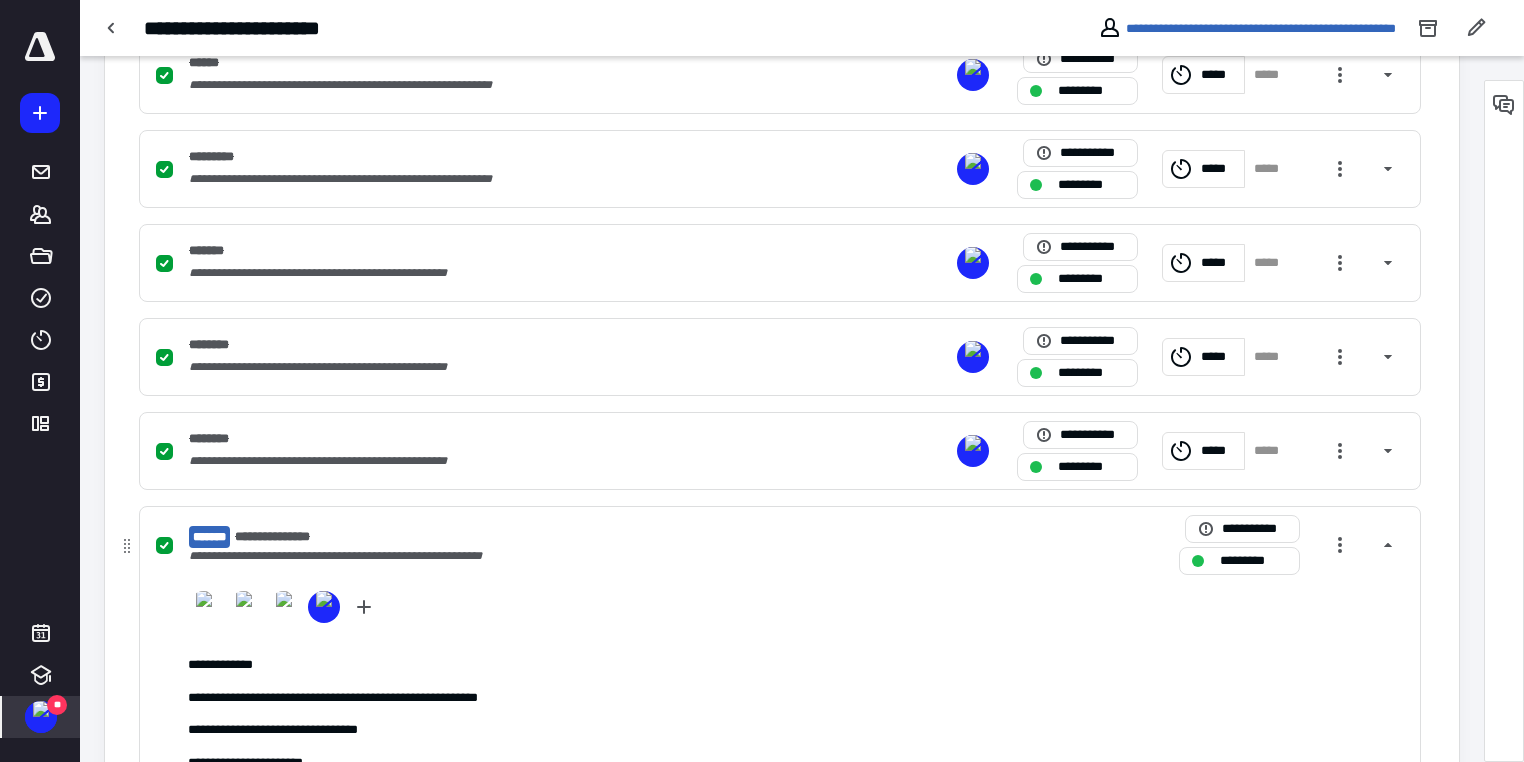 scroll, scrollTop: 2177, scrollLeft: 0, axis: vertical 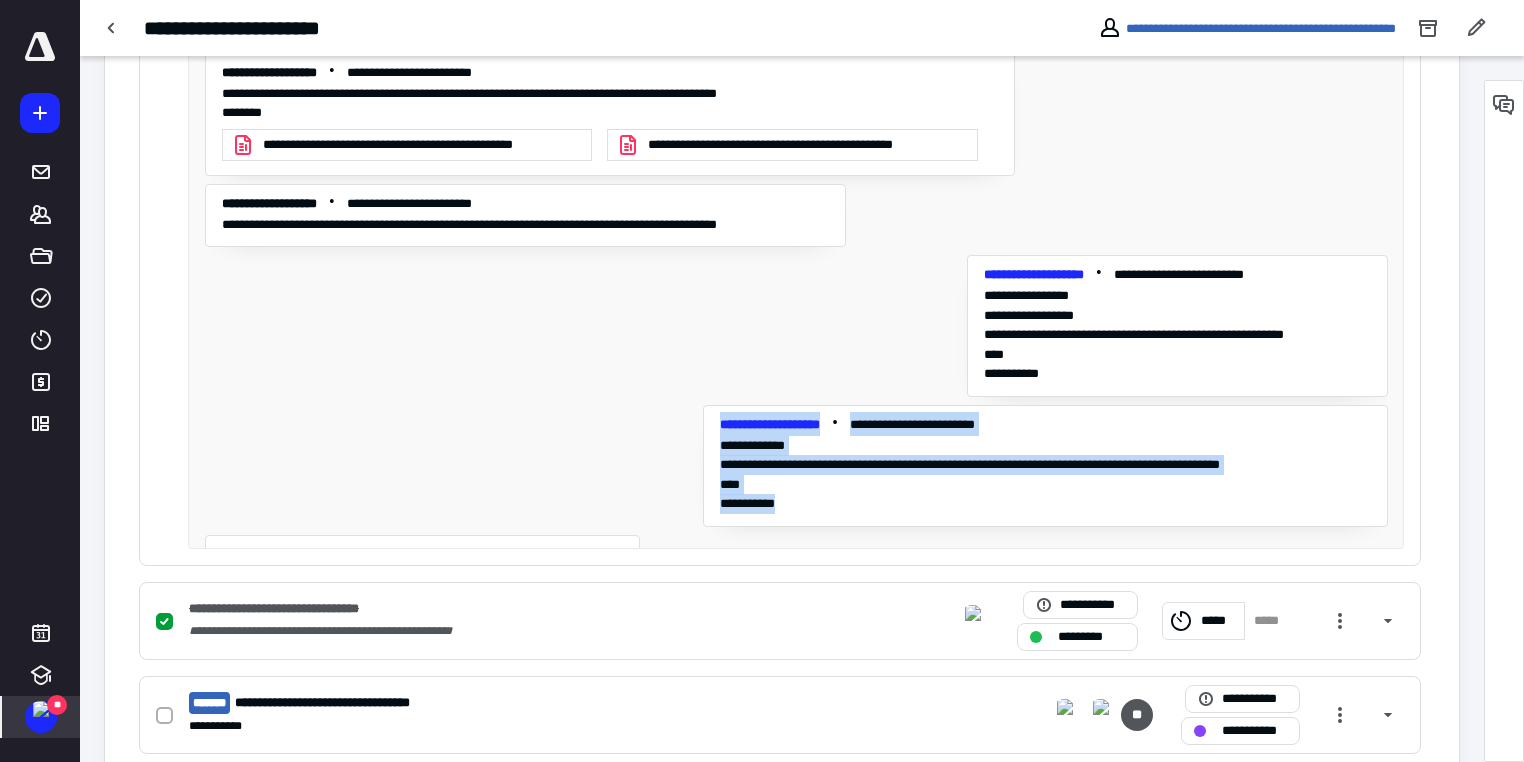 drag, startPoint x: 708, startPoint y: 408, endPoint x: 944, endPoint y: 480, distance: 246.73872 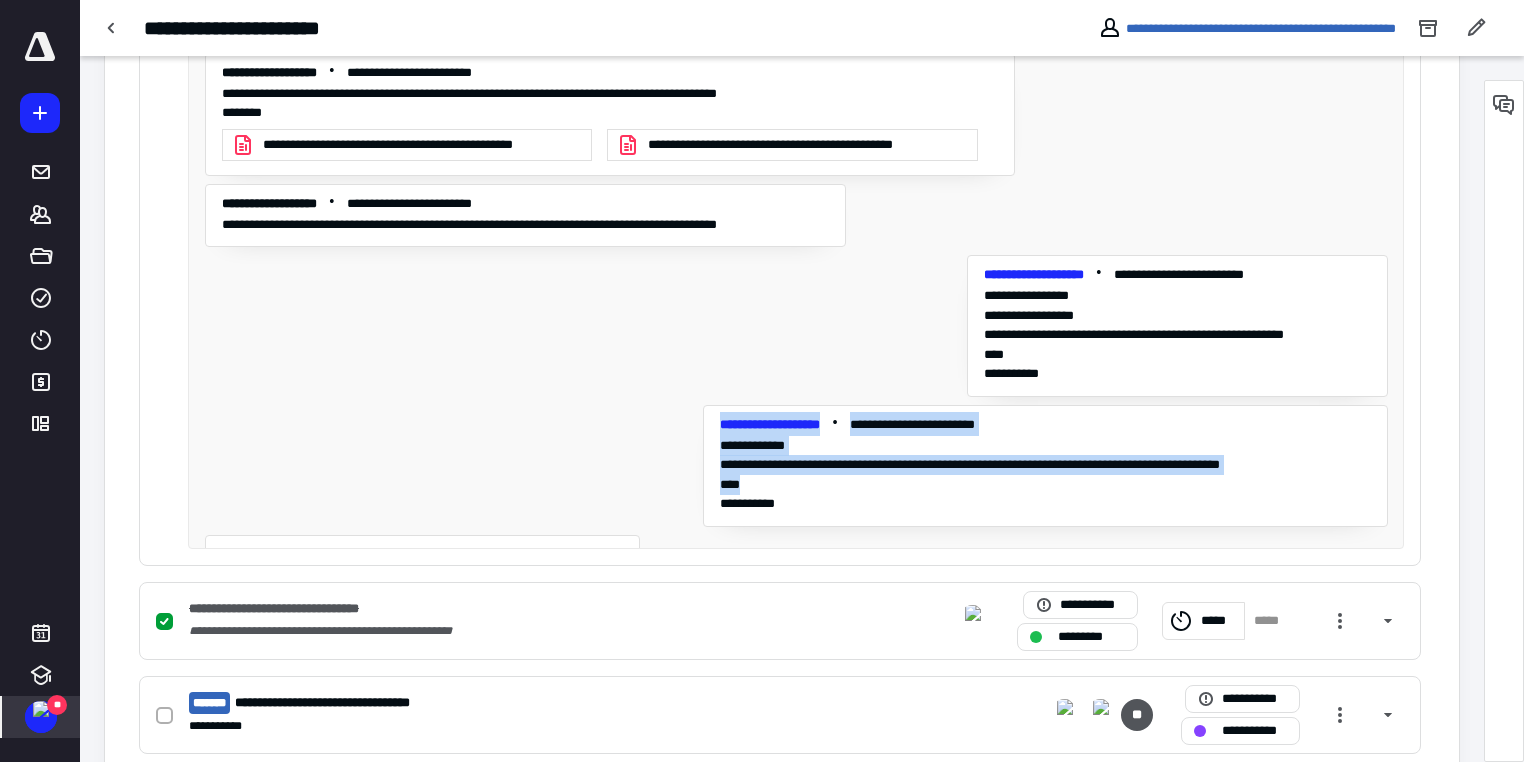 copy on "**********" 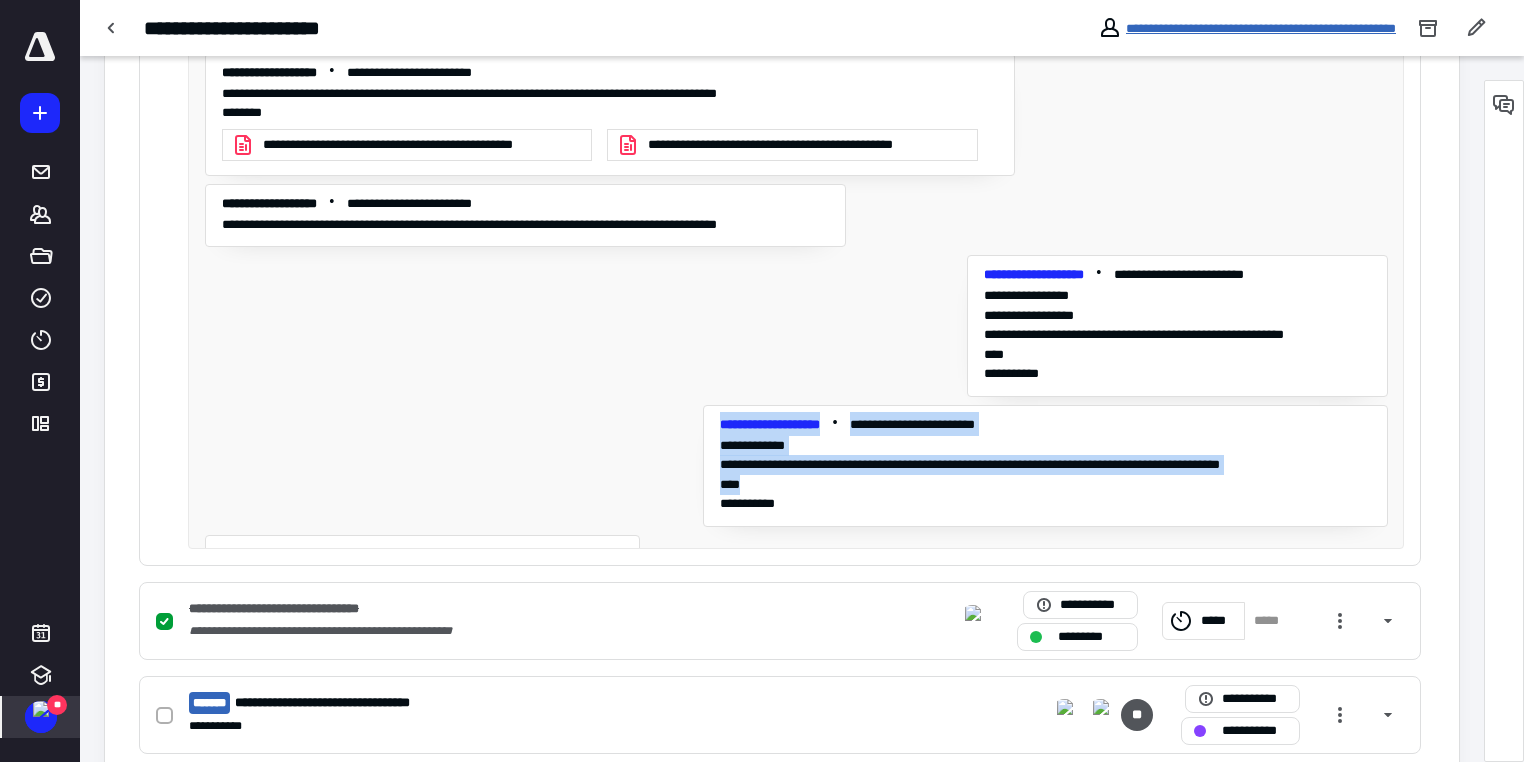 click on "**********" at bounding box center [1261, 28] 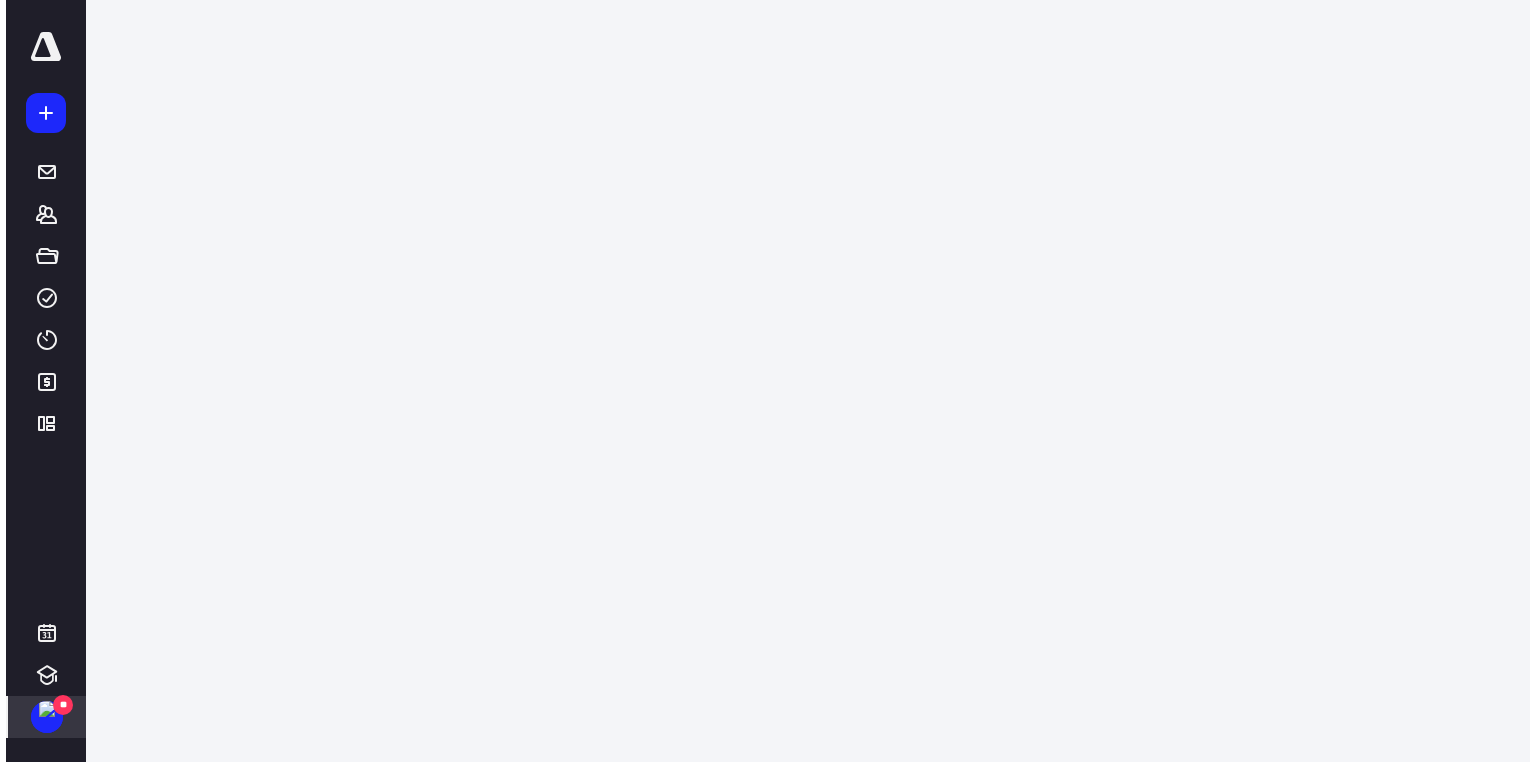 scroll, scrollTop: 0, scrollLeft: 0, axis: both 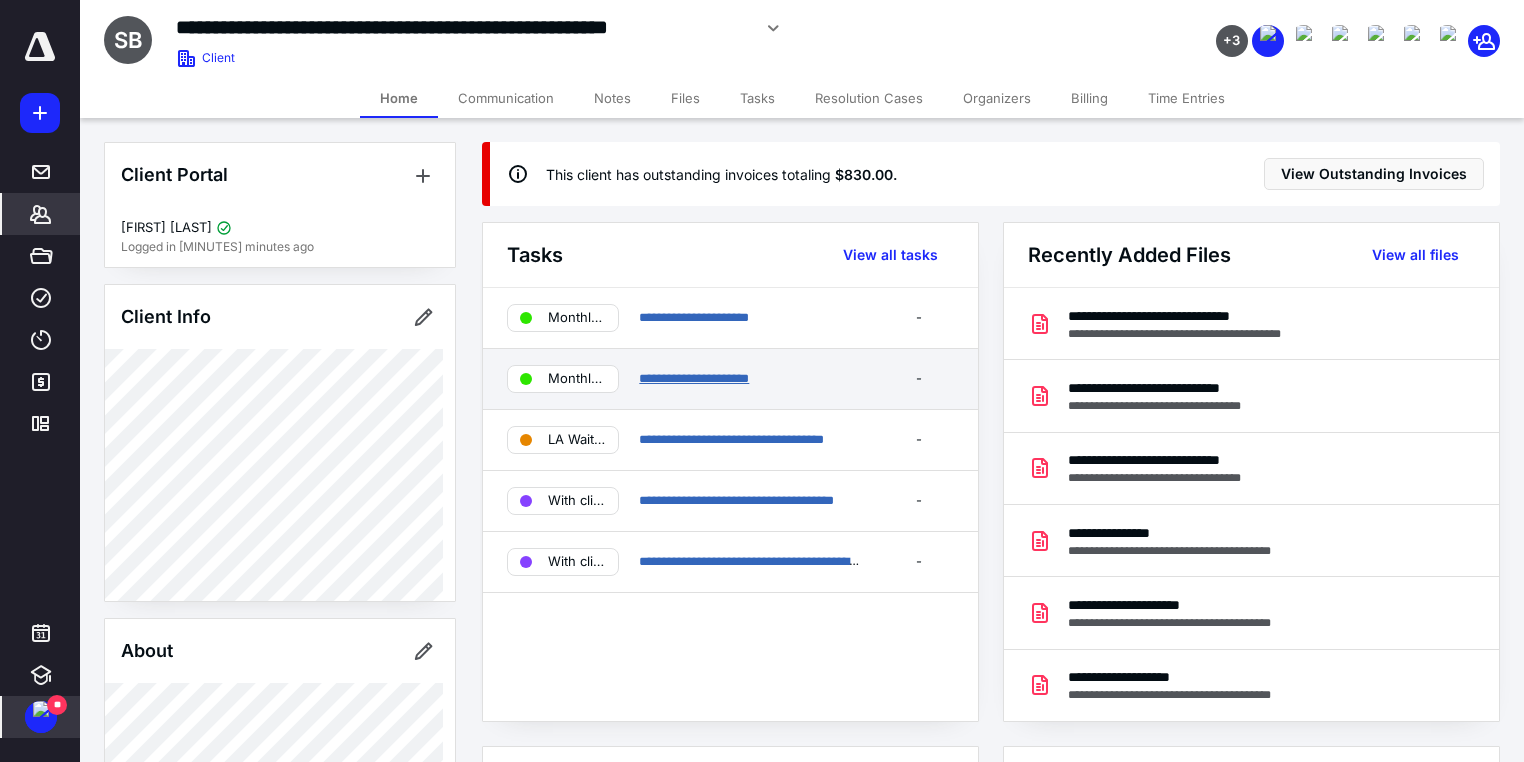 click on "**********" at bounding box center [694, 378] 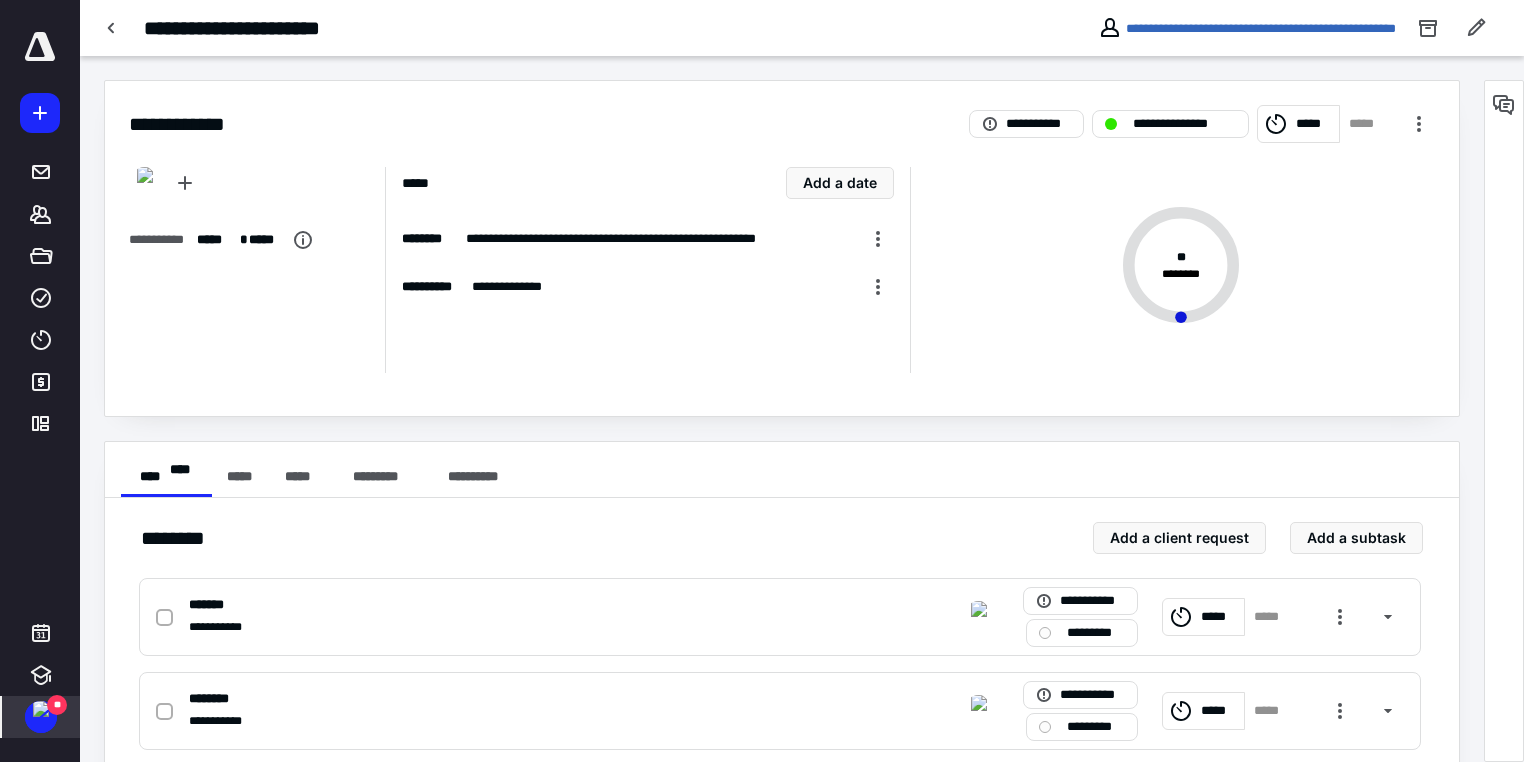 click 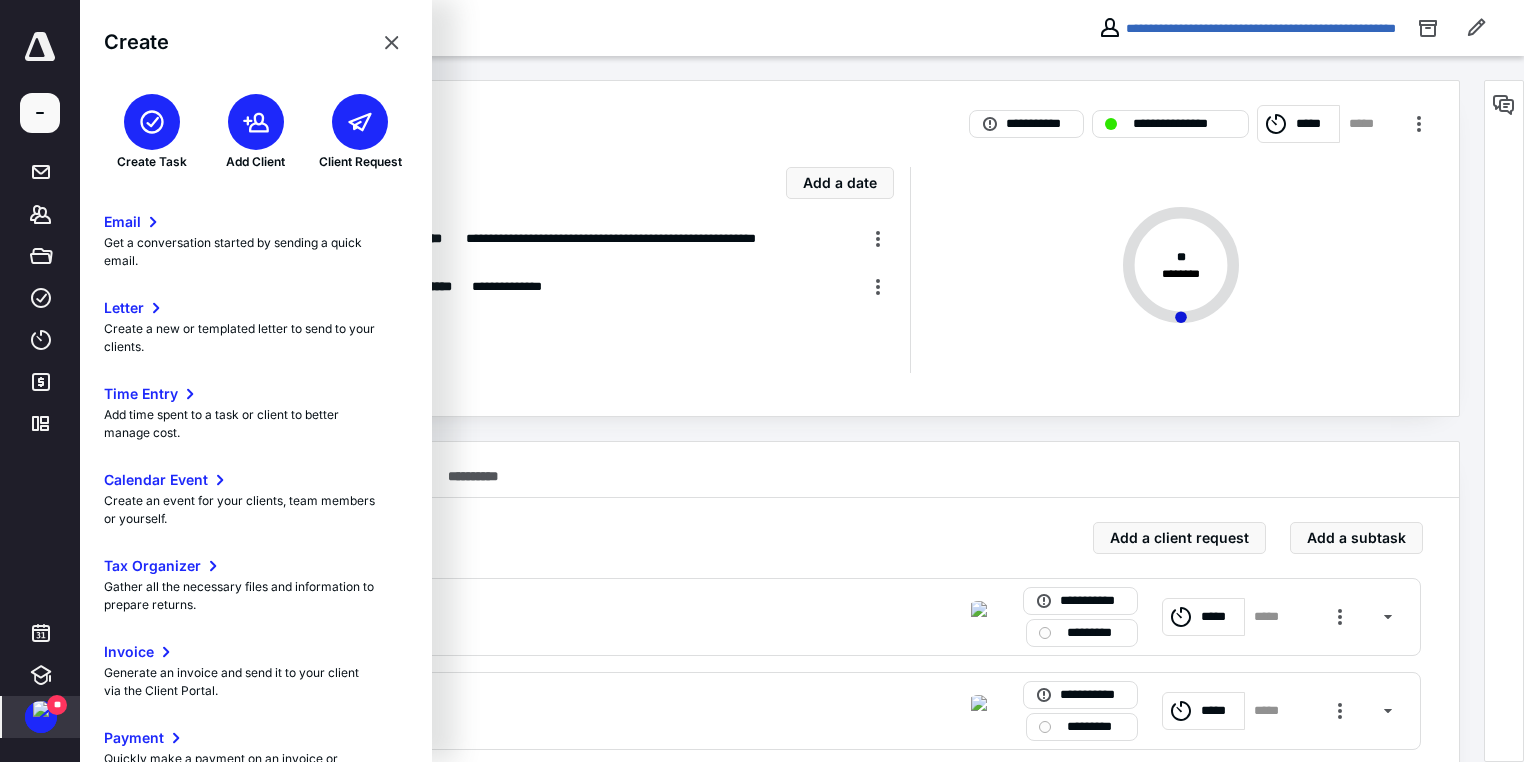 click 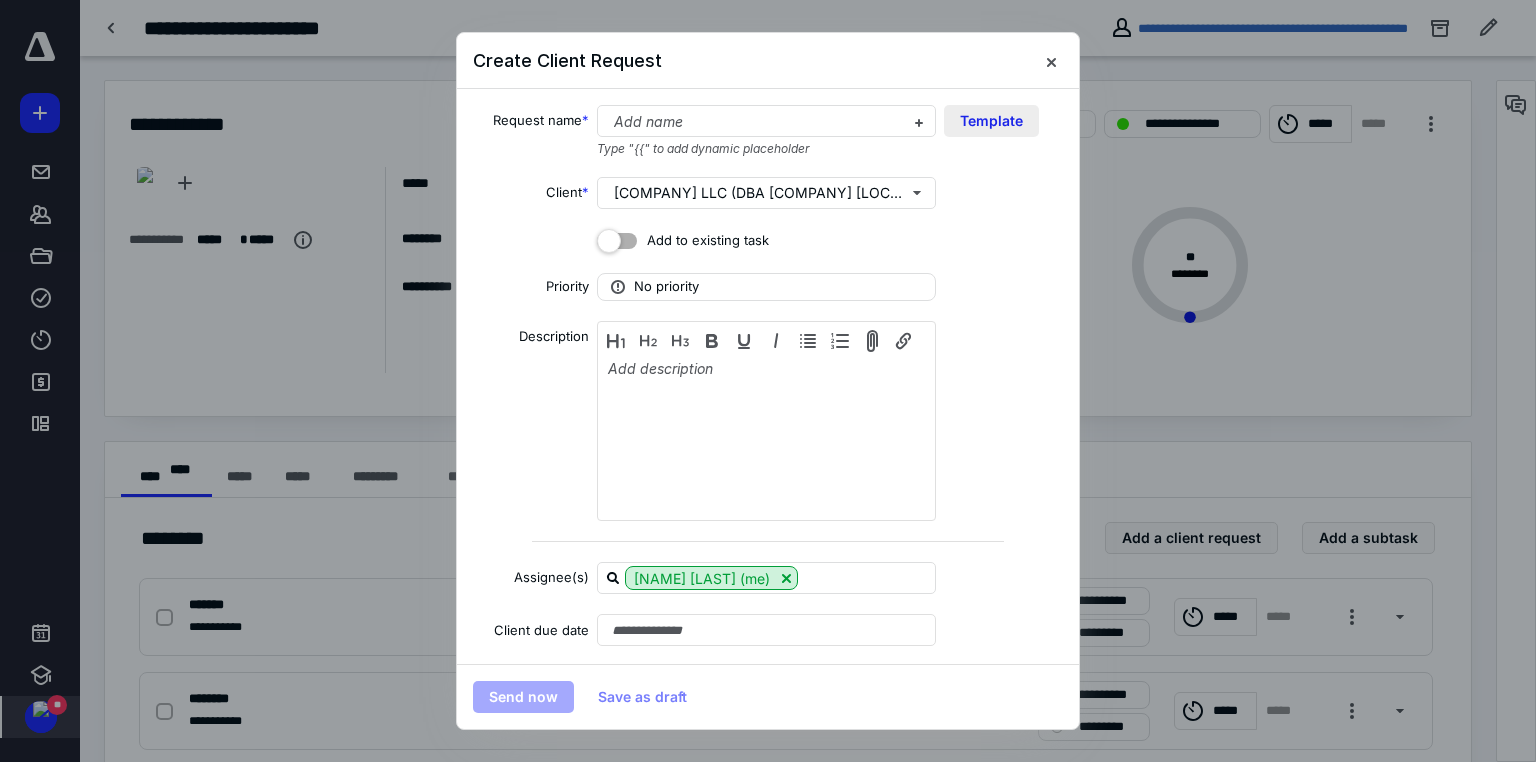 click on "Template" at bounding box center (991, 121) 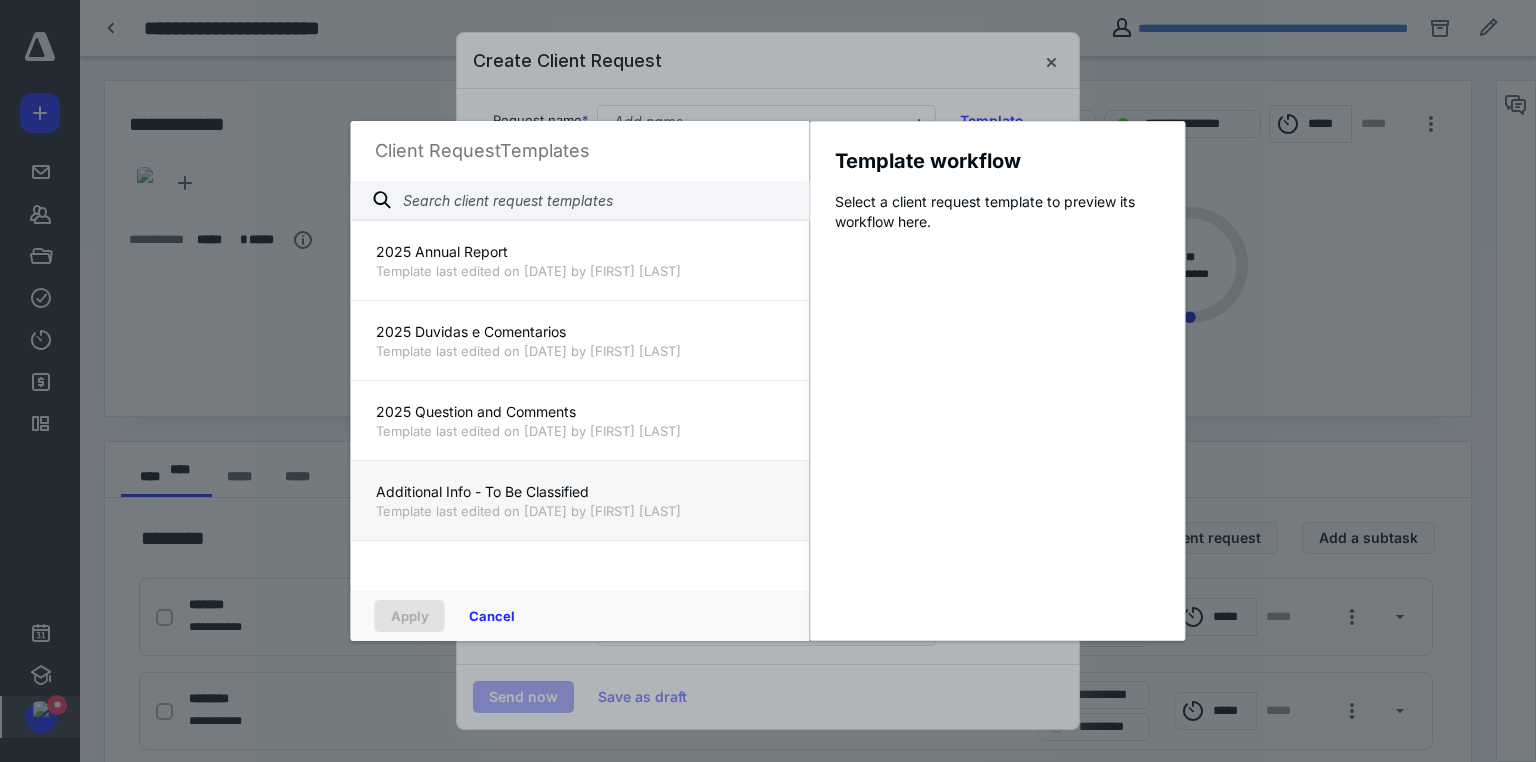 click on "Template last edited on [DATE] by [FIRST] [LAST]" at bounding box center [580, 511] 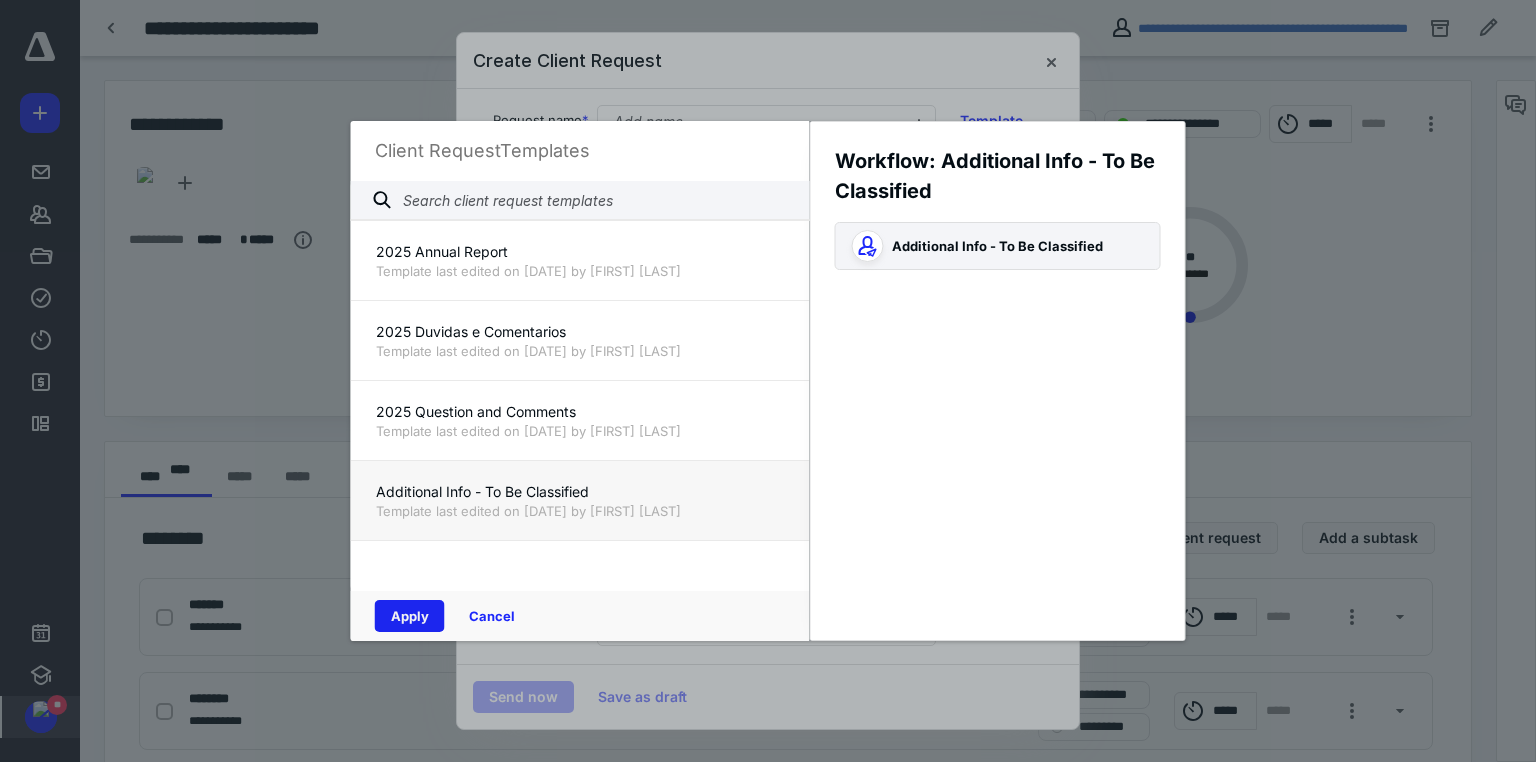 click on "Apply" at bounding box center (410, 616) 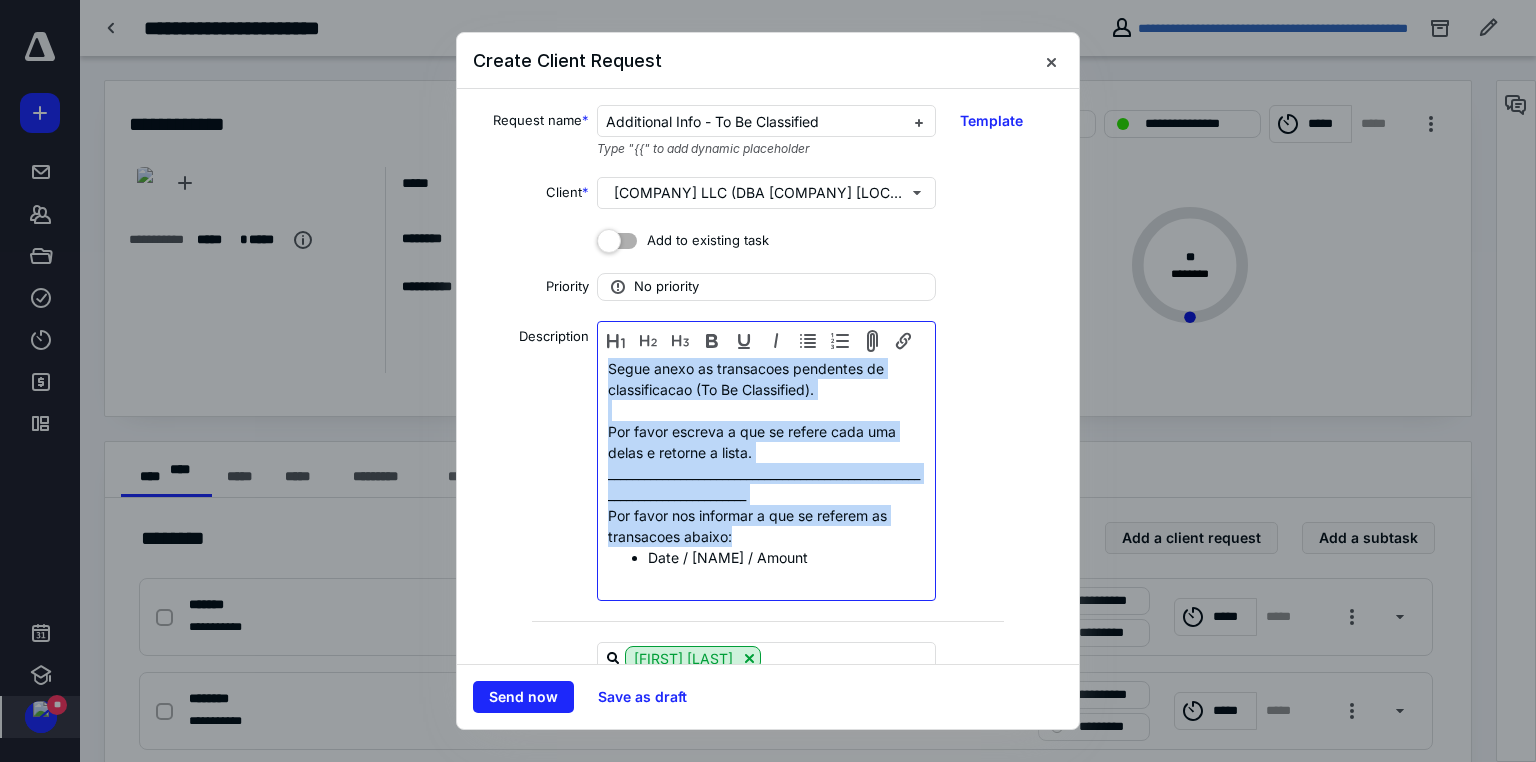 drag, startPoint x: 607, startPoint y: 364, endPoint x: 1036, endPoint y: 543, distance: 464.84622 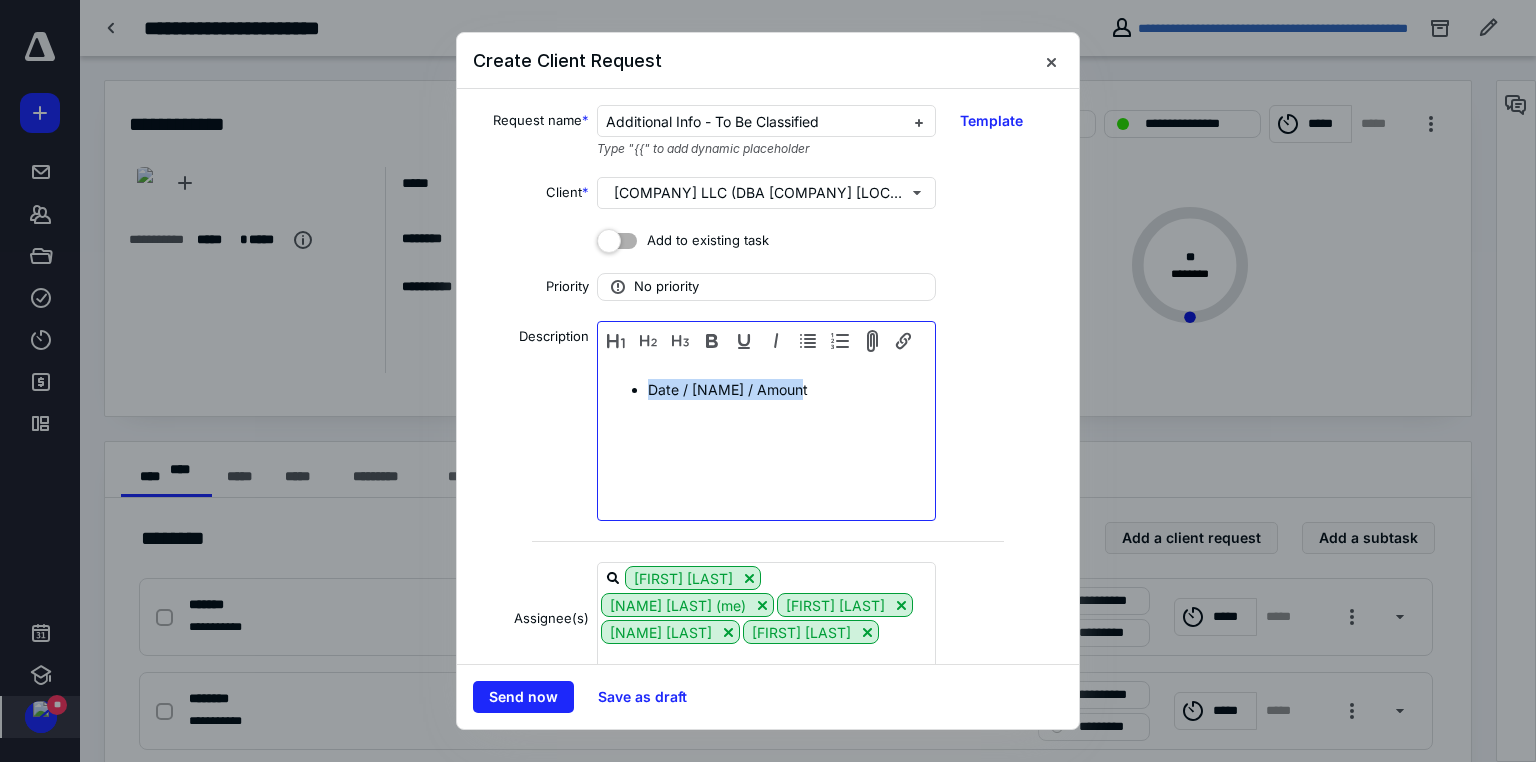 drag, startPoint x: 624, startPoint y: 388, endPoint x: 912, endPoint y: 396, distance: 288.11108 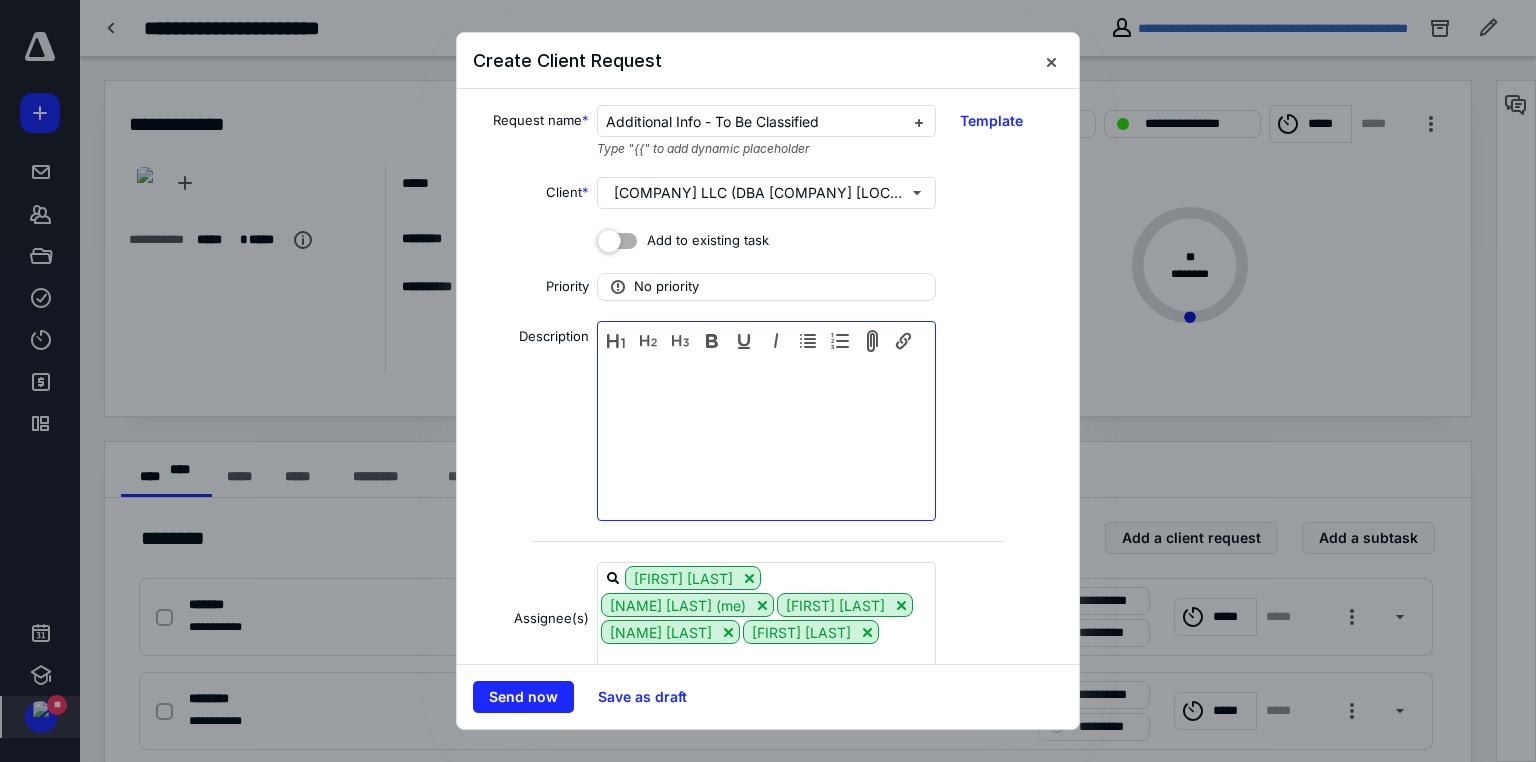 click at bounding box center (766, 368) 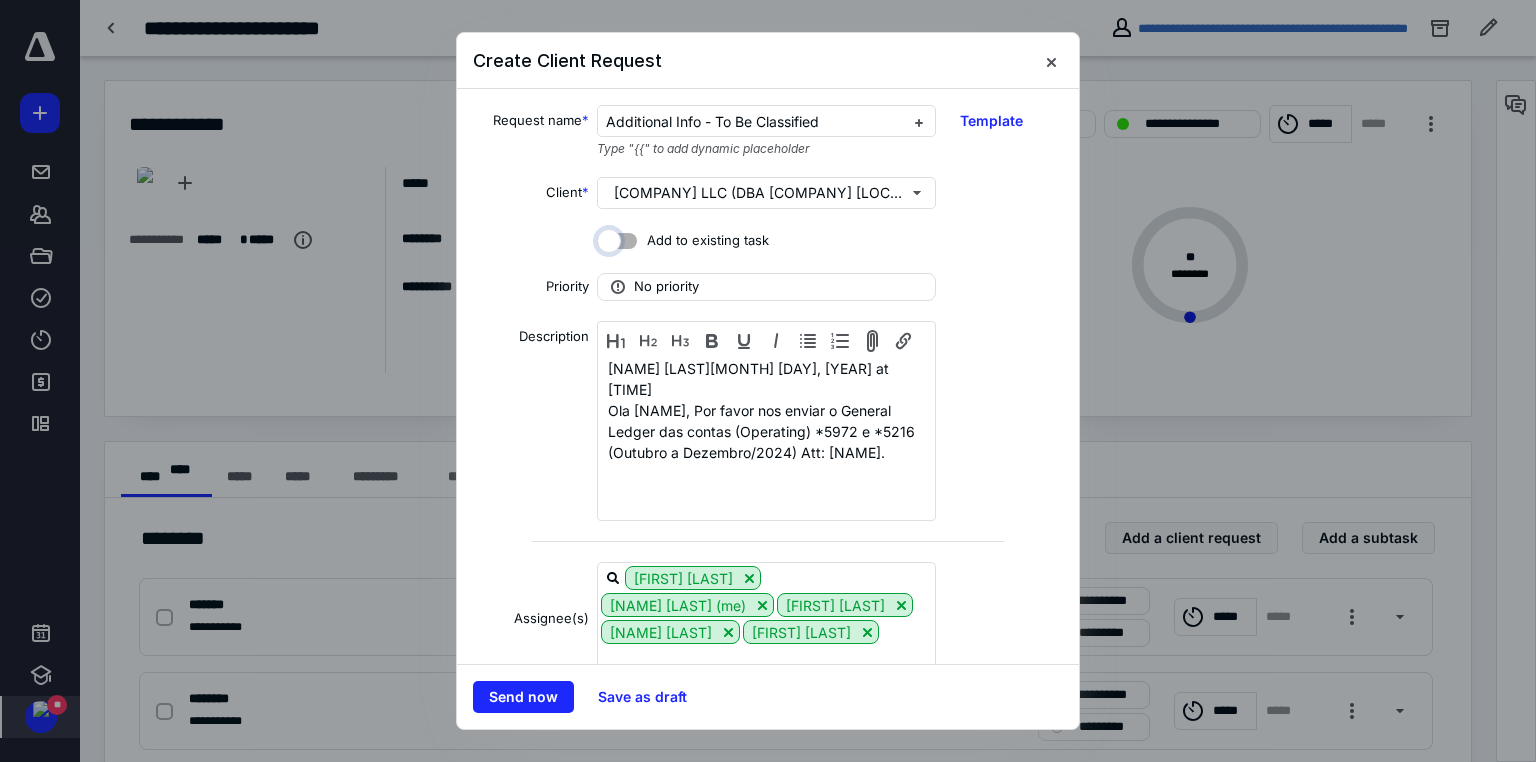 click at bounding box center [617, 238] 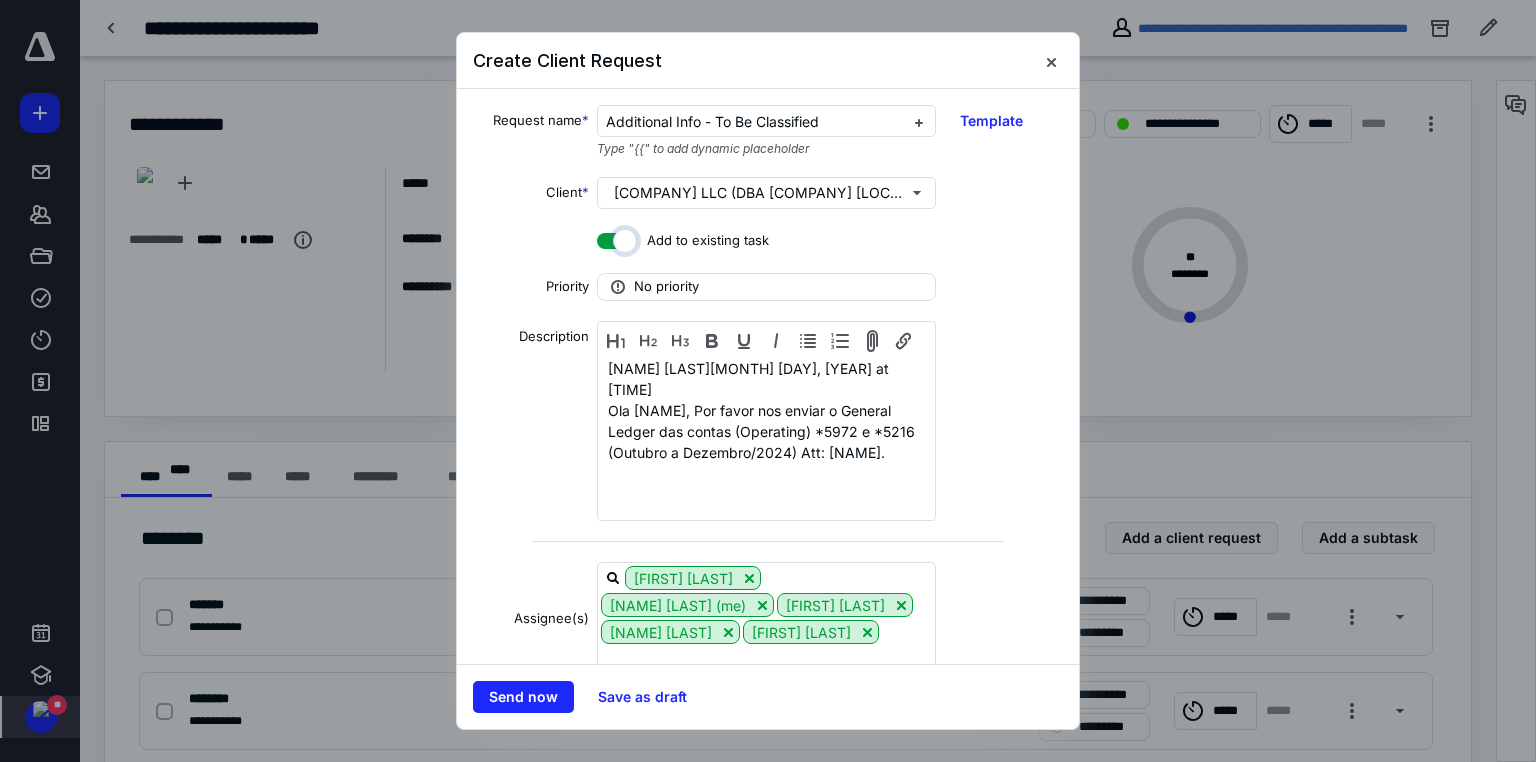 checkbox on "true" 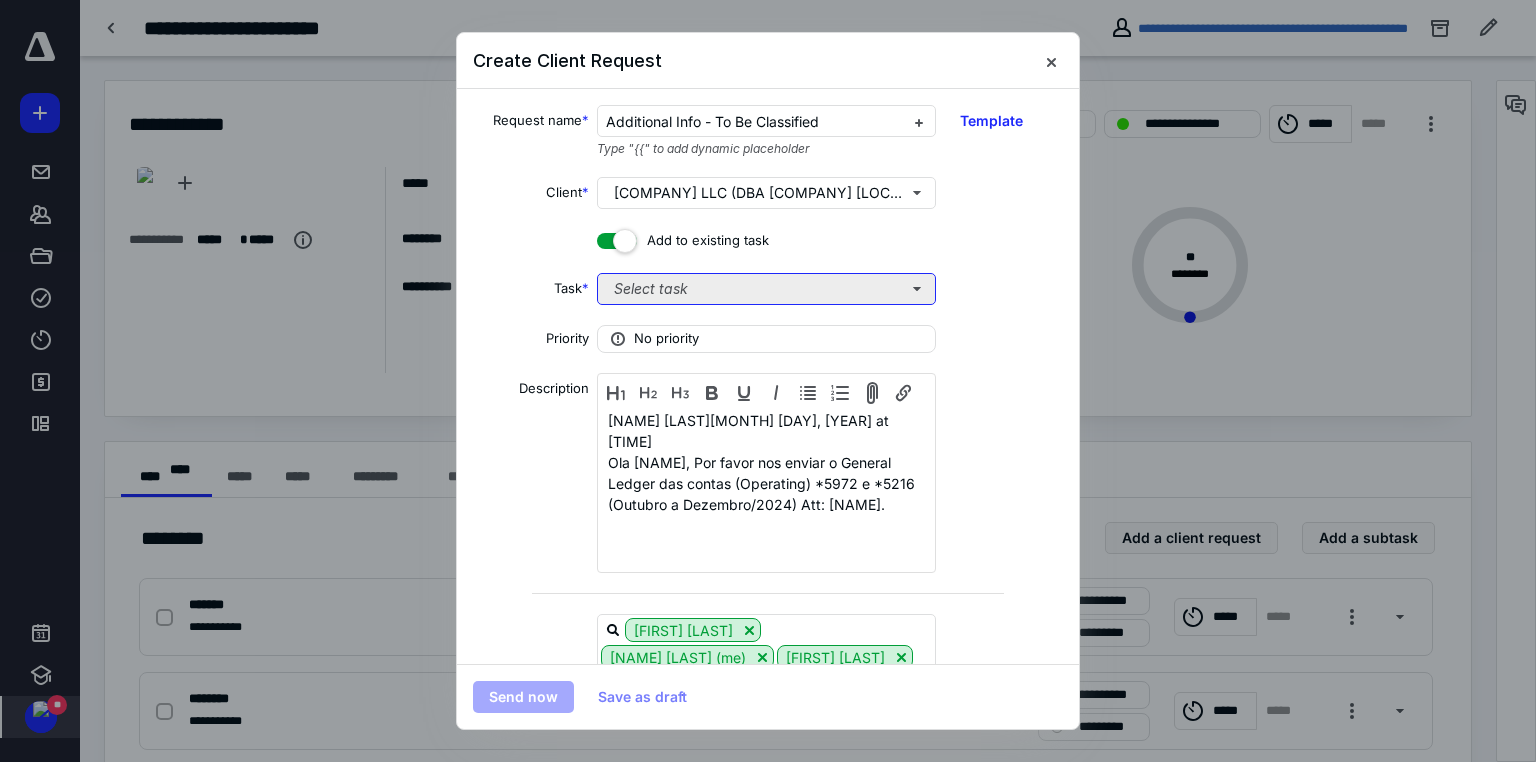 click on "Select task" at bounding box center [766, 289] 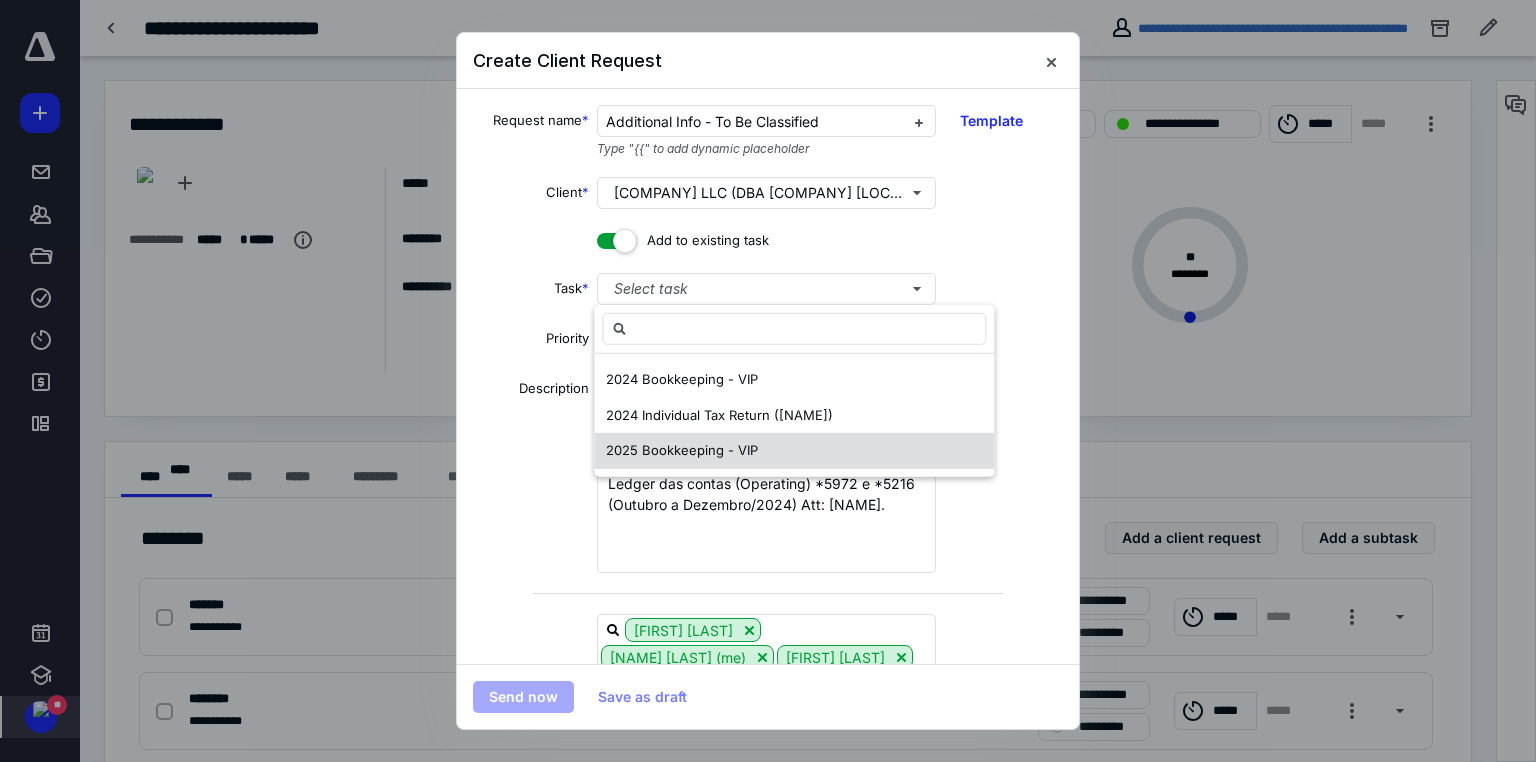 click on "2025 Bookkeeping - VIP" at bounding box center (682, 450) 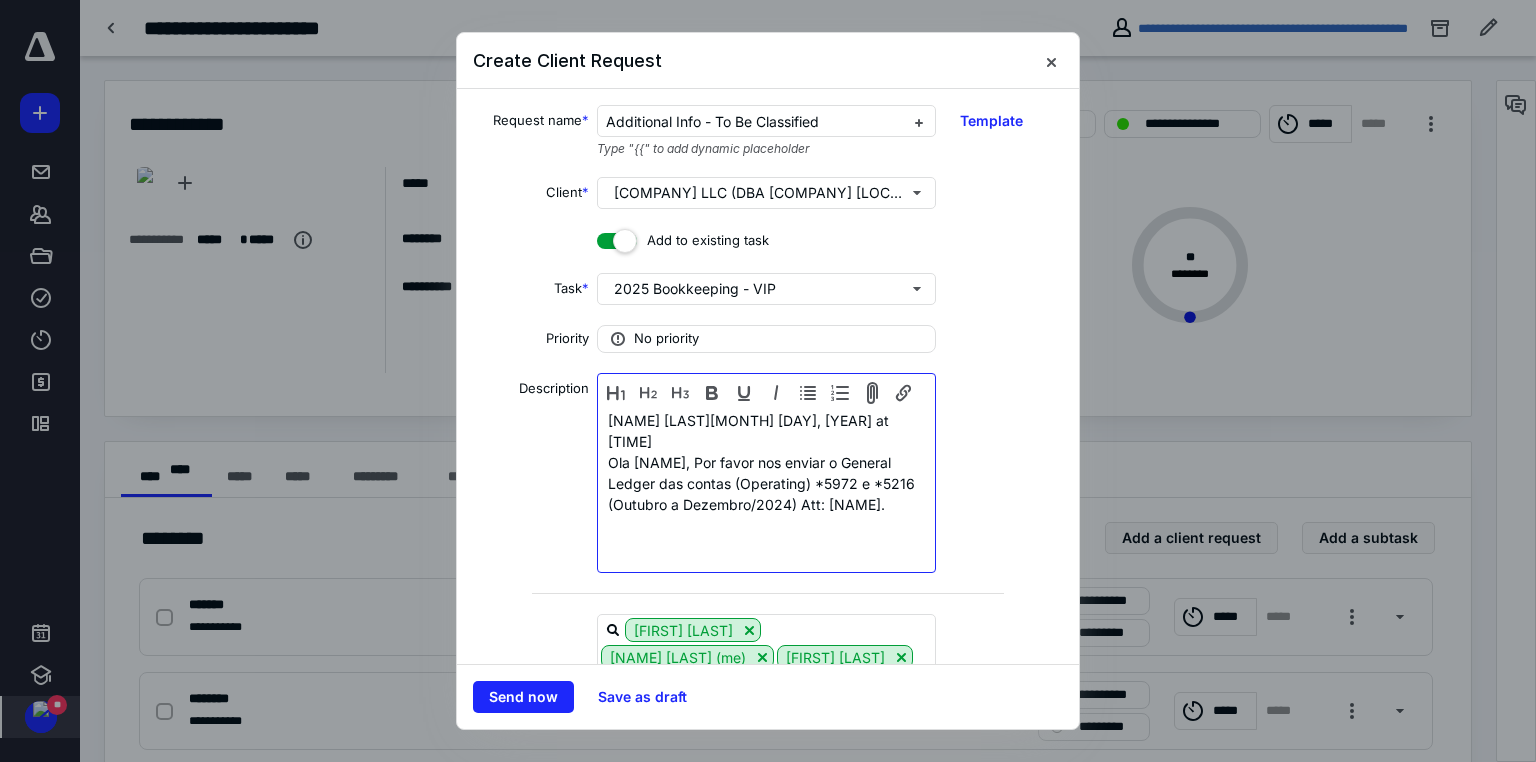 drag, startPoint x: 605, startPoint y: 420, endPoint x: 713, endPoint y: 440, distance: 109.83624 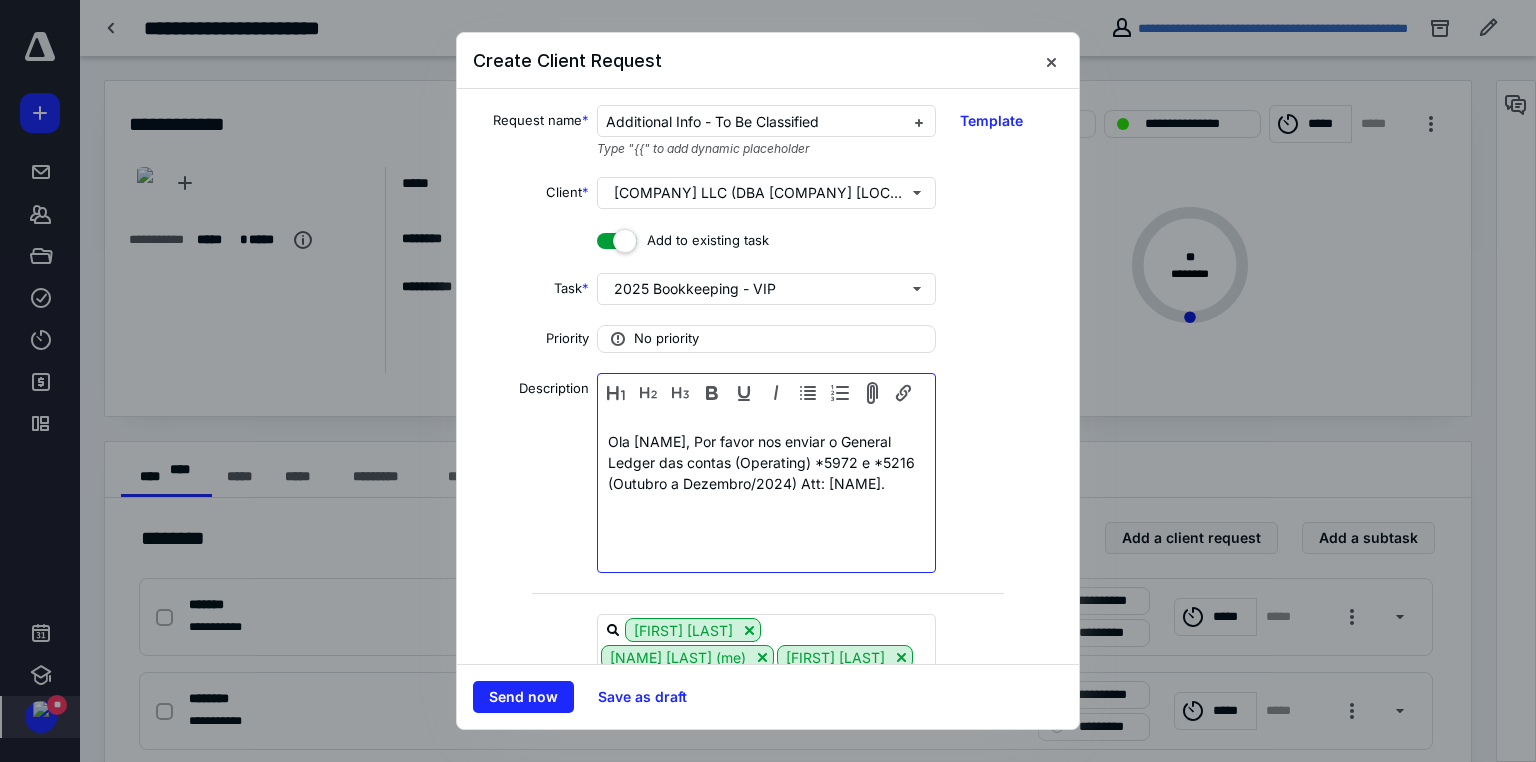 click on "Ola [NAME],
Por favor nos enviar o General Ledger das contas (Operating) *5972 e *5216 (Outubro a Dezembro/2024)
Att: [NAME]." at bounding box center (766, 462) 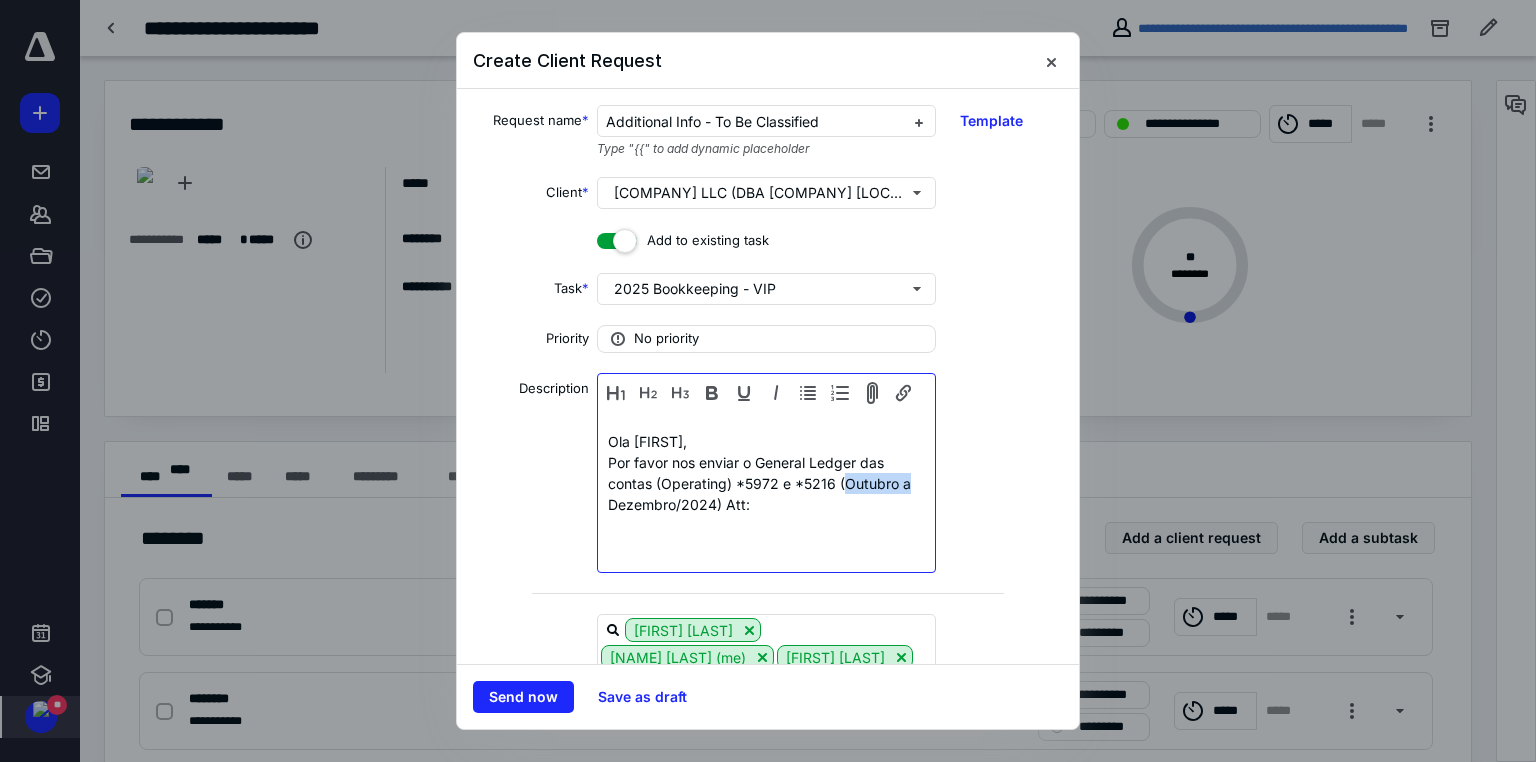 drag, startPoint x: 839, startPoint y: 482, endPoint x: 924, endPoint y: 482, distance: 85 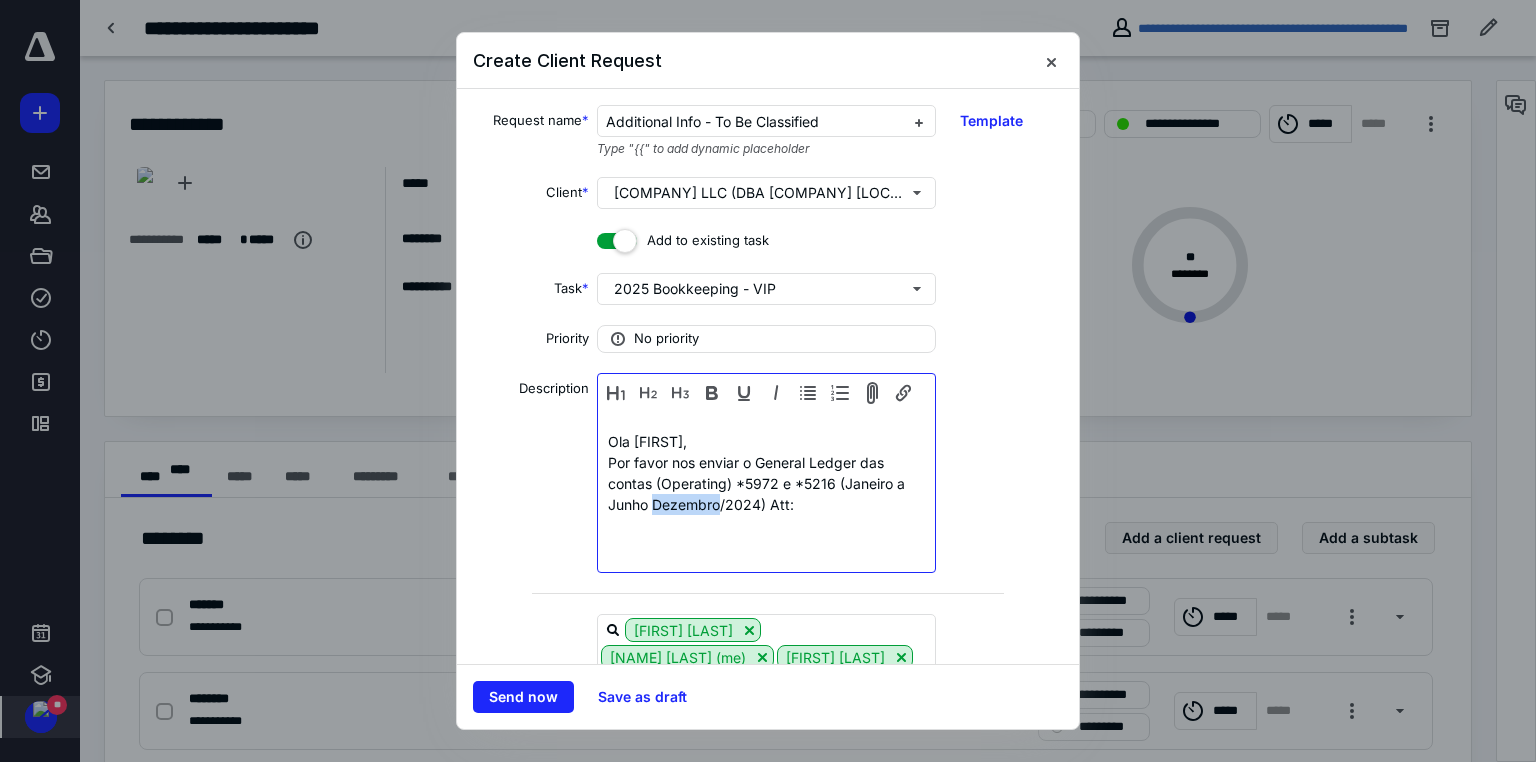 drag, startPoint x: 716, startPoint y: 502, endPoint x: 652, endPoint y: 504, distance: 64.03124 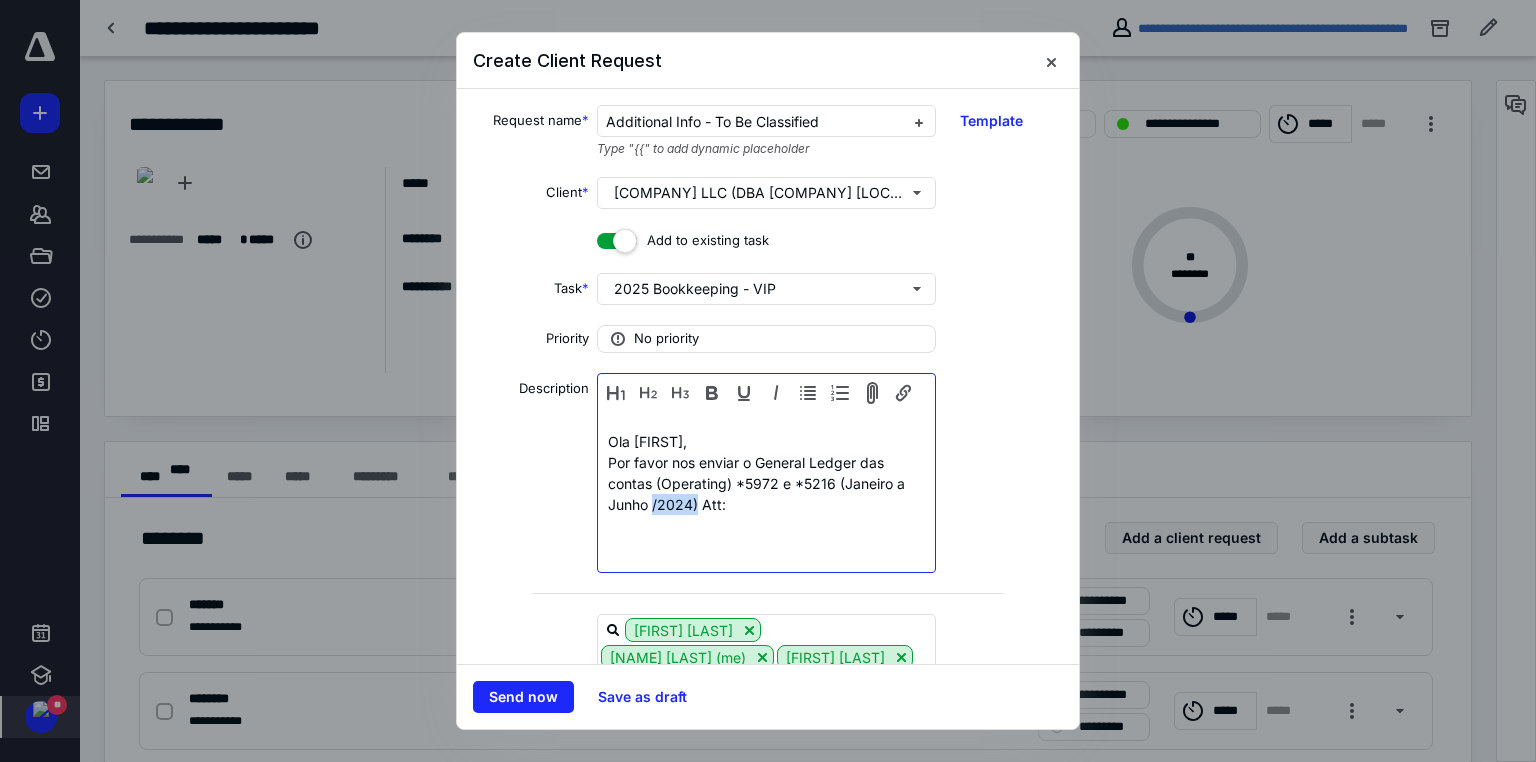 drag, startPoint x: 694, startPoint y: 501, endPoint x: 652, endPoint y: 504, distance: 42.107006 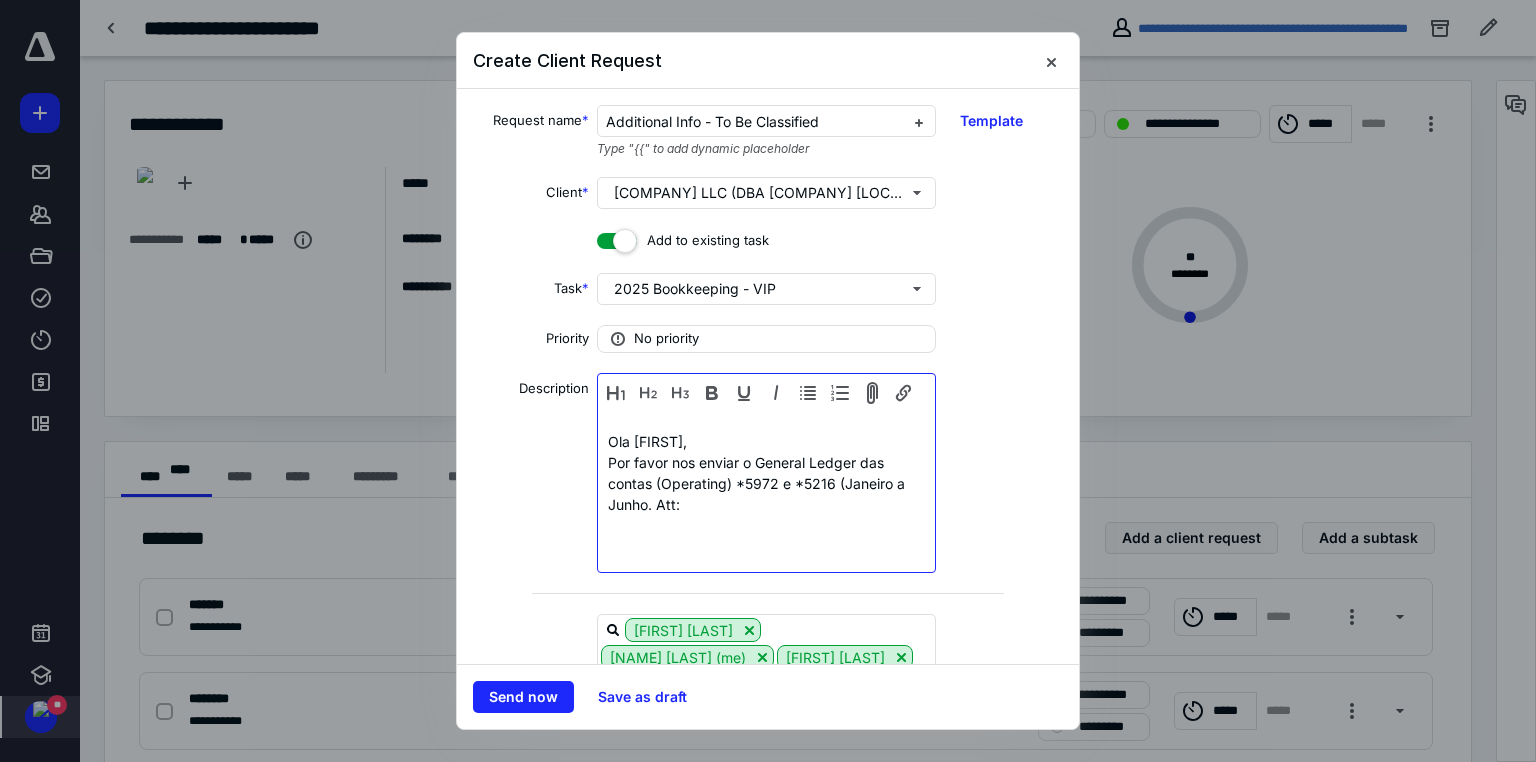 click on "Por favor nos enviar o General Ledger das contas (Operating) *5972 e *5216 (Janeiro a Junho. Att:" at bounding box center (766, 483) 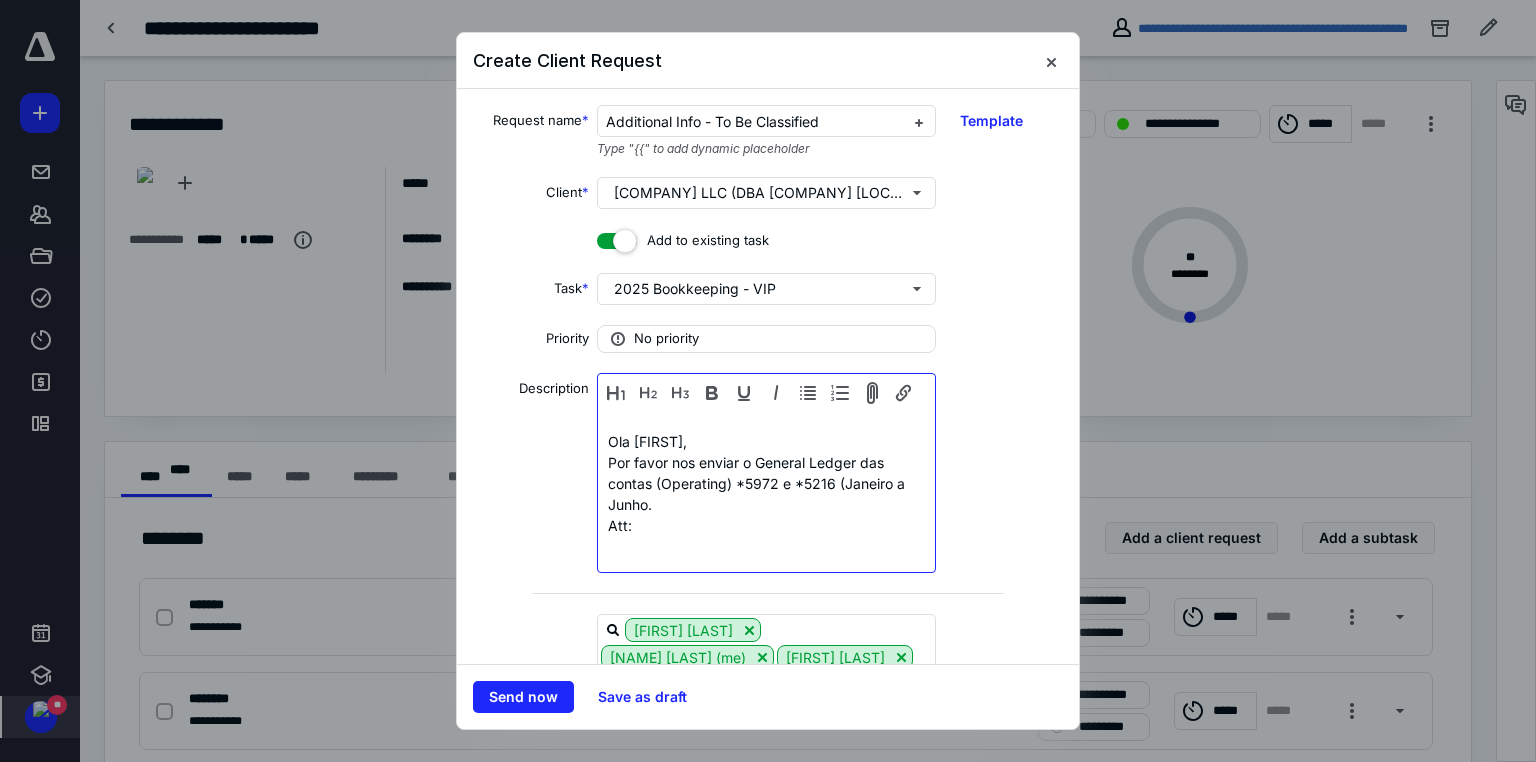click on "Att:" at bounding box center [766, 525] 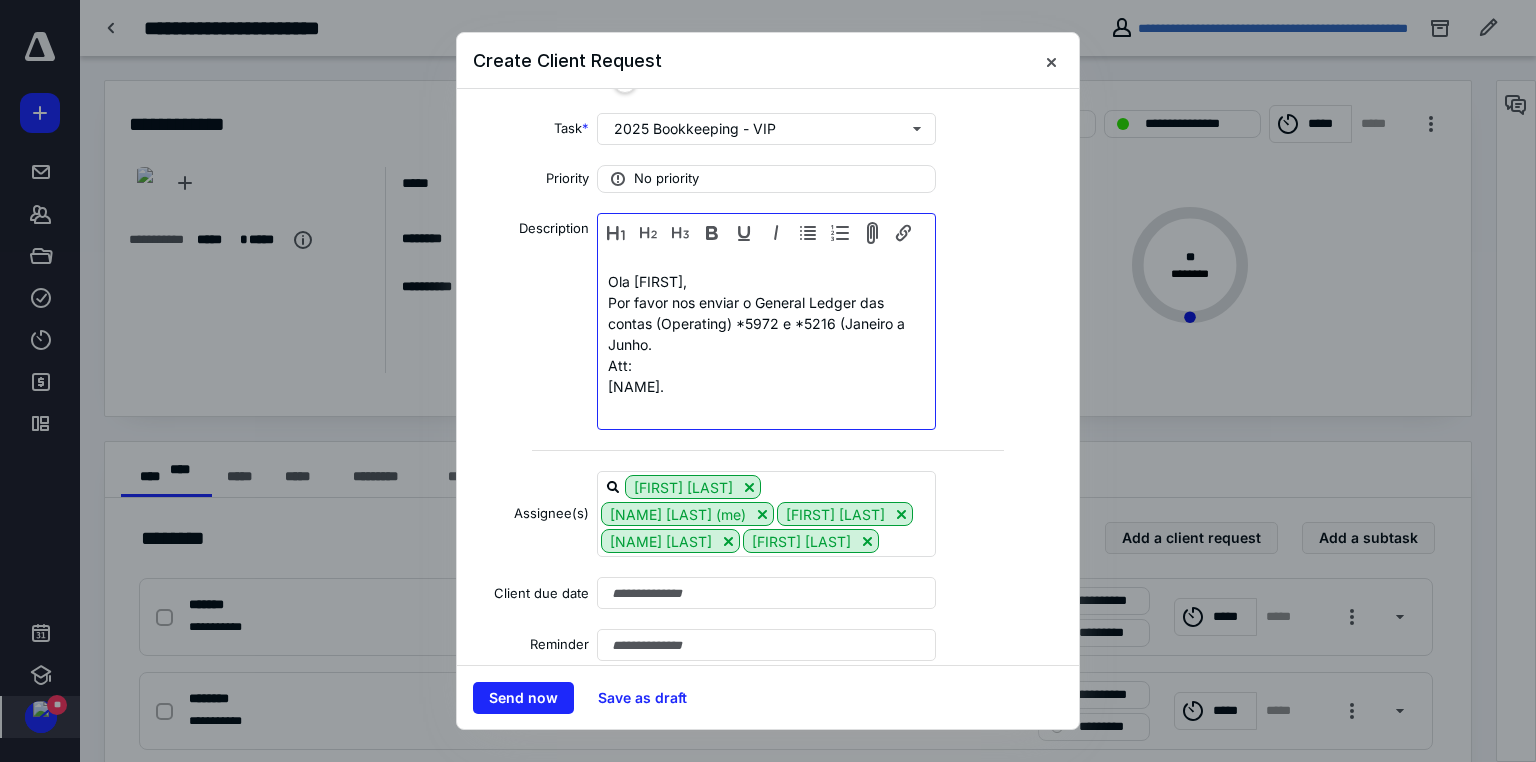 scroll, scrollTop: 318, scrollLeft: 0, axis: vertical 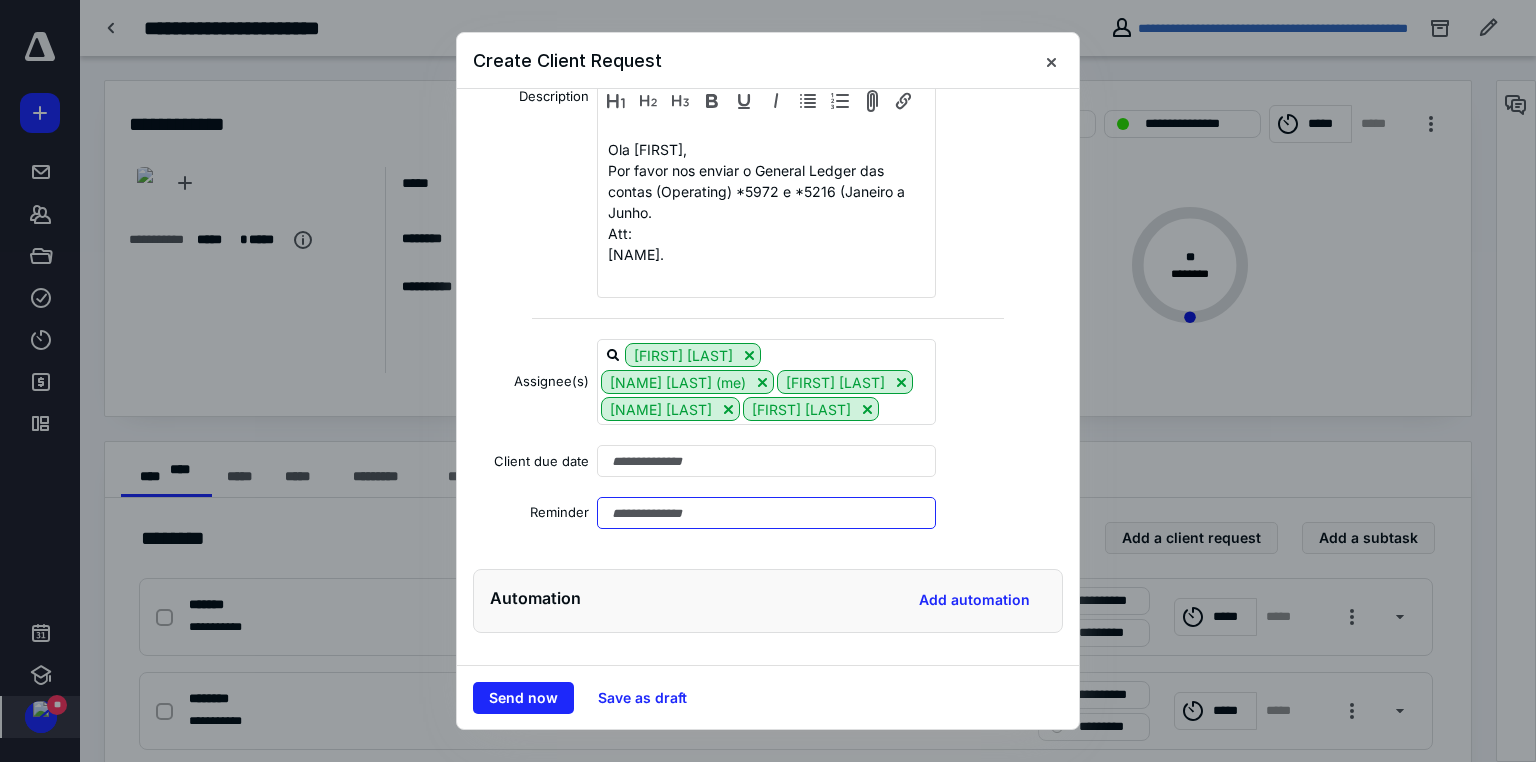 click at bounding box center [766, 513] 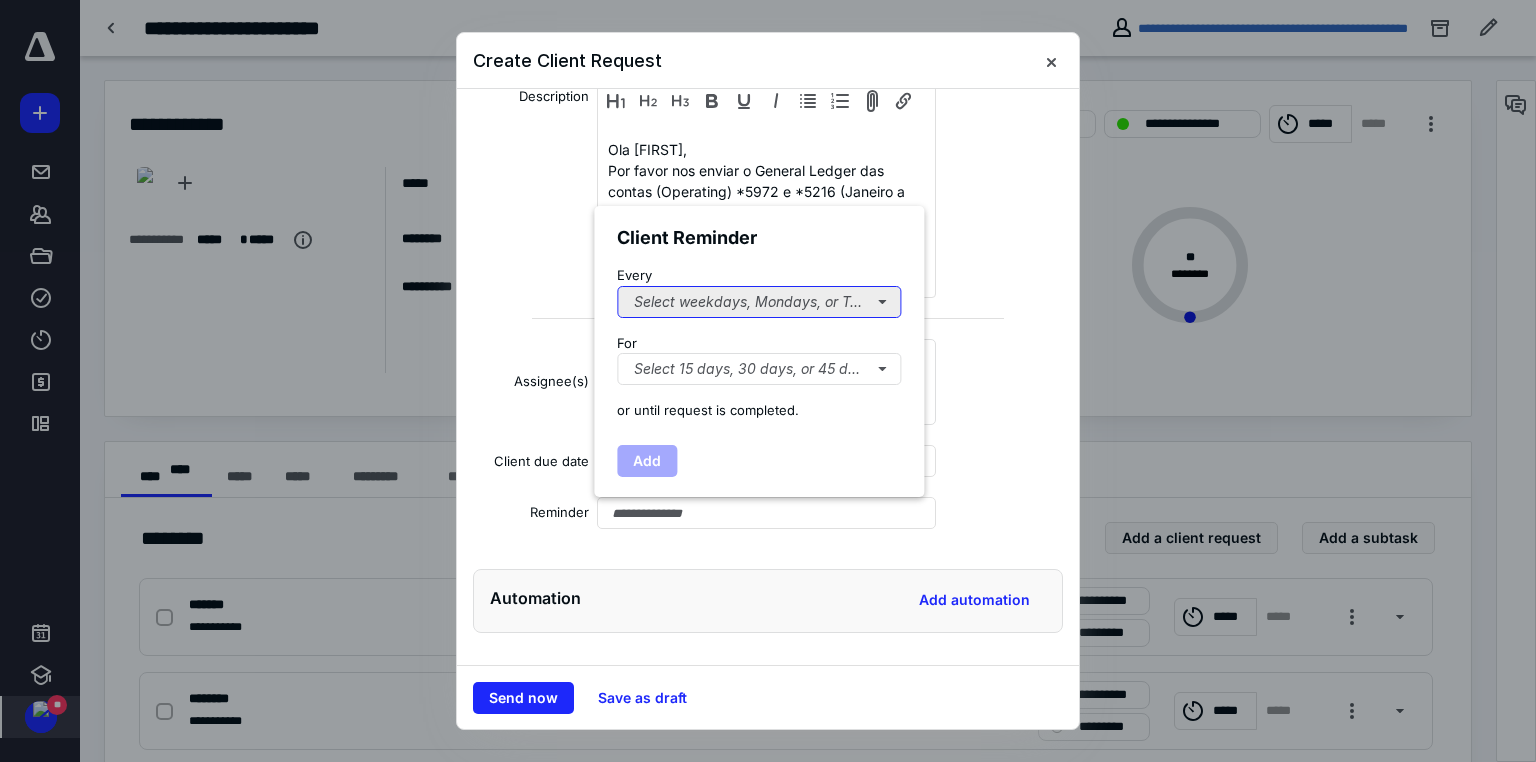 click on "Select weekdays, Mondays, or Tues..." at bounding box center (759, 302) 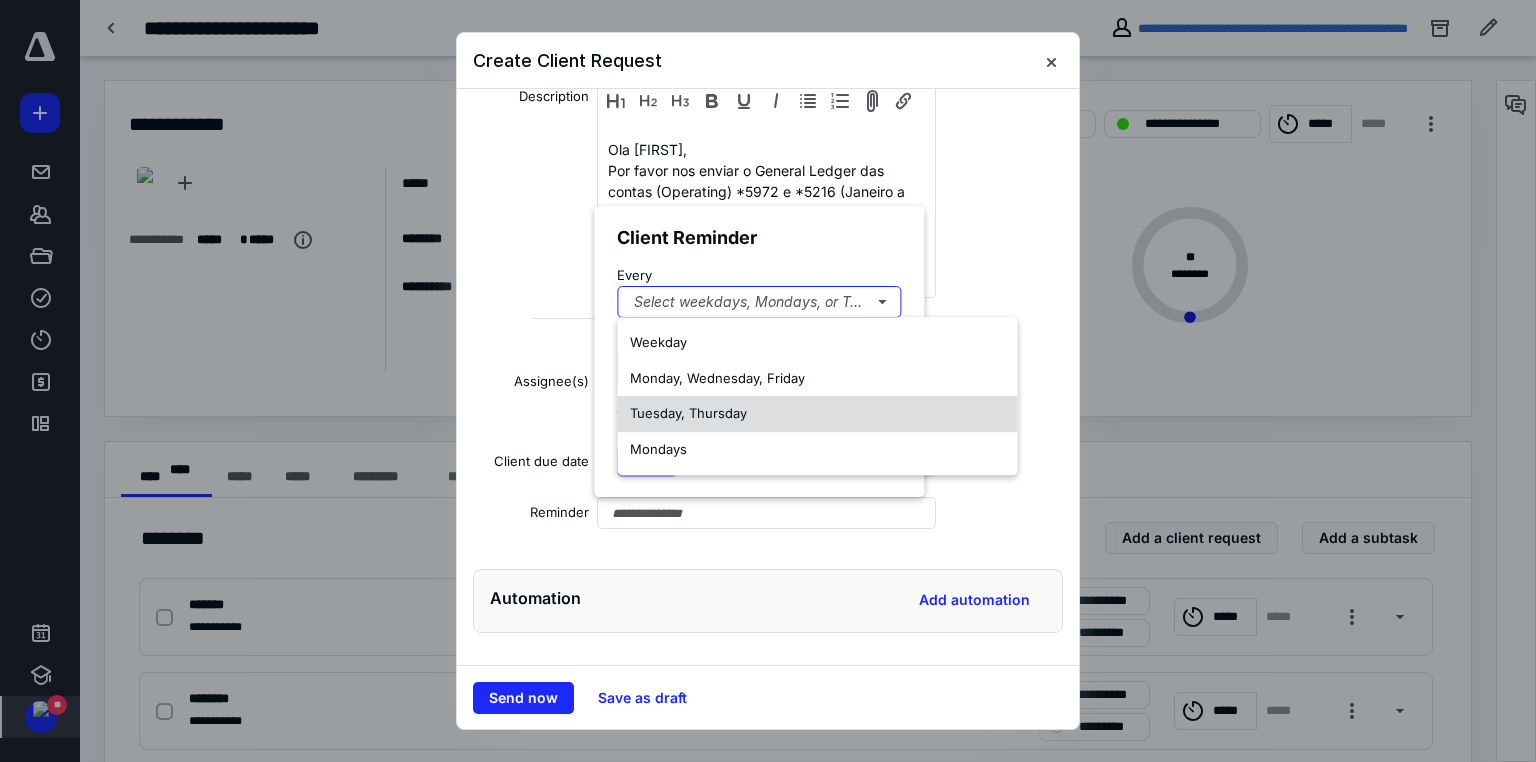 click on "Tuesday, Thursday" at bounding box center (688, 413) 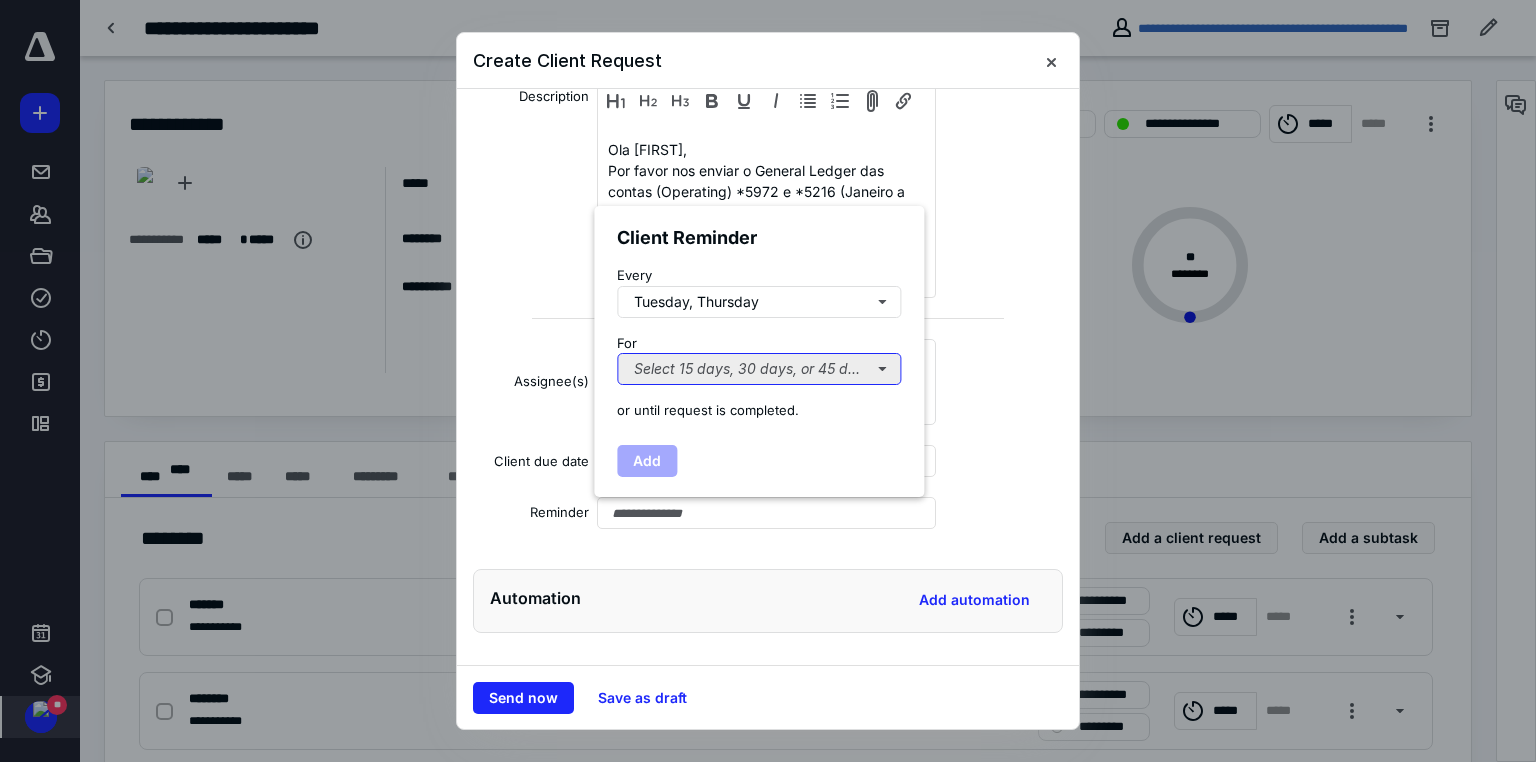 click on "Select 15 days, 30 days, or 45 days..." at bounding box center [759, 369] 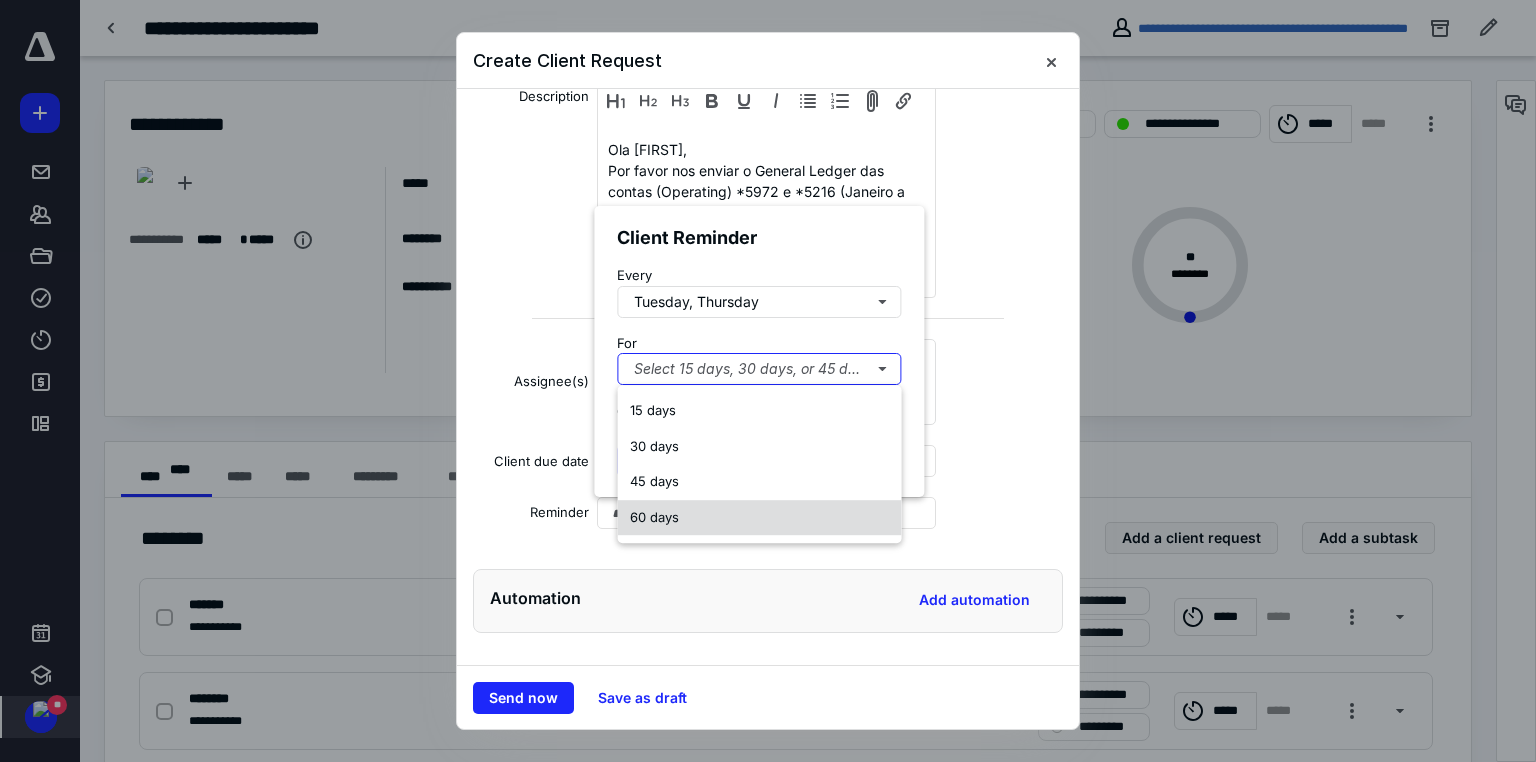 click on "60 days" at bounding box center [654, 517] 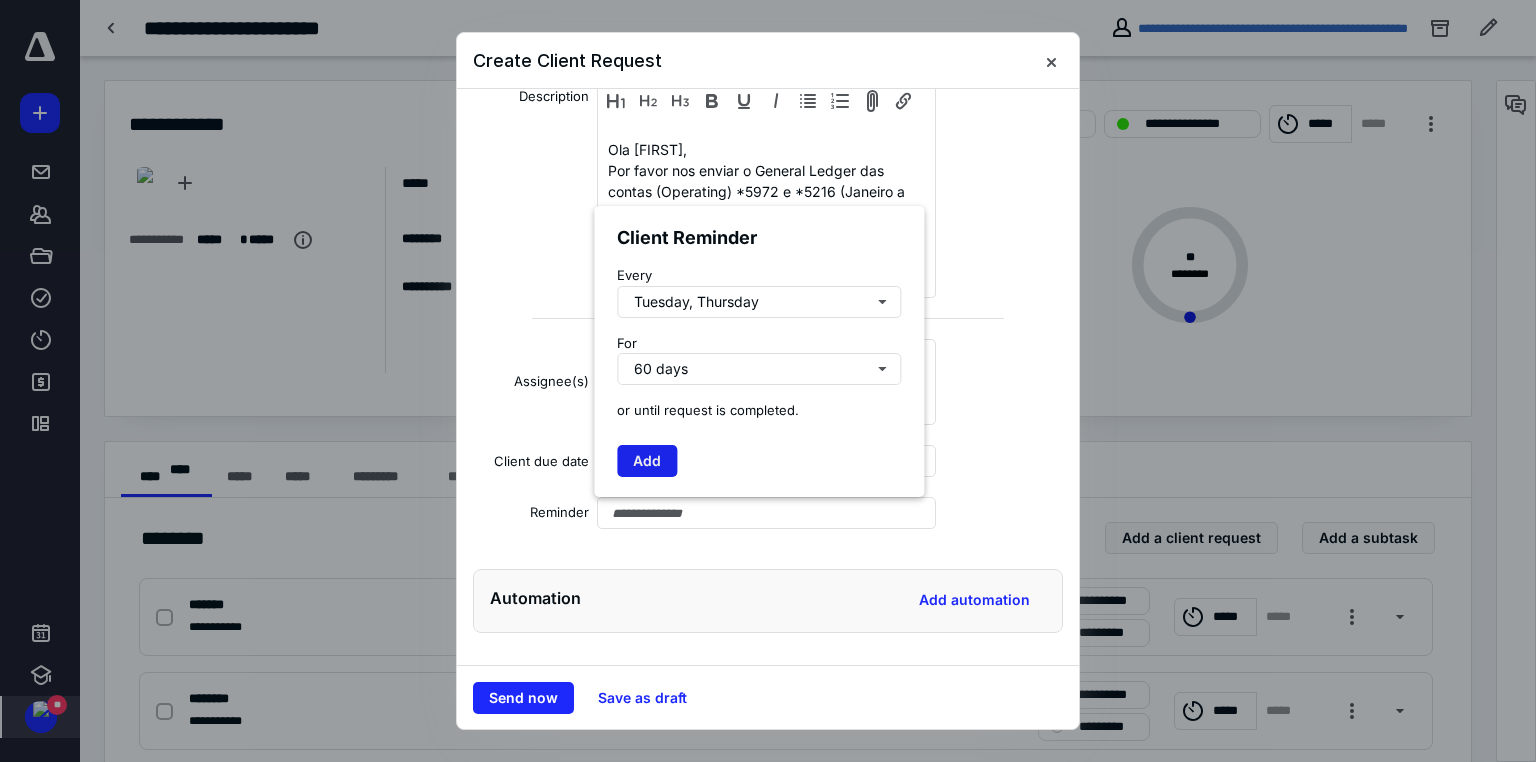 click on "Add" at bounding box center [647, 461] 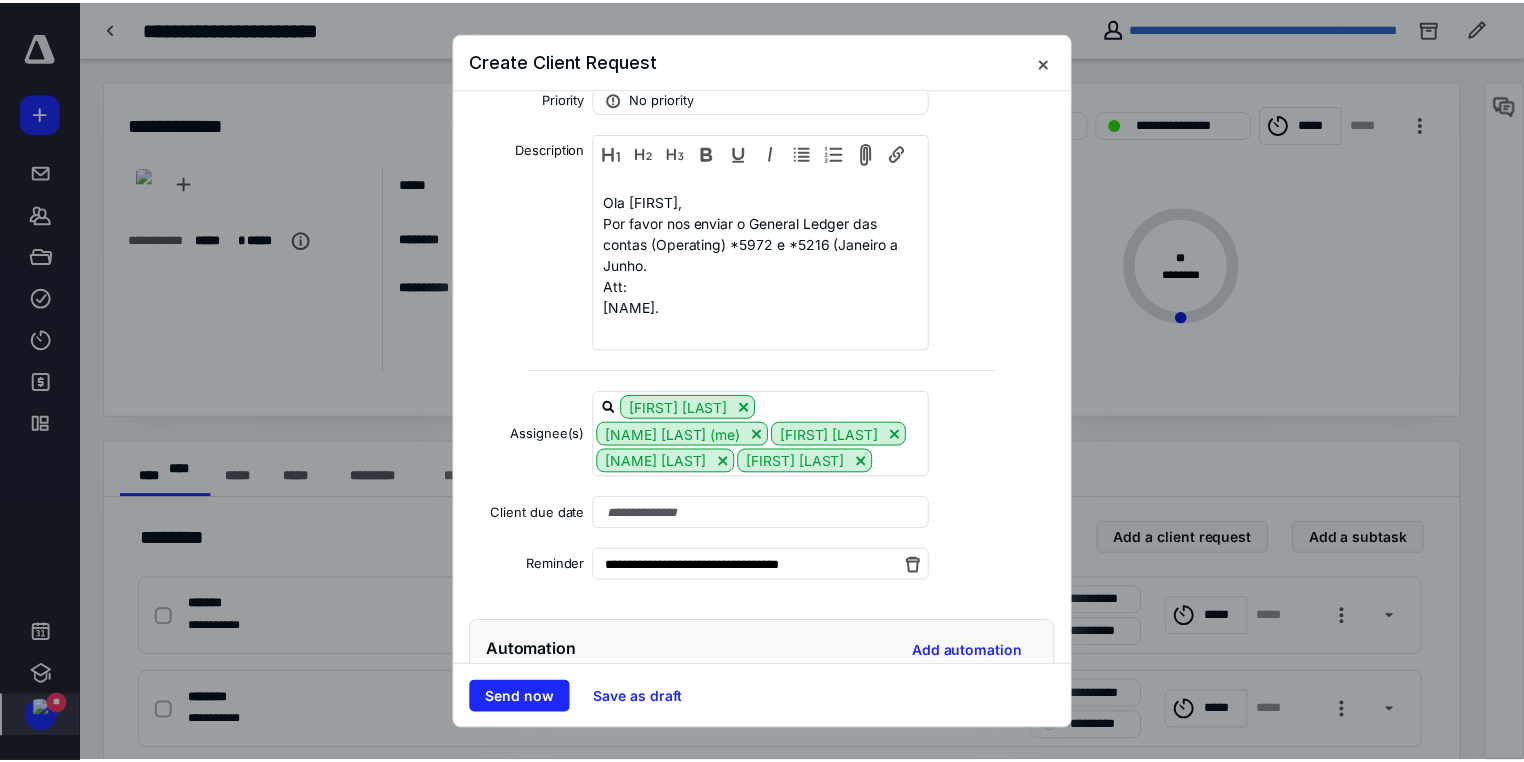 scroll, scrollTop: 318, scrollLeft: 0, axis: vertical 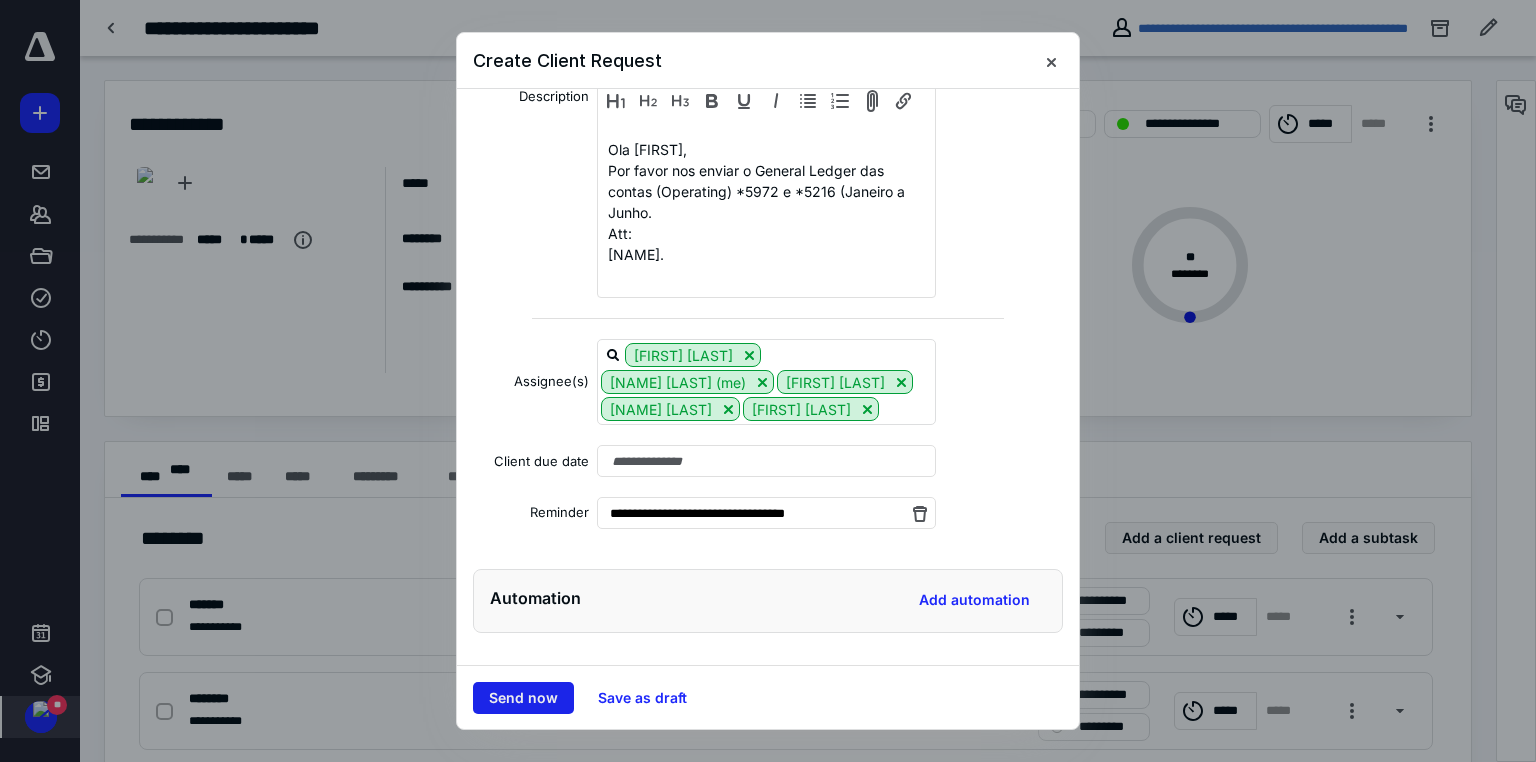 click on "Send now" at bounding box center (523, 698) 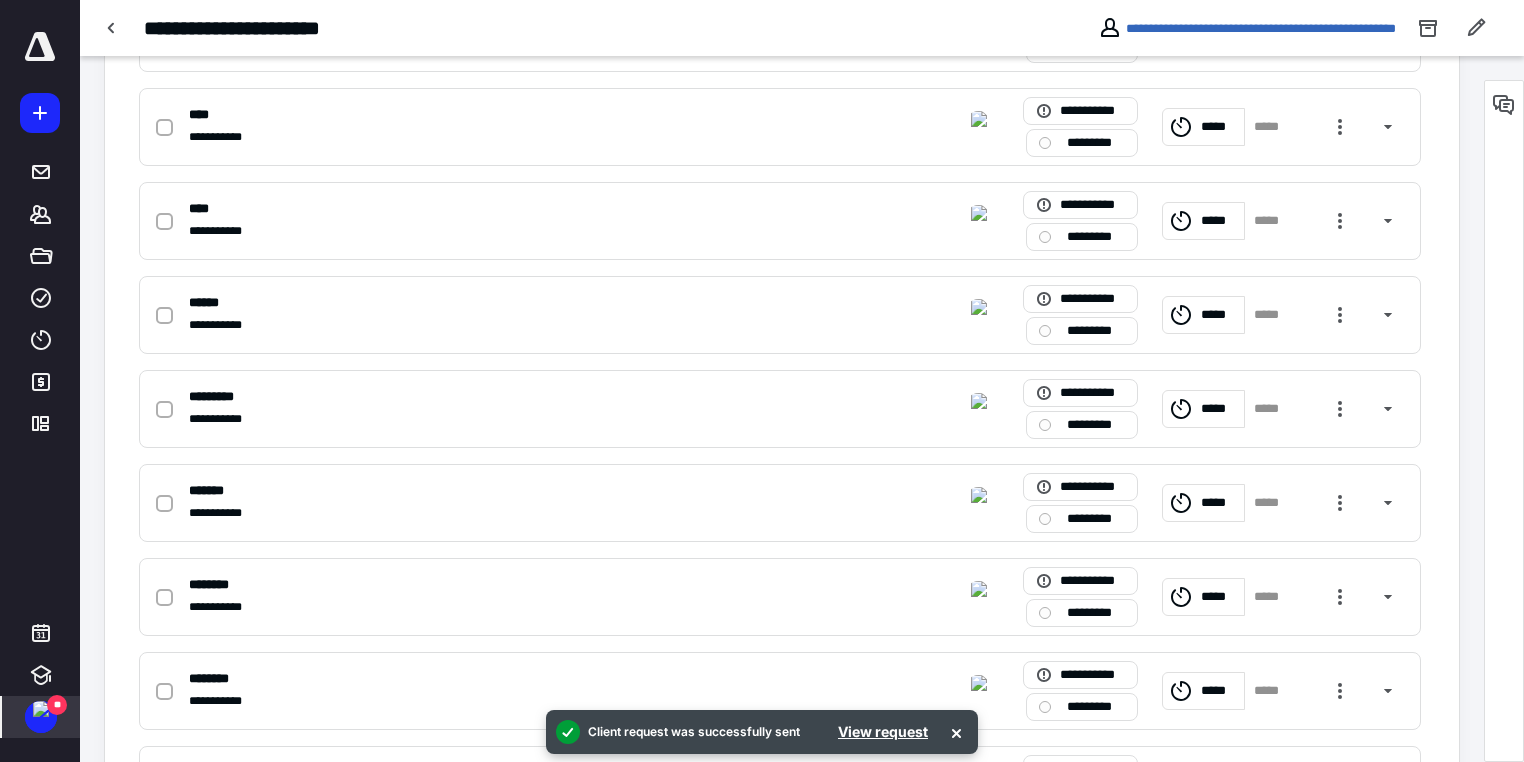 scroll, scrollTop: 1258, scrollLeft: 0, axis: vertical 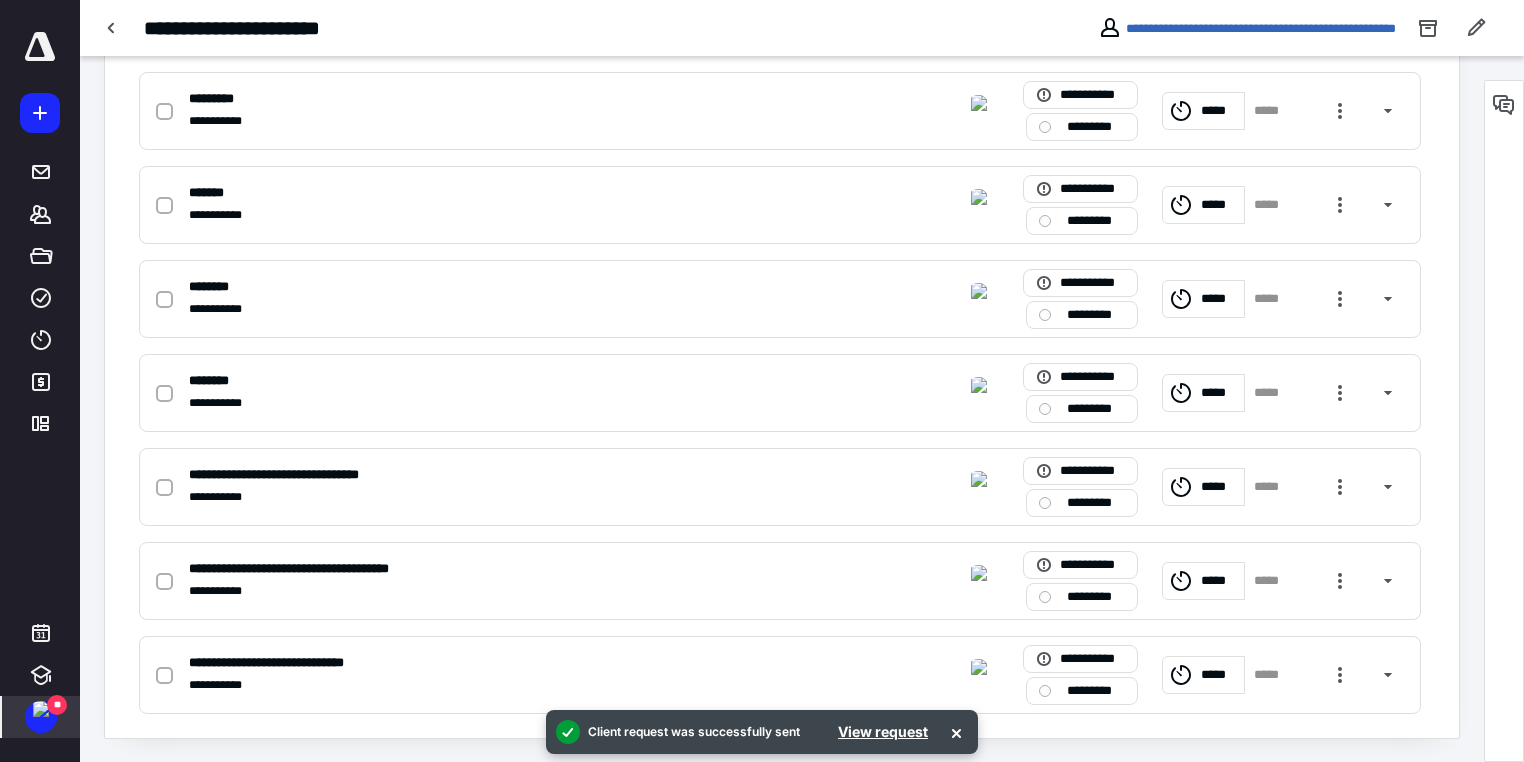click on "**********" at bounding box center [1247, 28] 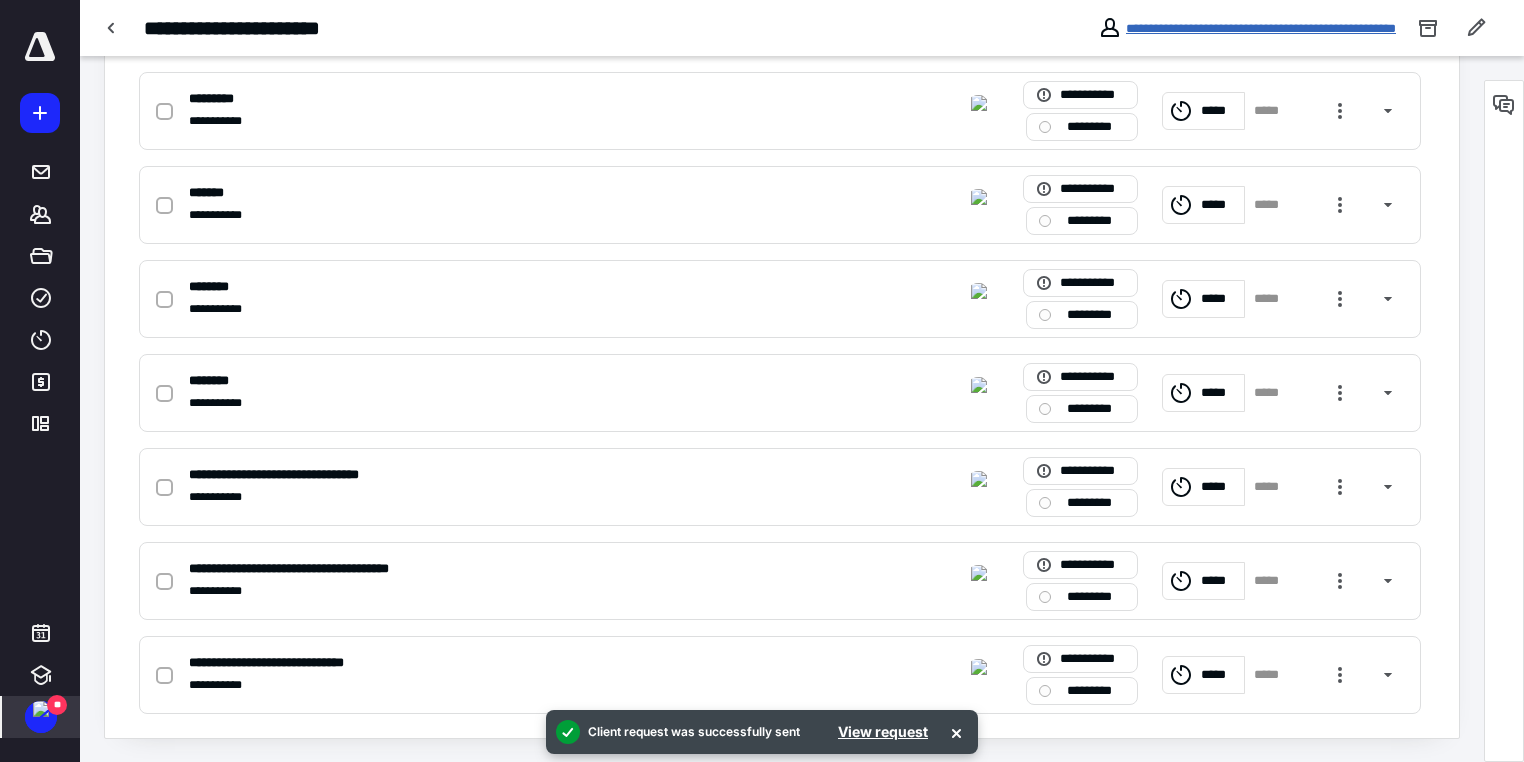 click on "**********" at bounding box center [1261, 28] 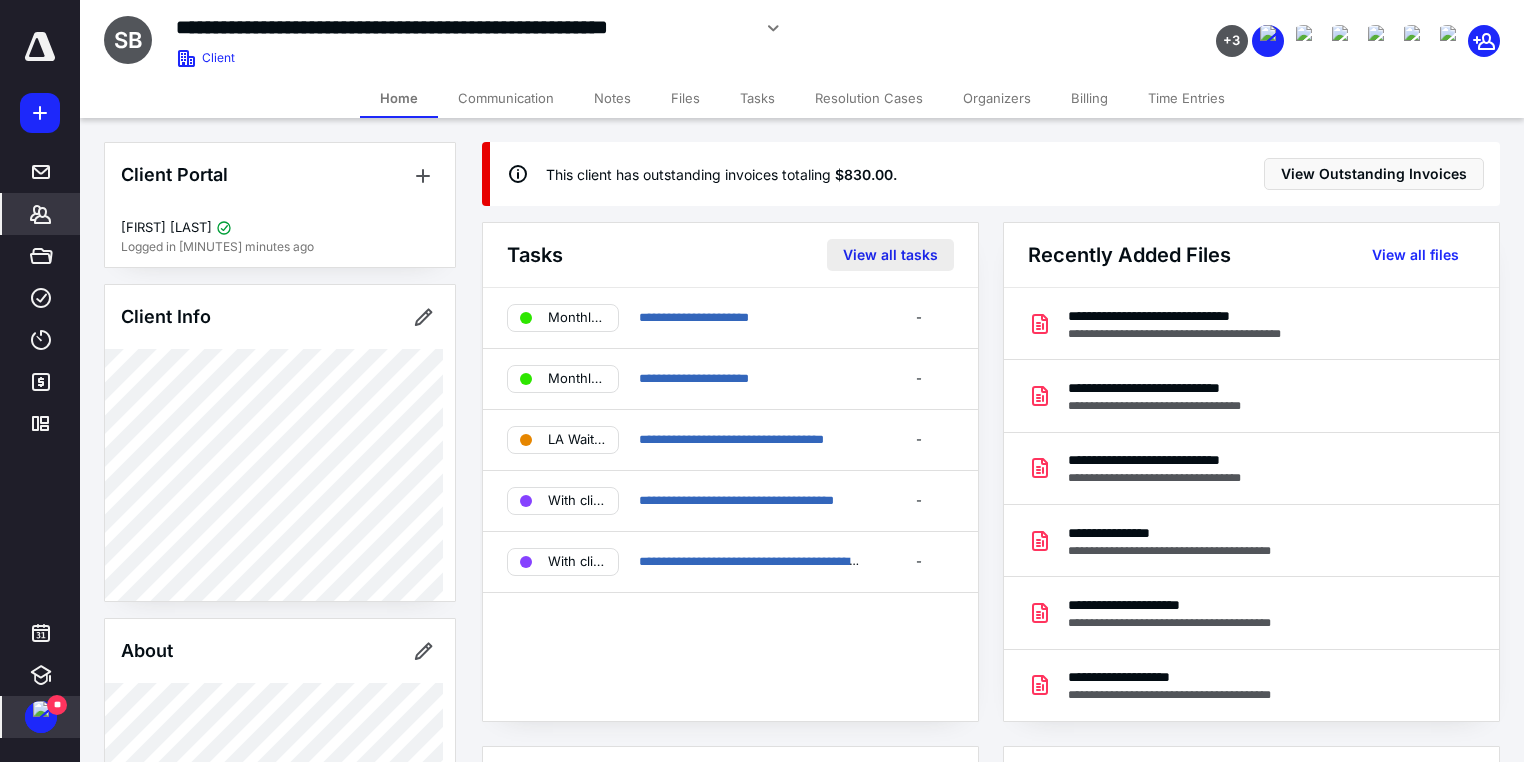 scroll, scrollTop: 80, scrollLeft: 0, axis: vertical 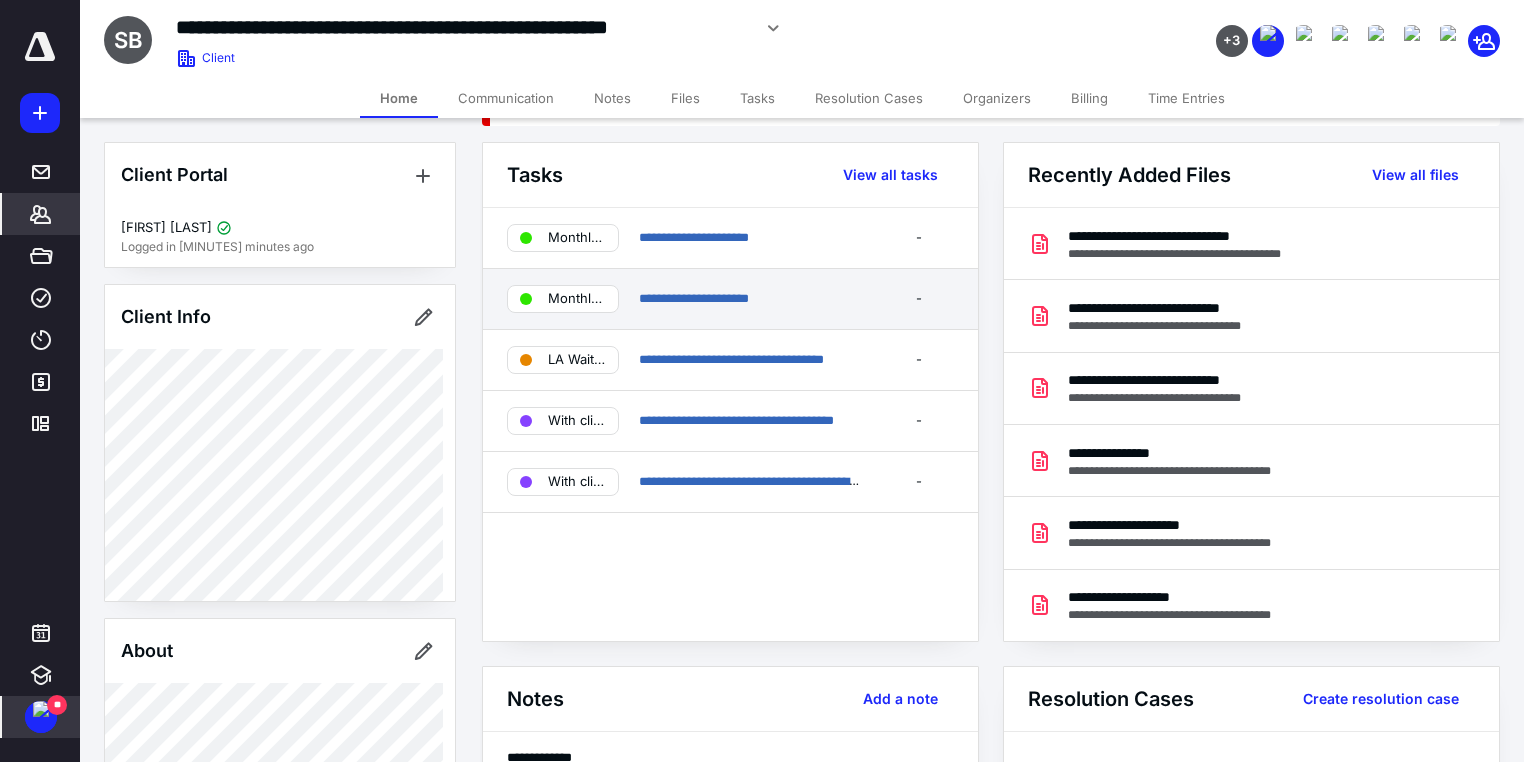 click on "**********" at bounding box center [751, 299] 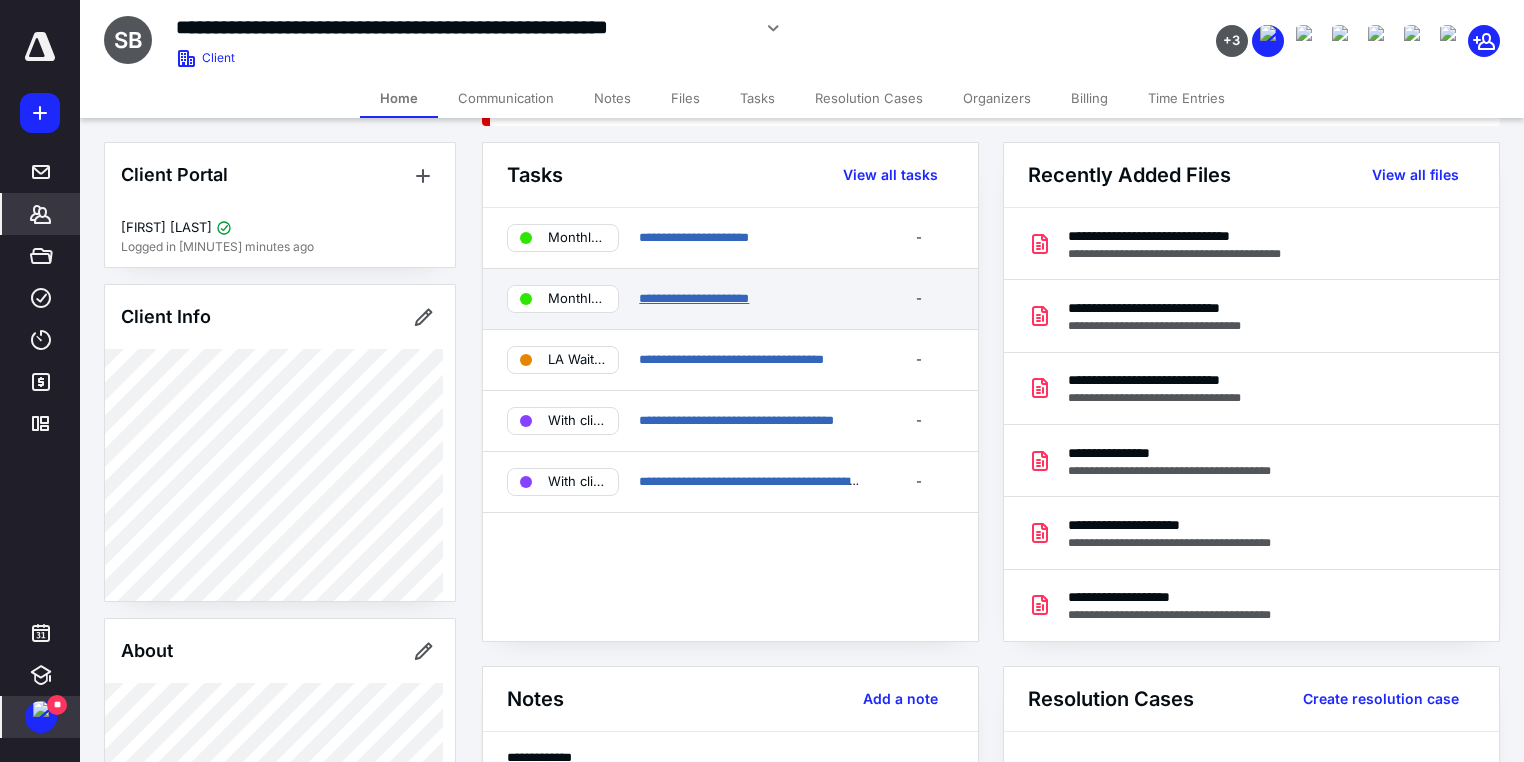 click on "**********" at bounding box center (694, 298) 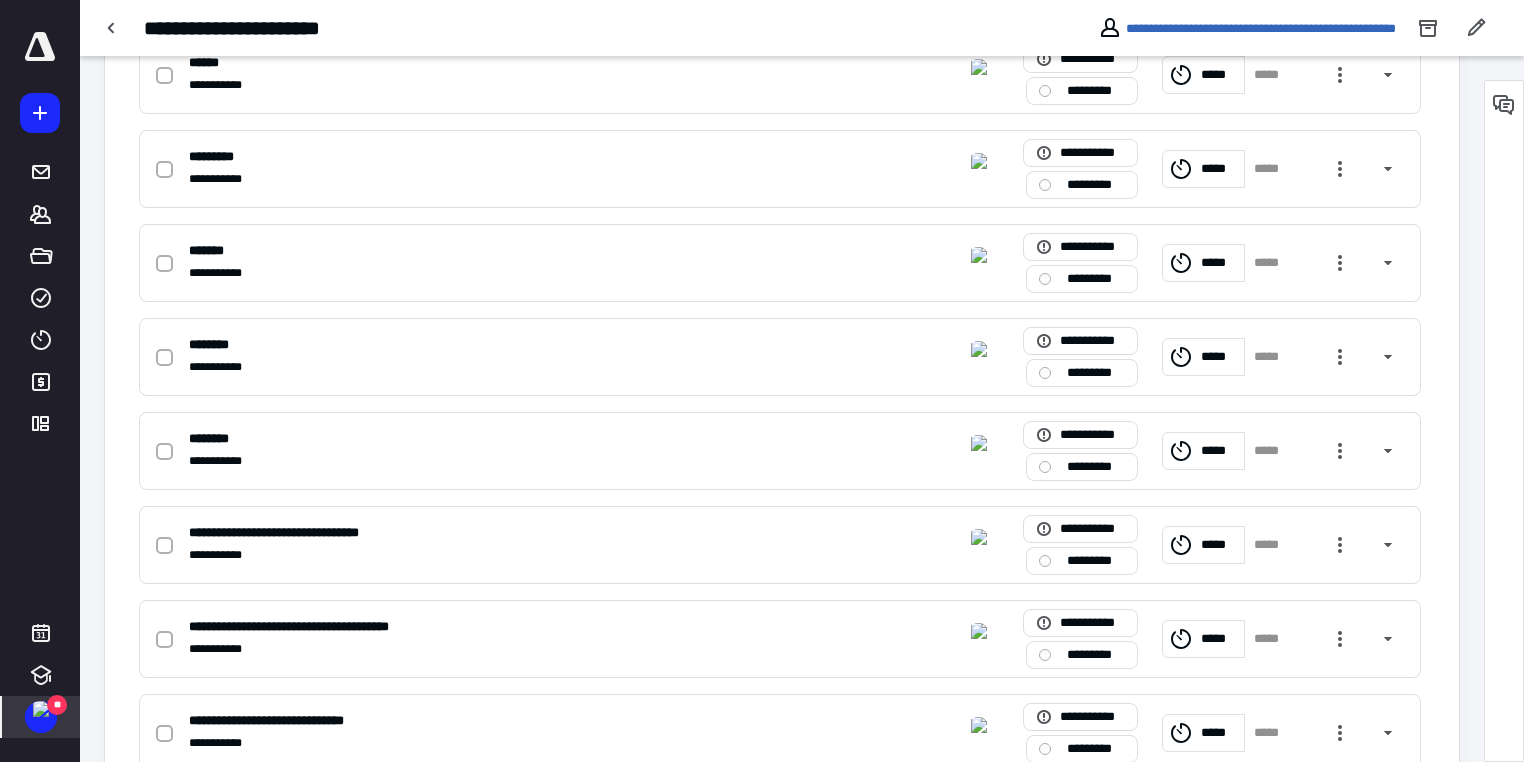 scroll, scrollTop: 1352, scrollLeft: 0, axis: vertical 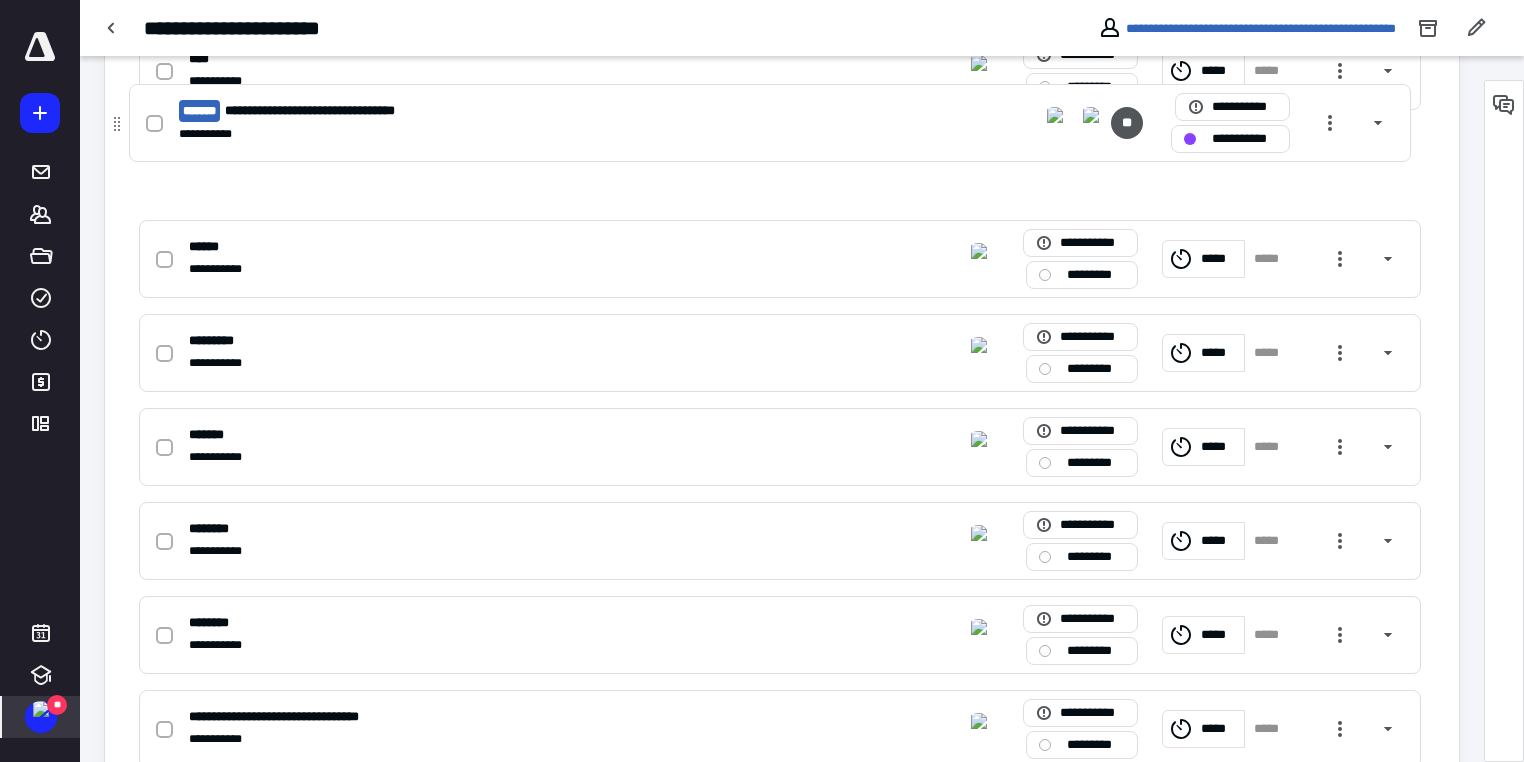 drag, startPoint x: 122, startPoint y: 682, endPoint x: 111, endPoint y: 124, distance: 558.1084 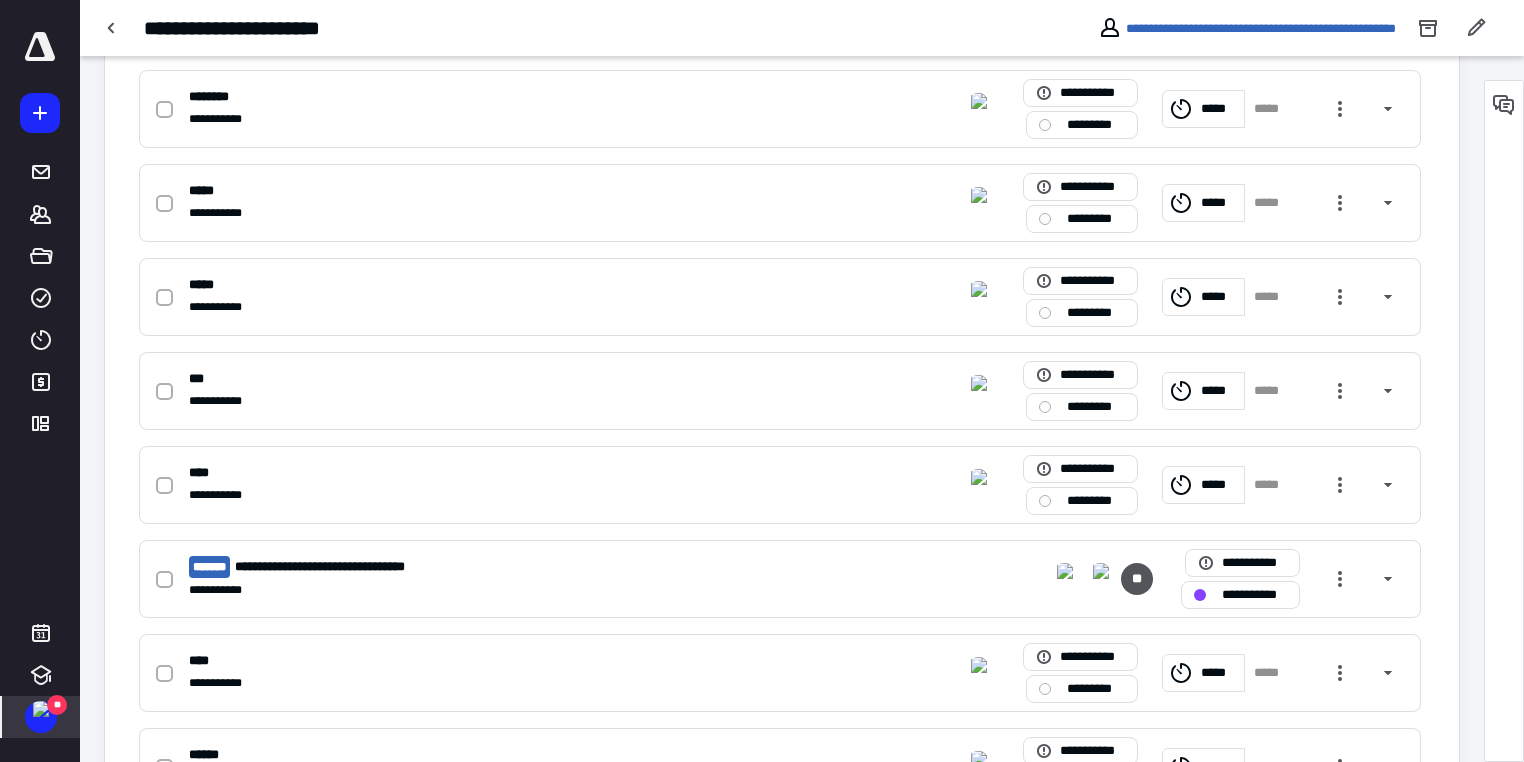 scroll, scrollTop: 522, scrollLeft: 0, axis: vertical 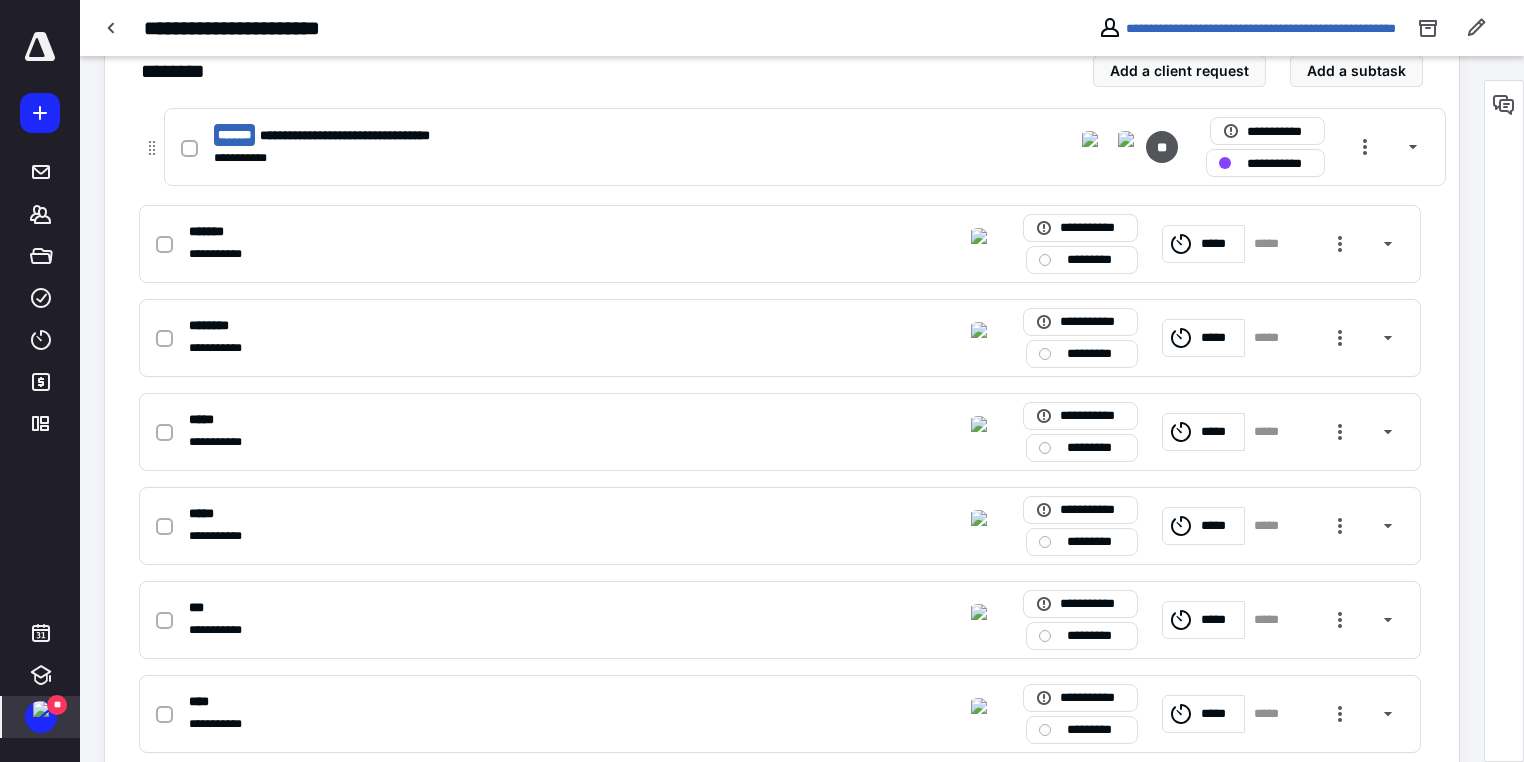 drag, startPoint x: 124, startPoint y: 656, endPoint x: 144, endPoint y: 137, distance: 519.3852 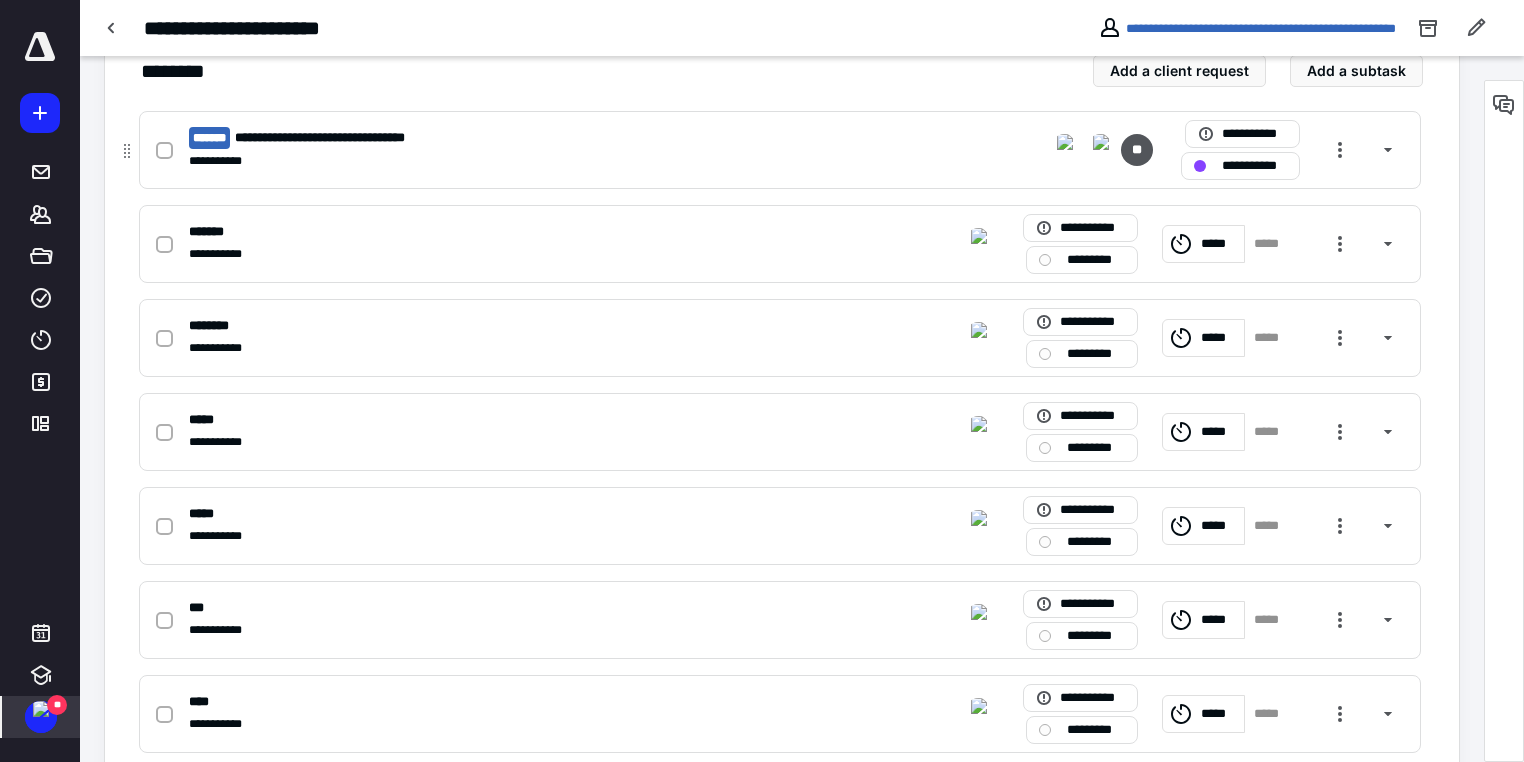 click on "**********" at bounding box center (517, 161) 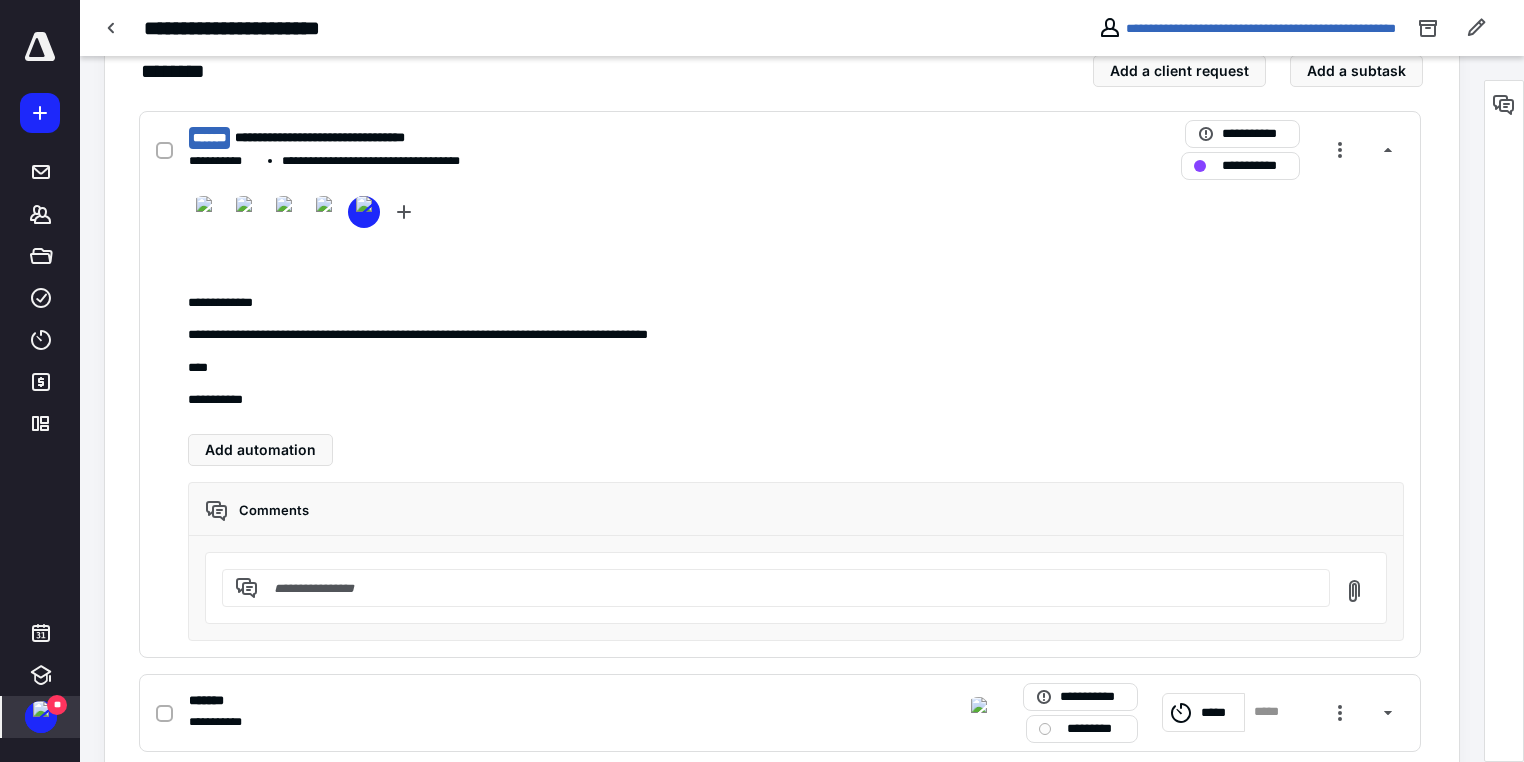 click on "**" at bounding box center [57, 705] 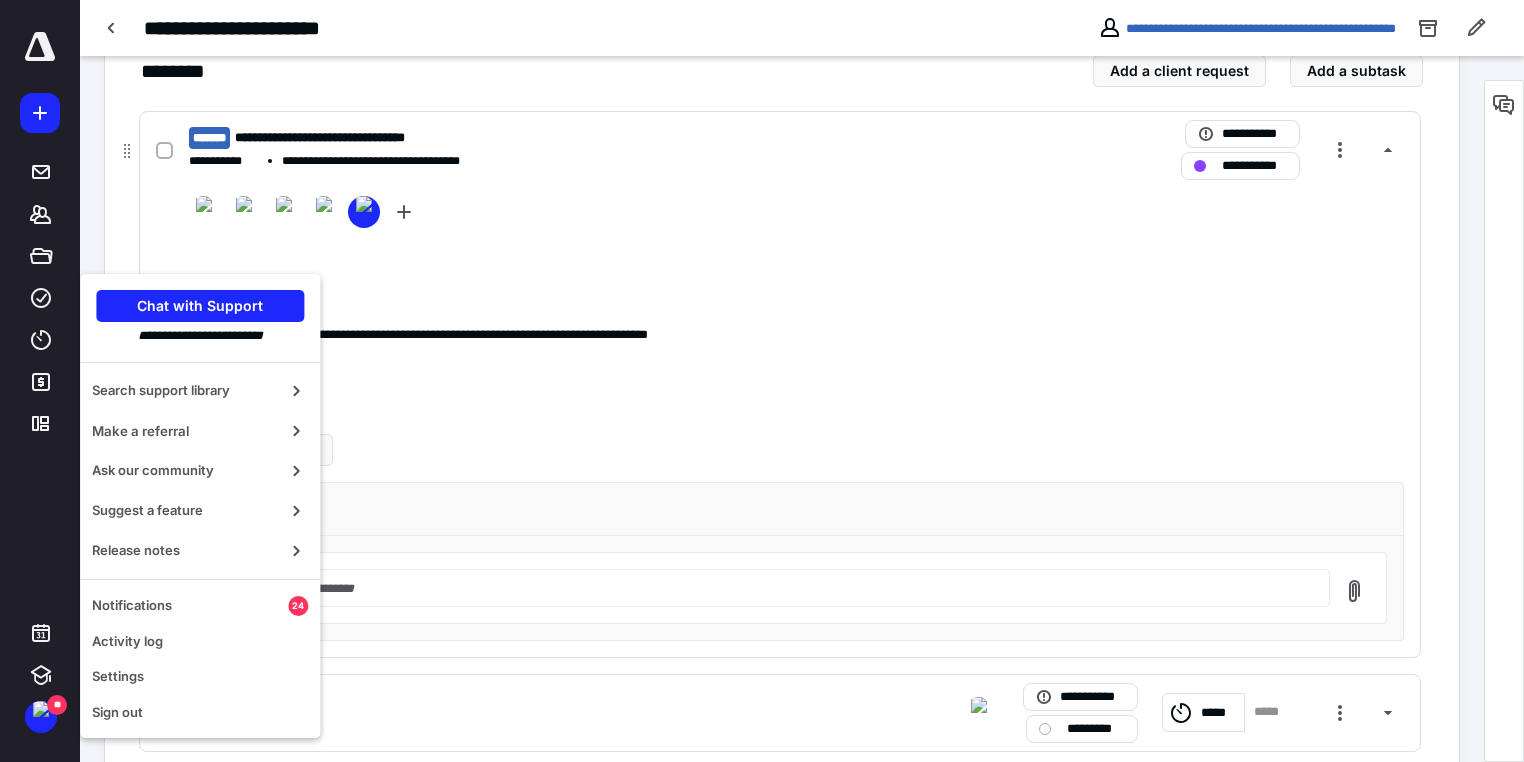 click on "**********" at bounding box center [796, 303] 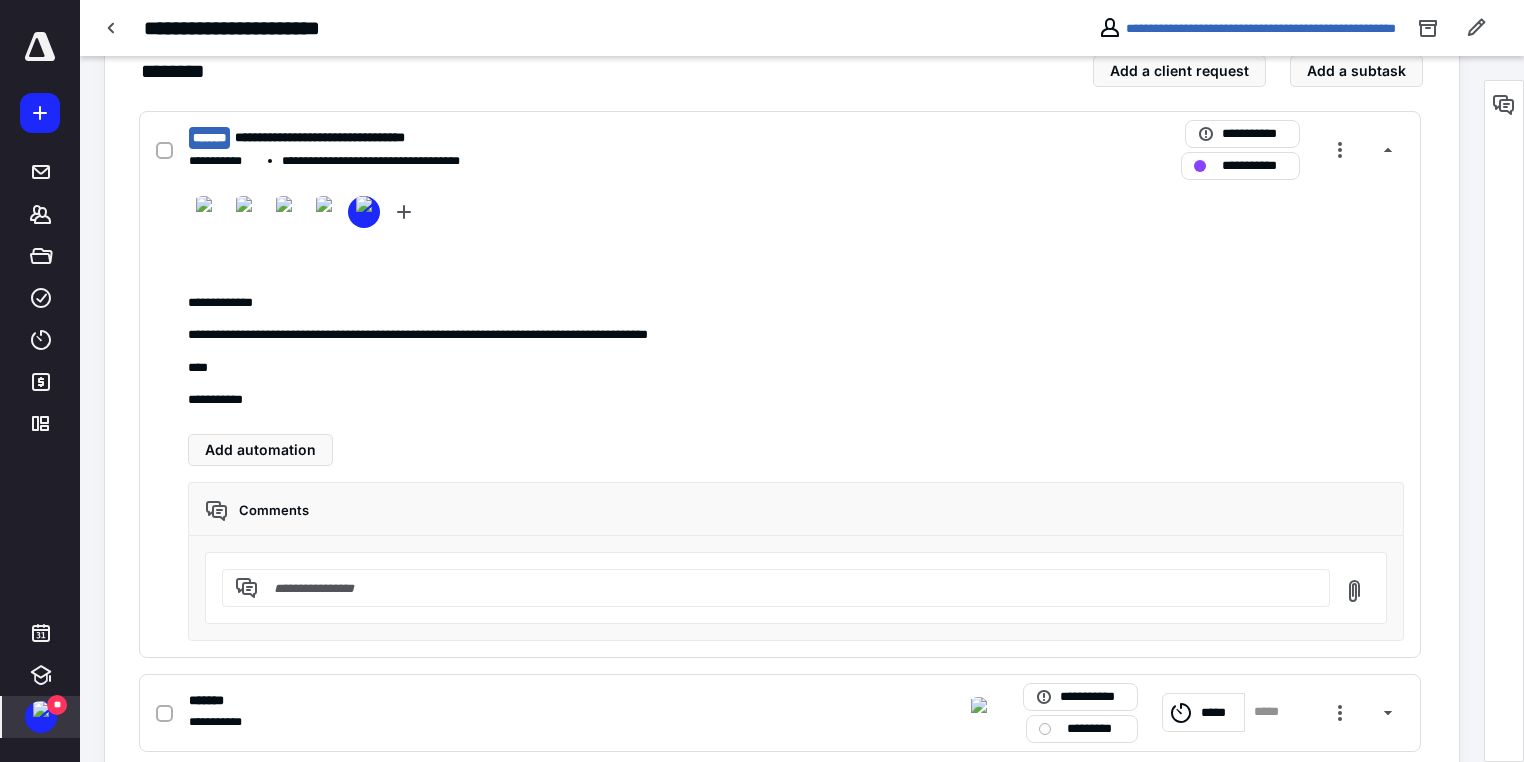 click on "**" at bounding box center [57, 705] 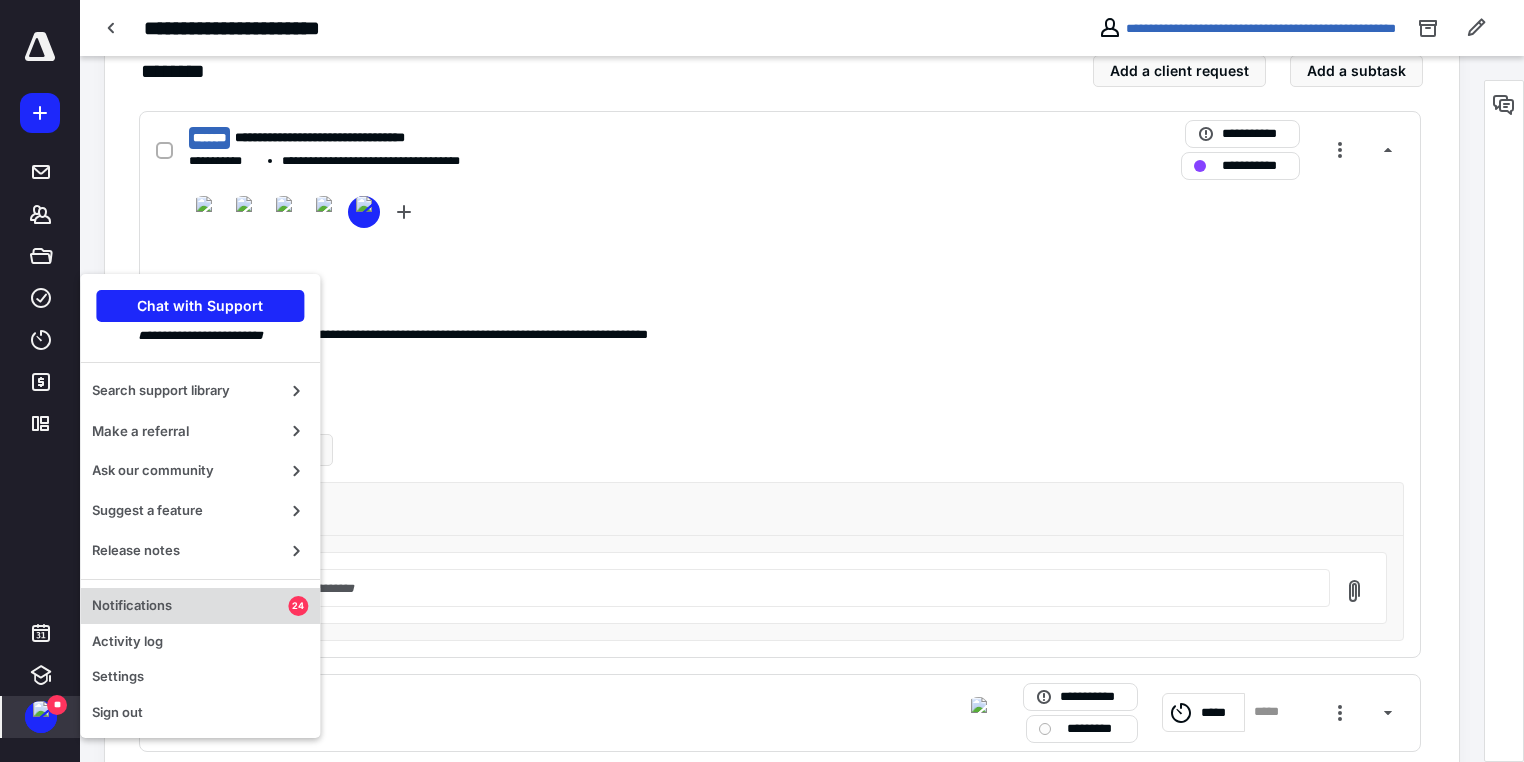 click on "Notifications" at bounding box center (190, 606) 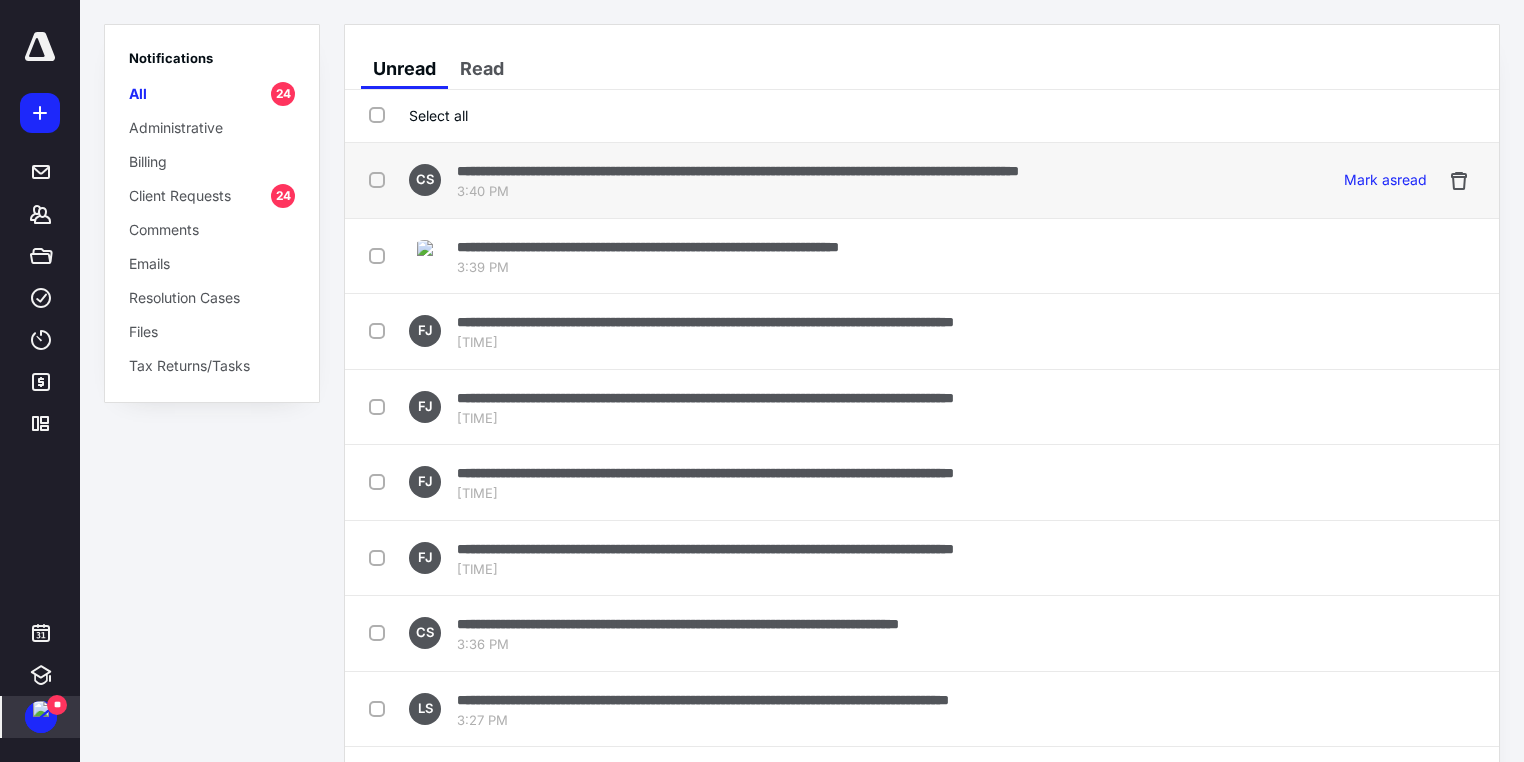 click at bounding box center [381, 179] 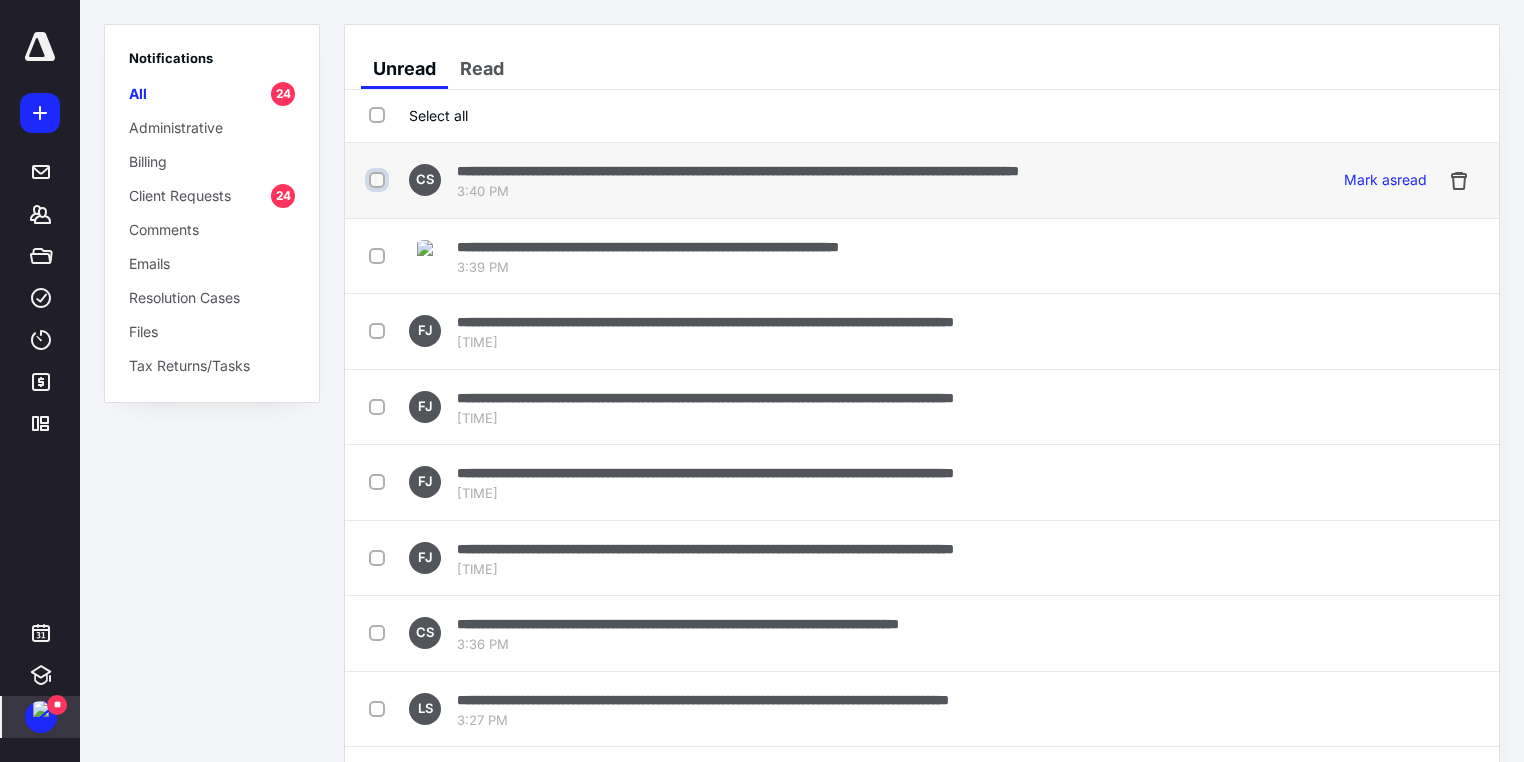 click at bounding box center (379, 180) 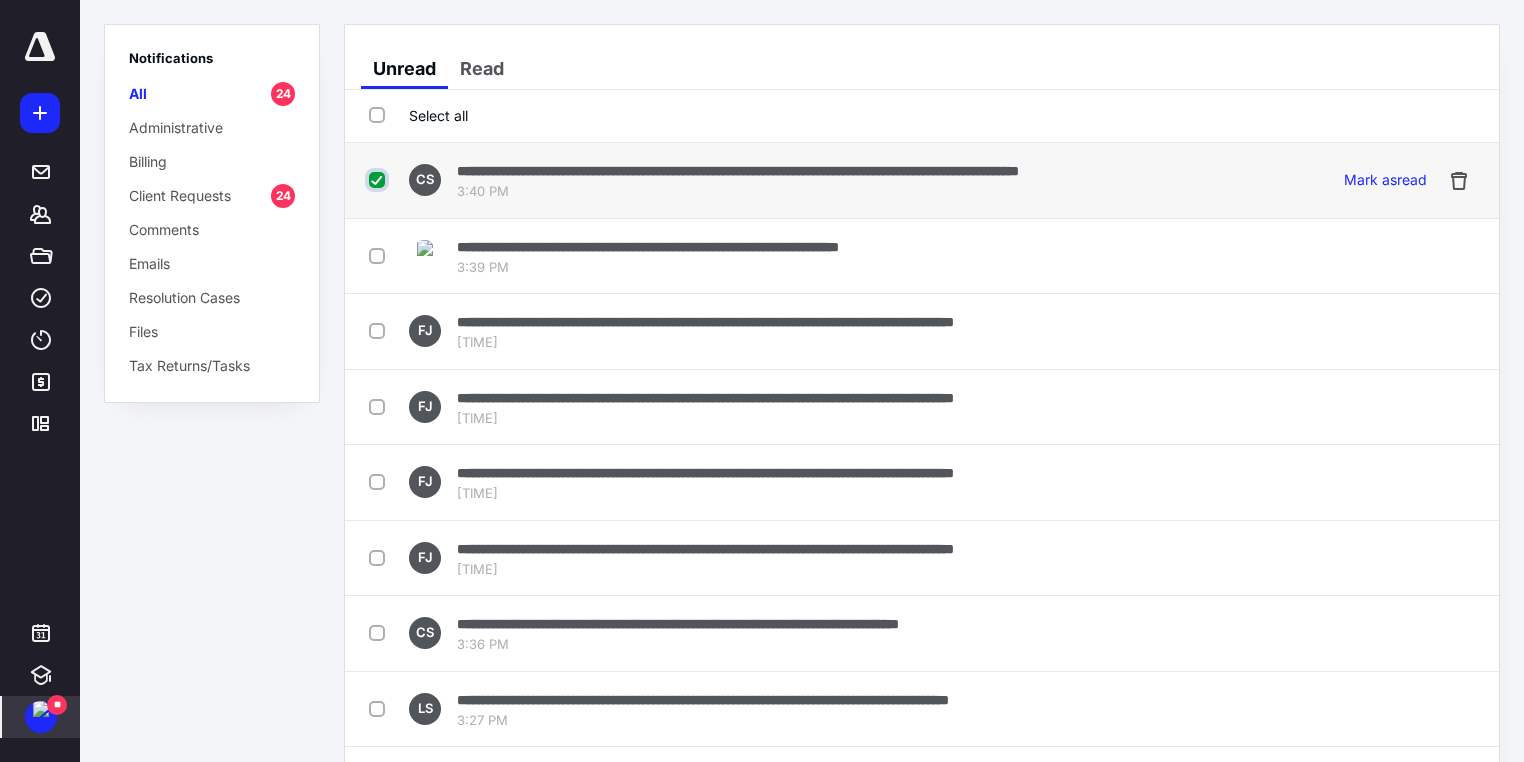 checkbox on "true" 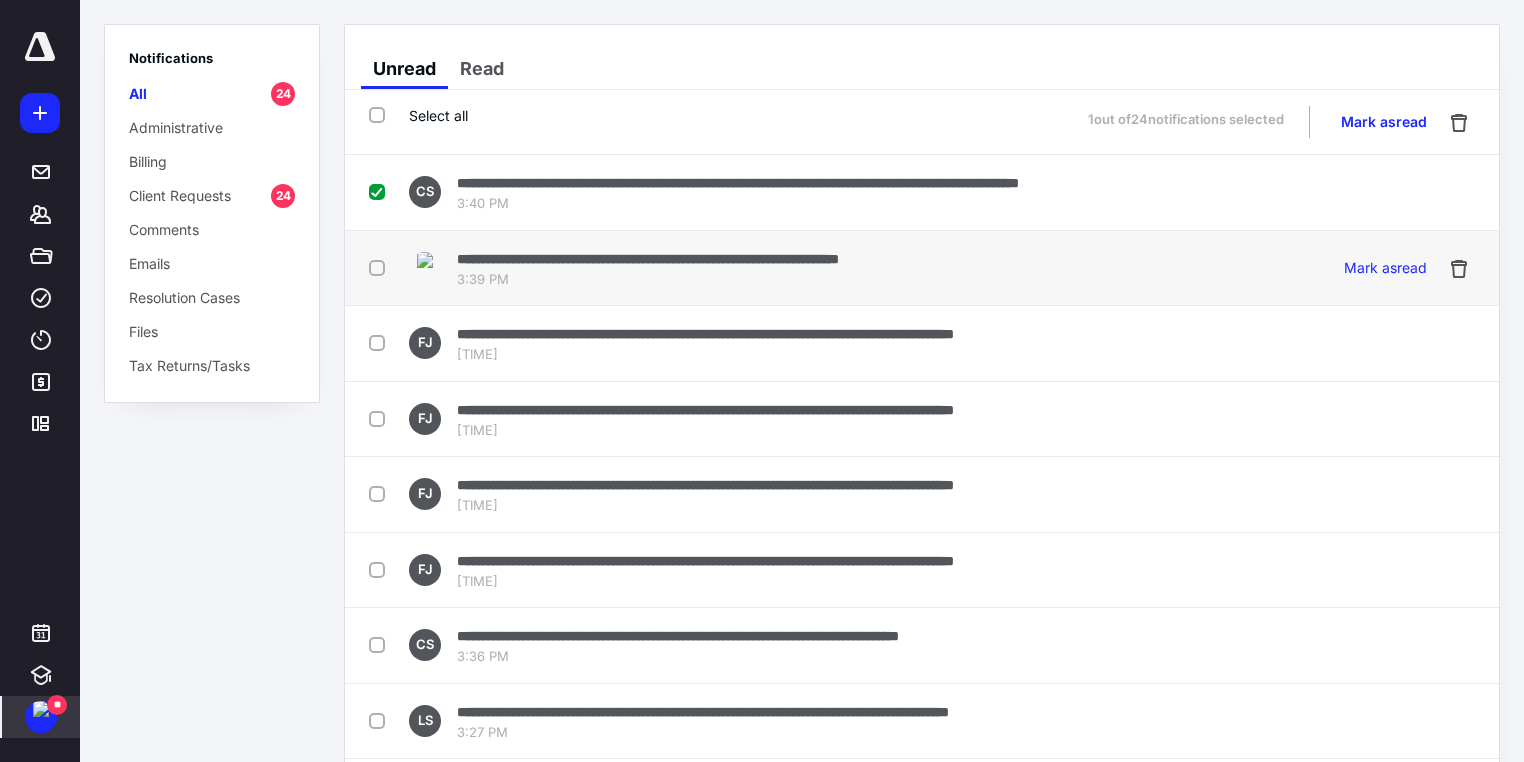 click at bounding box center (381, 267) 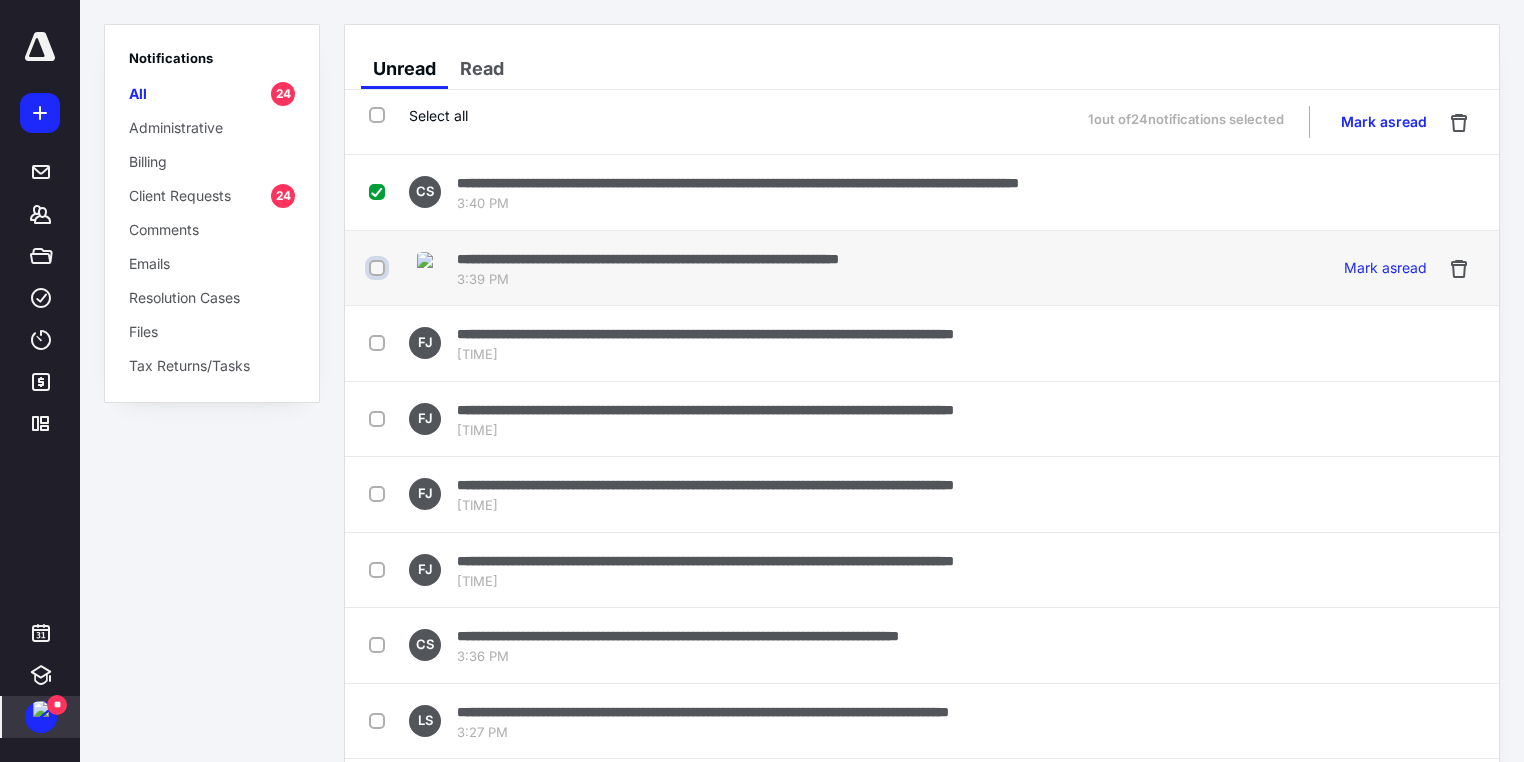 click at bounding box center [379, 268] 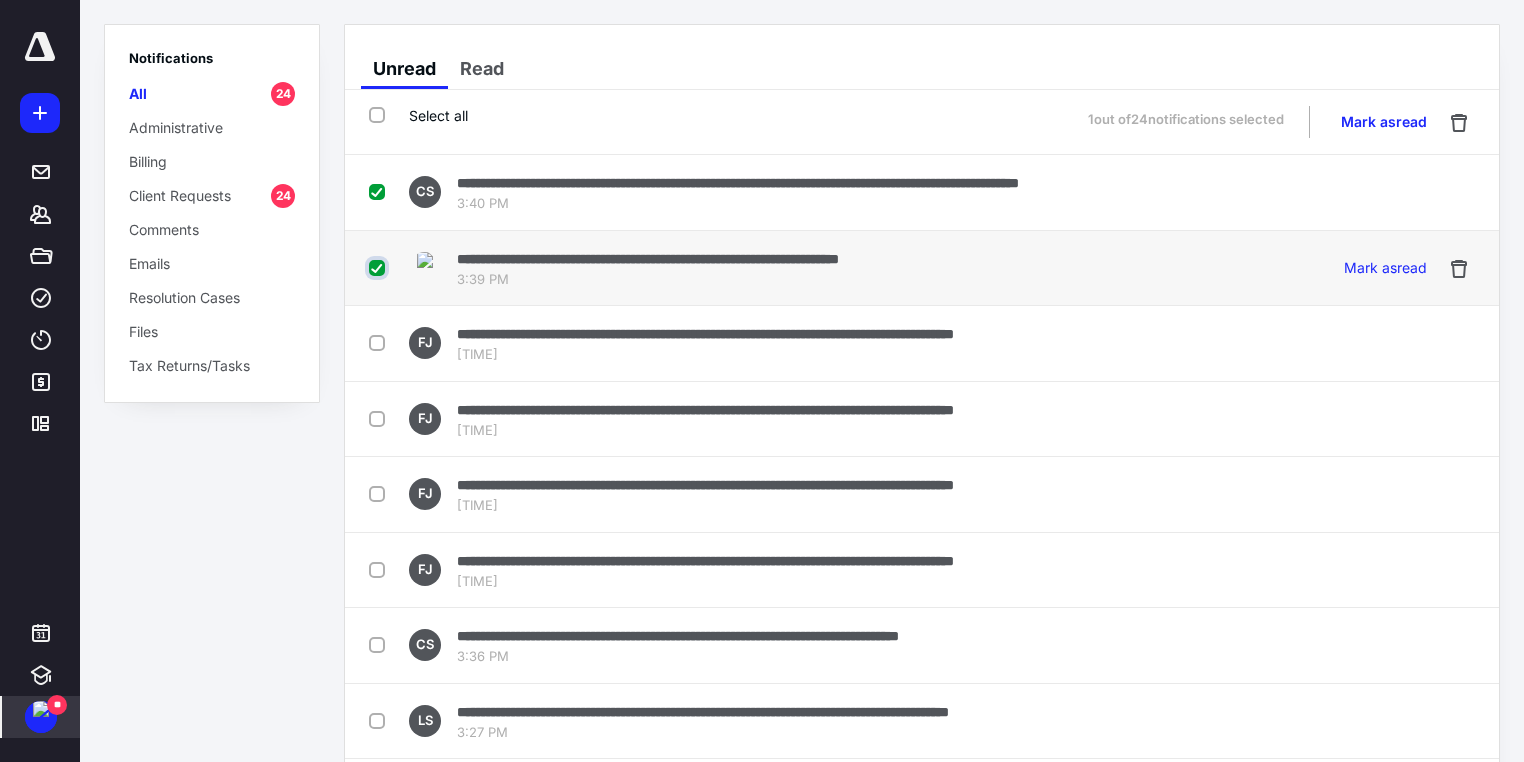 checkbox on "true" 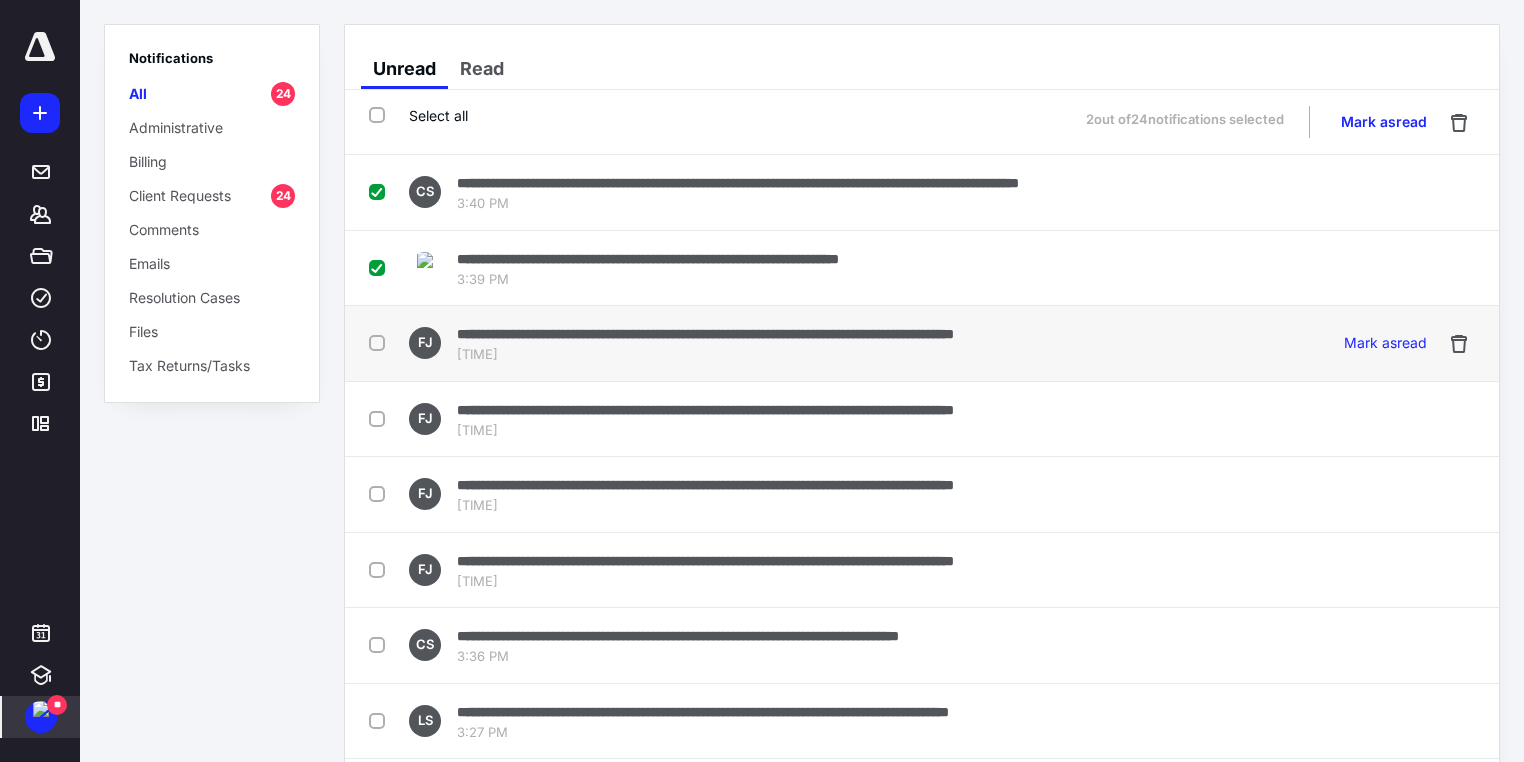 click at bounding box center (381, 342) 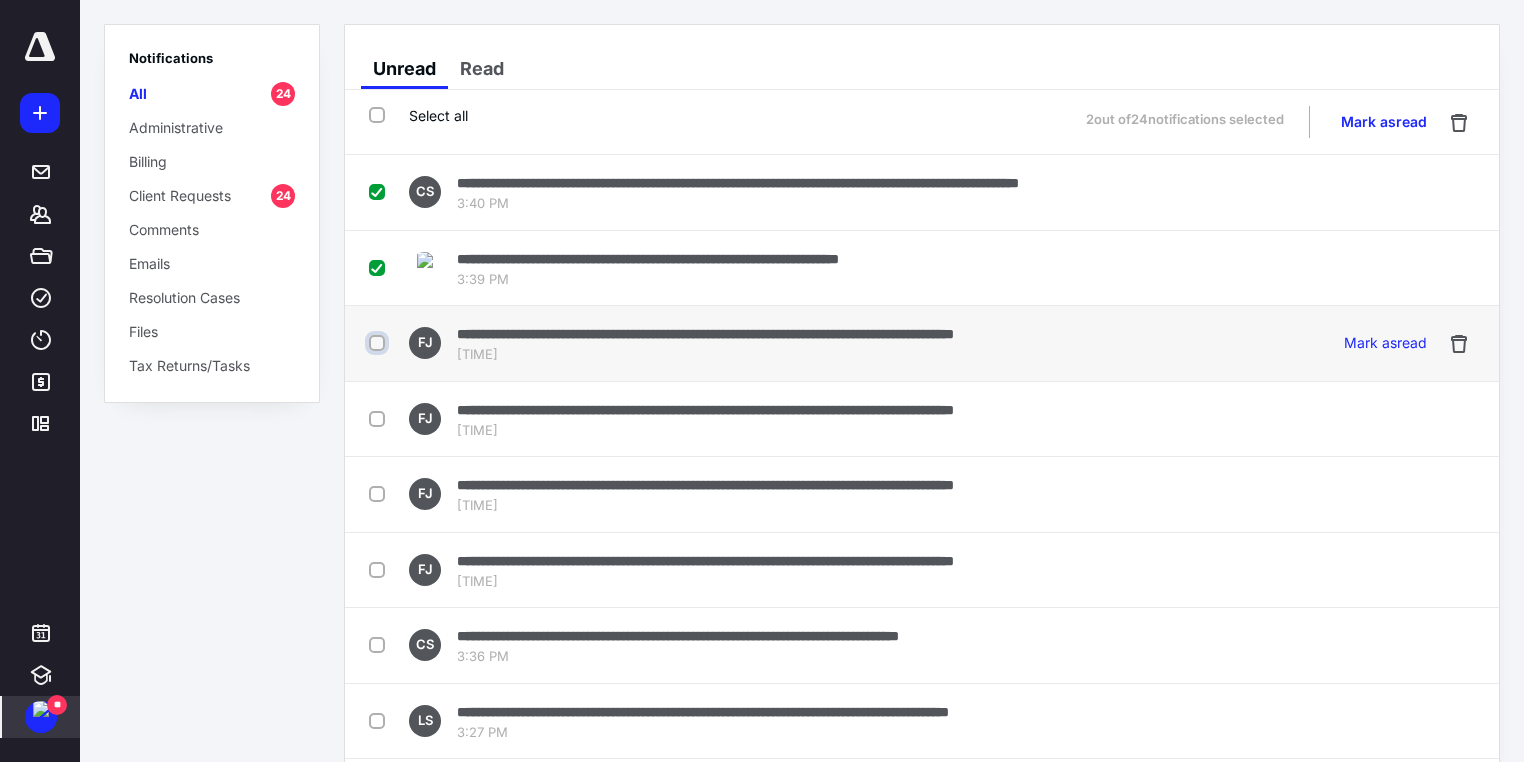 click at bounding box center [379, 343] 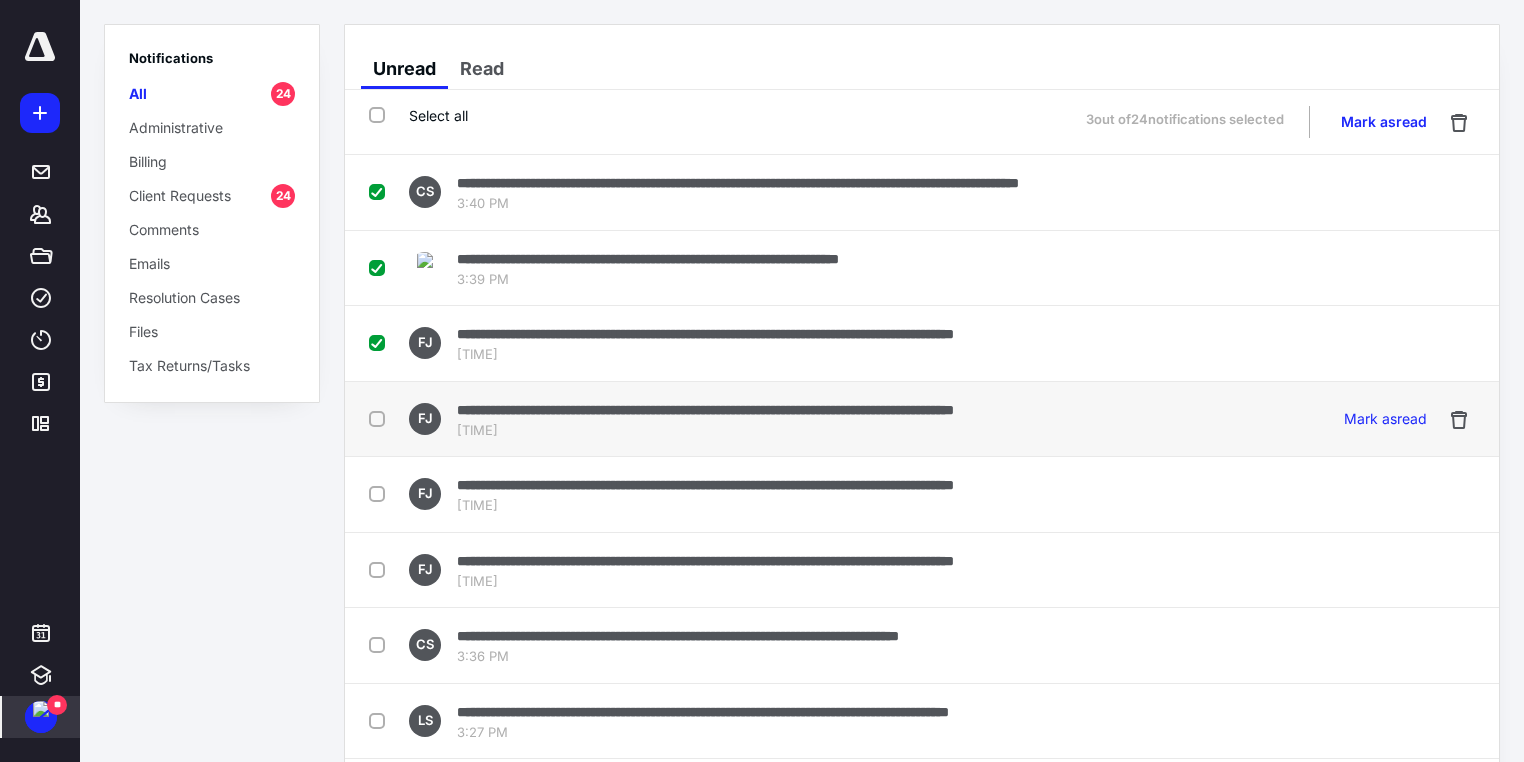 click at bounding box center [381, 418] 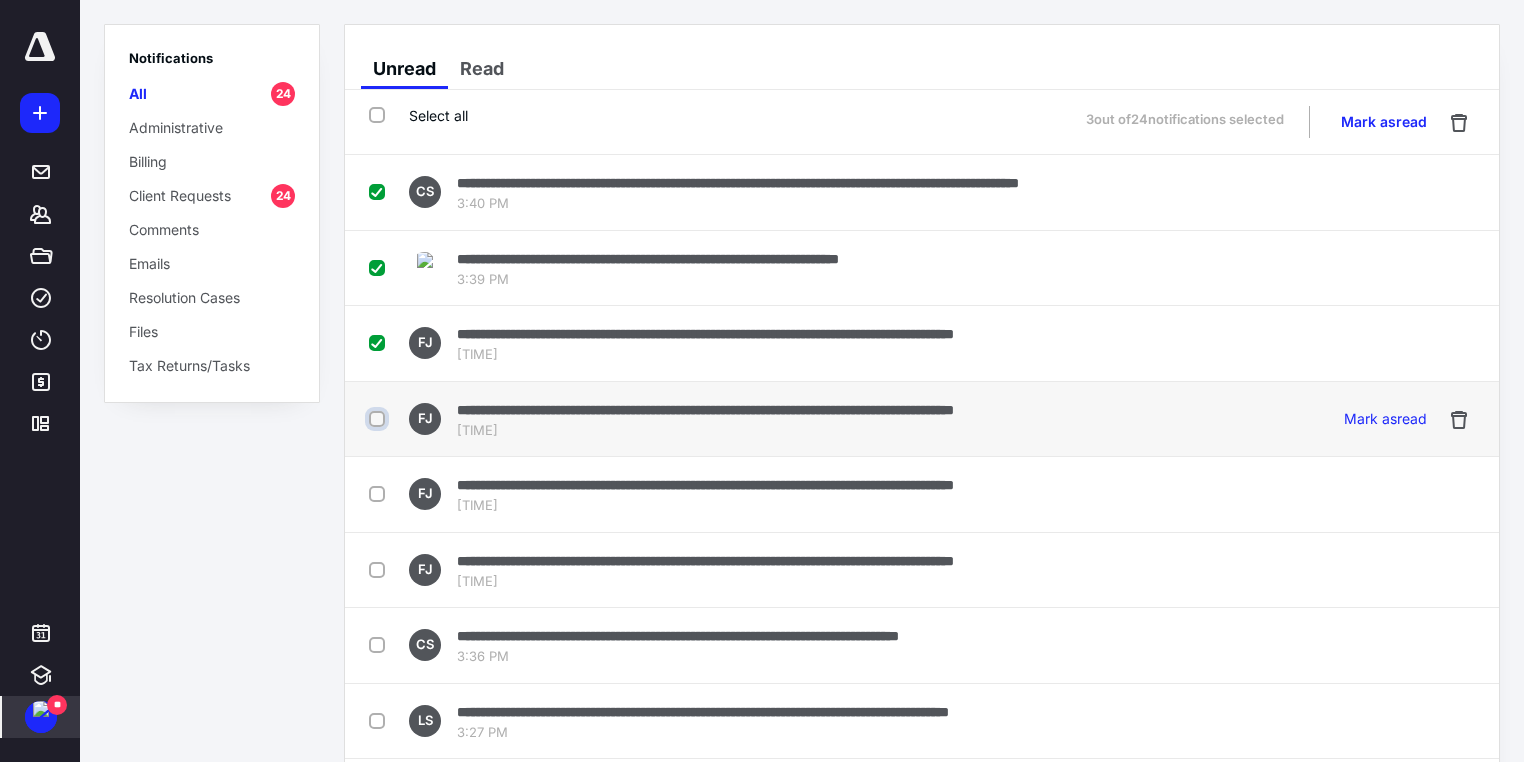 click at bounding box center (379, 419) 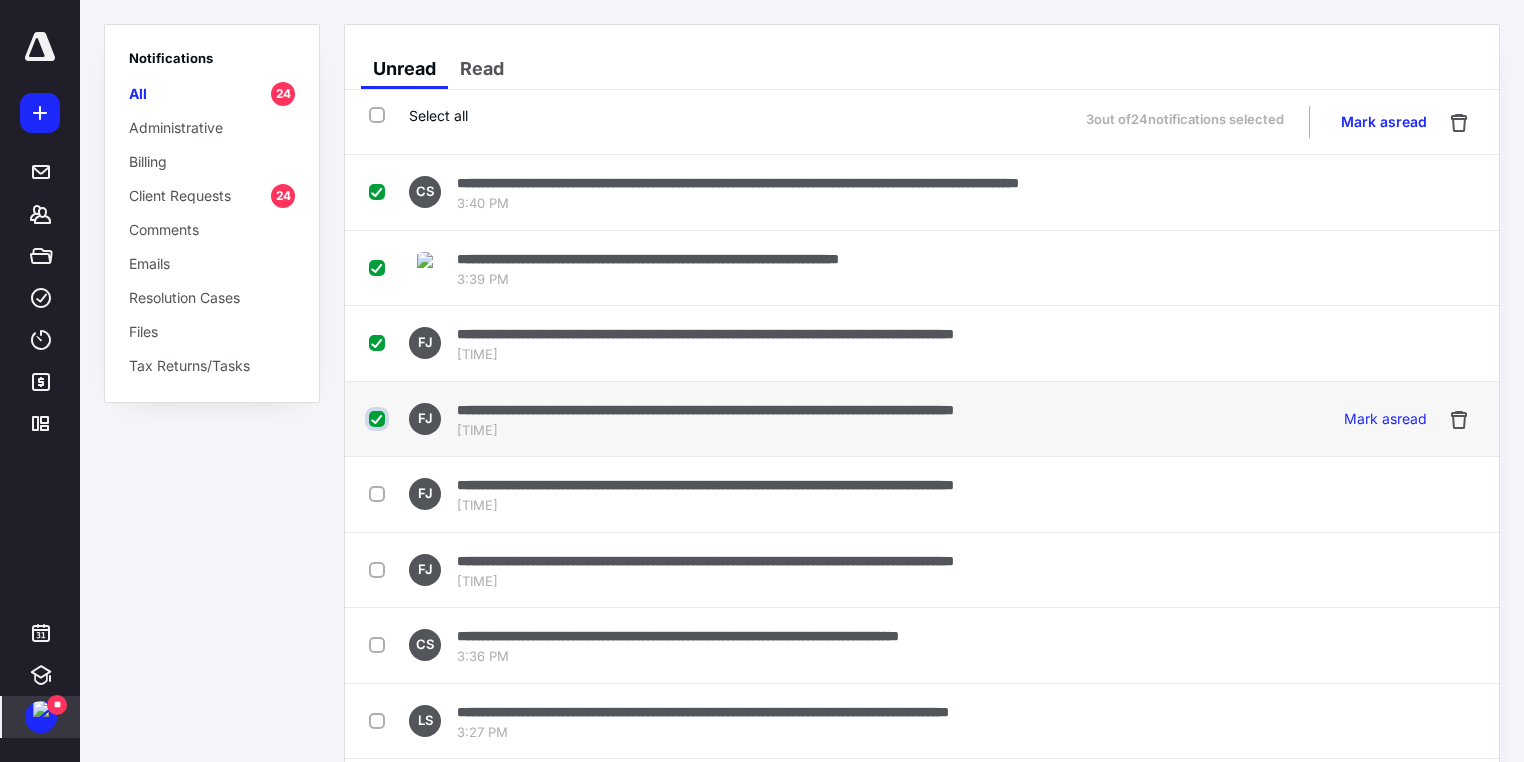 checkbox on "true" 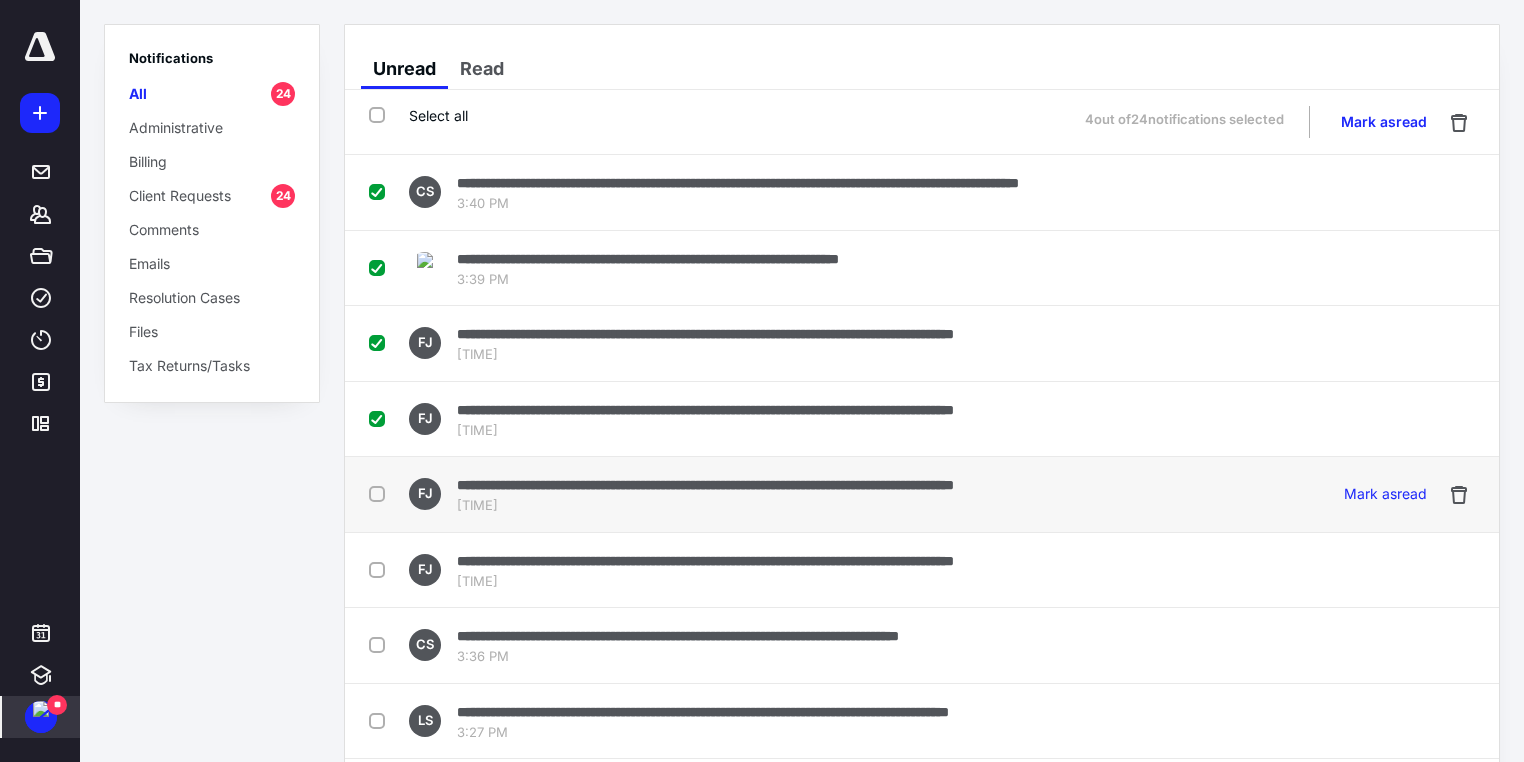 click at bounding box center (381, 493) 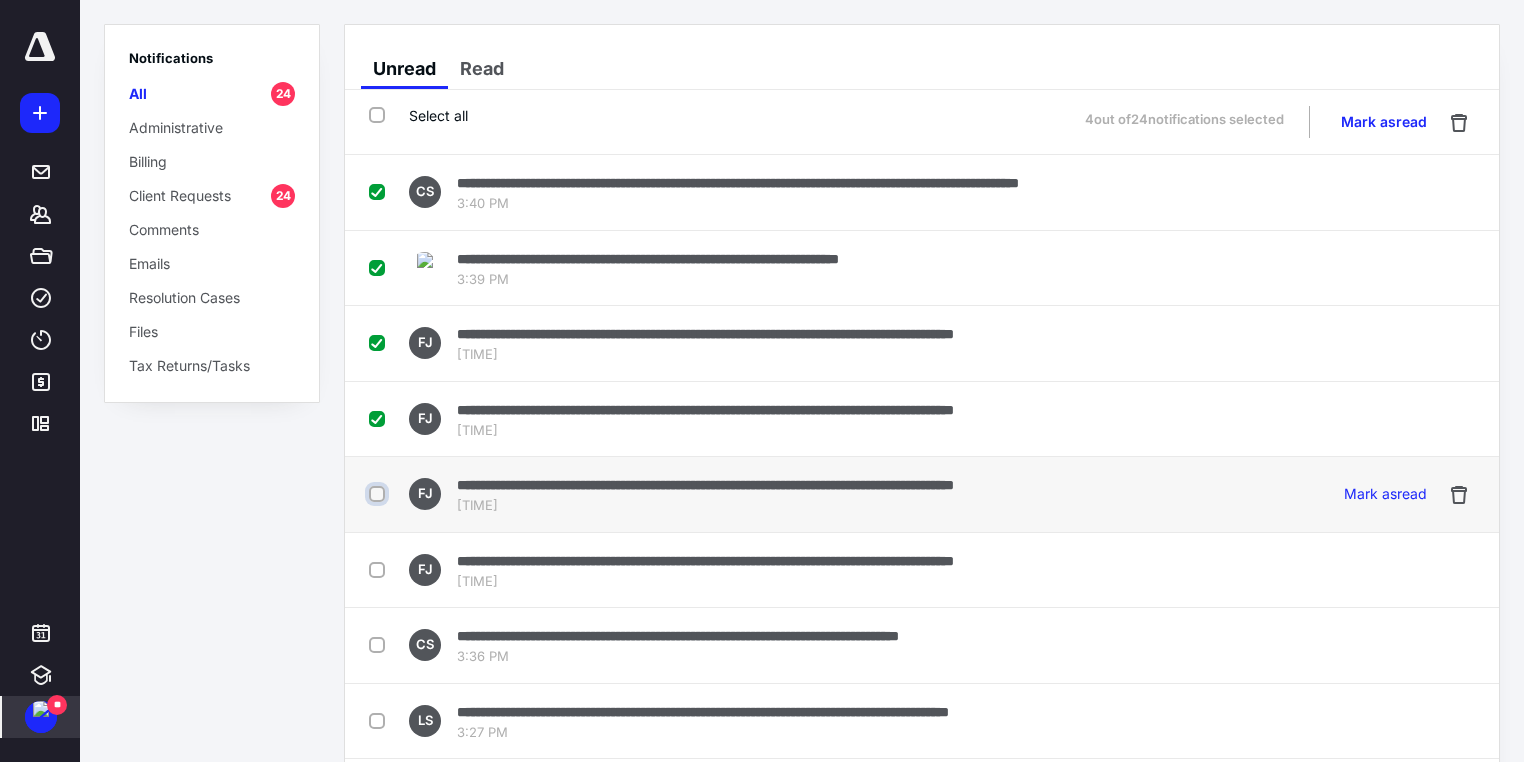 click at bounding box center (379, 494) 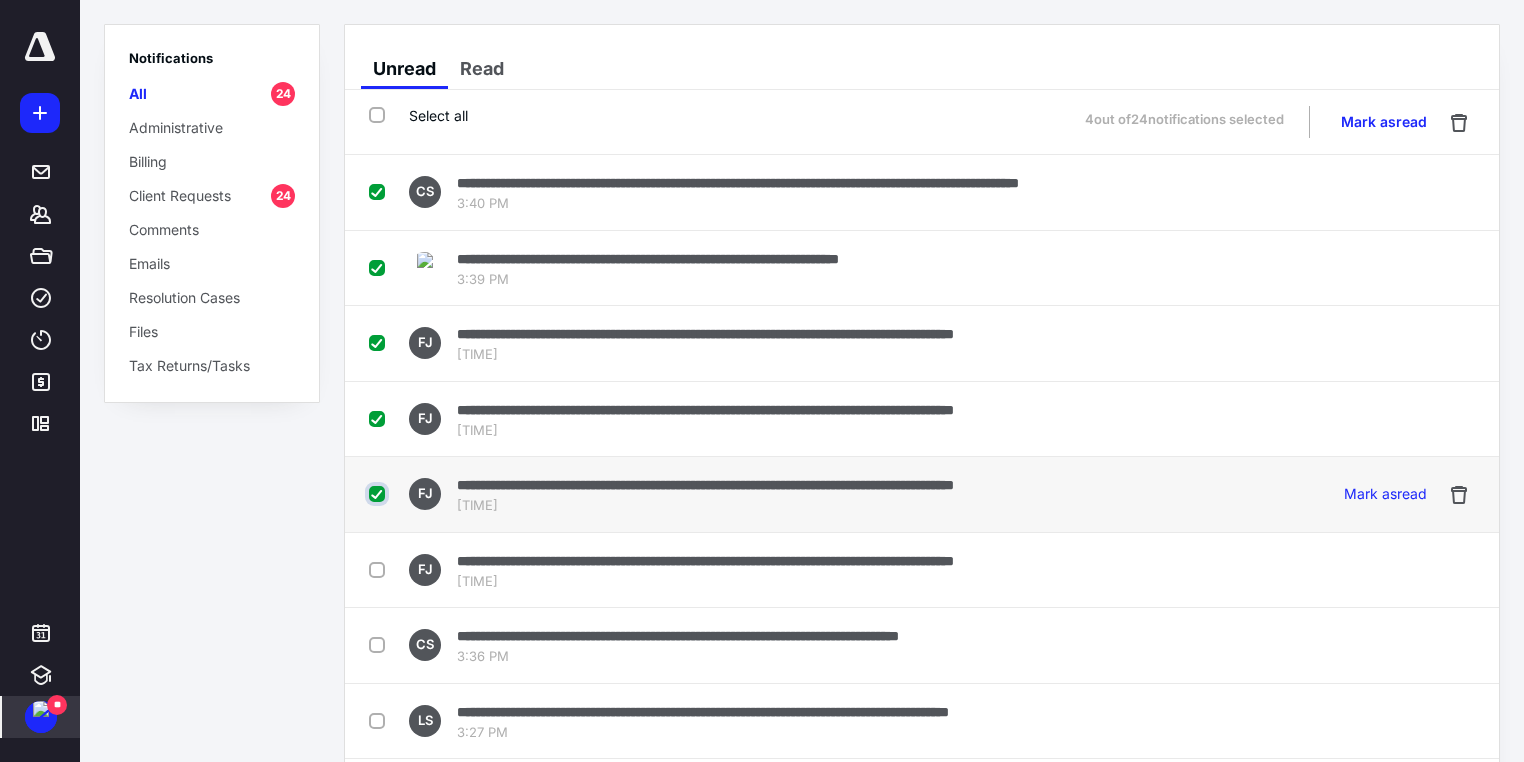 checkbox on "true" 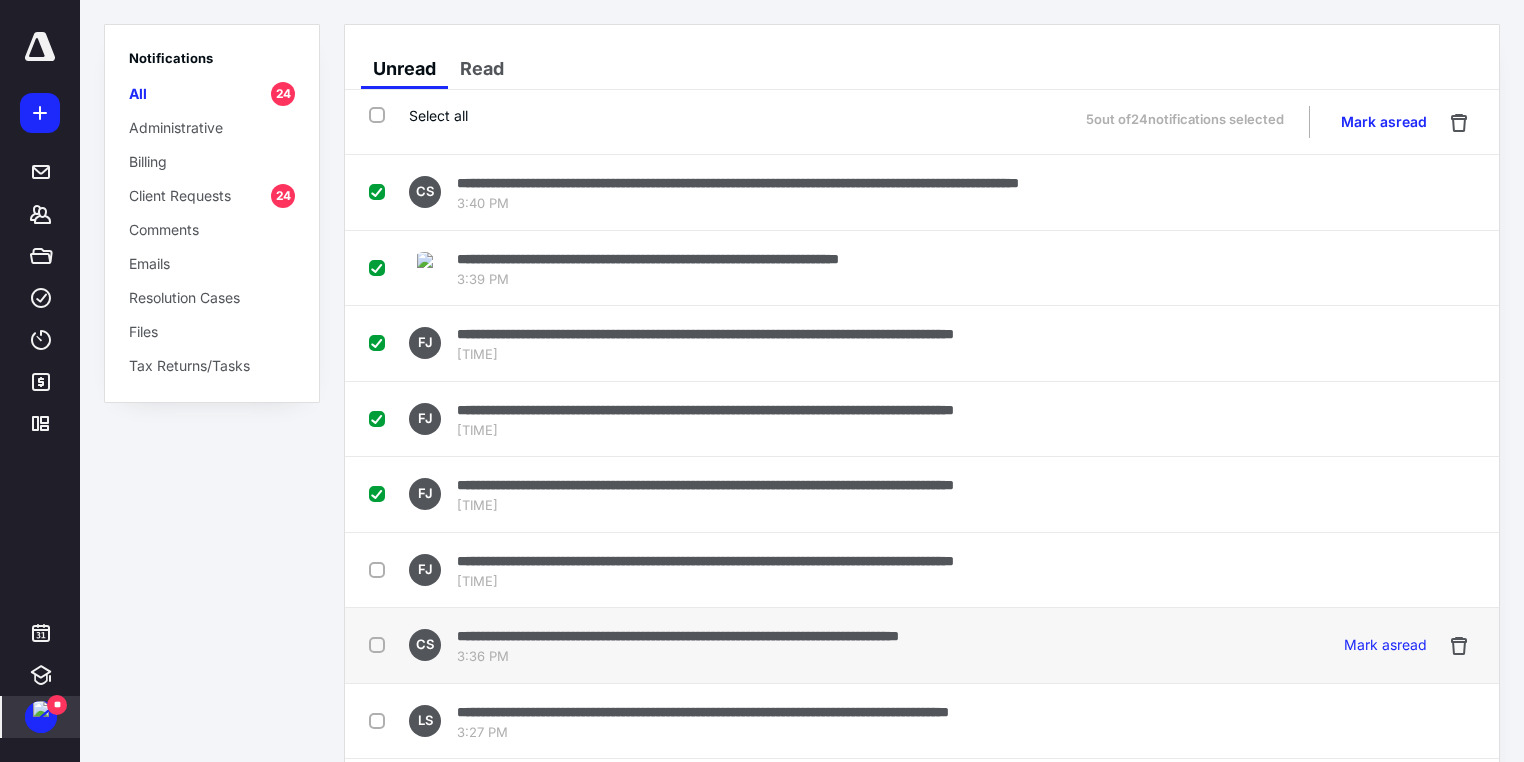 click at bounding box center (381, 644) 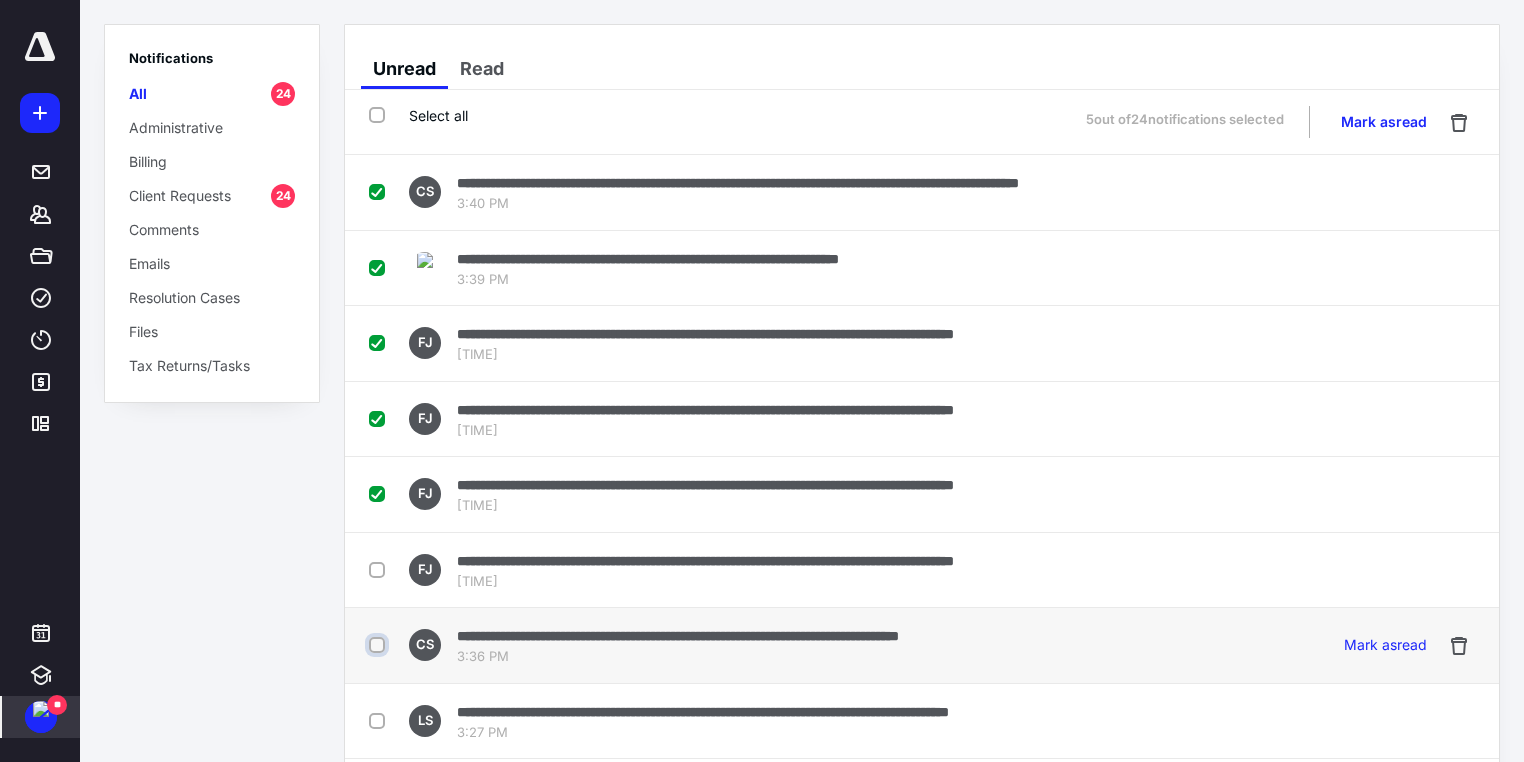 click at bounding box center [379, 645] 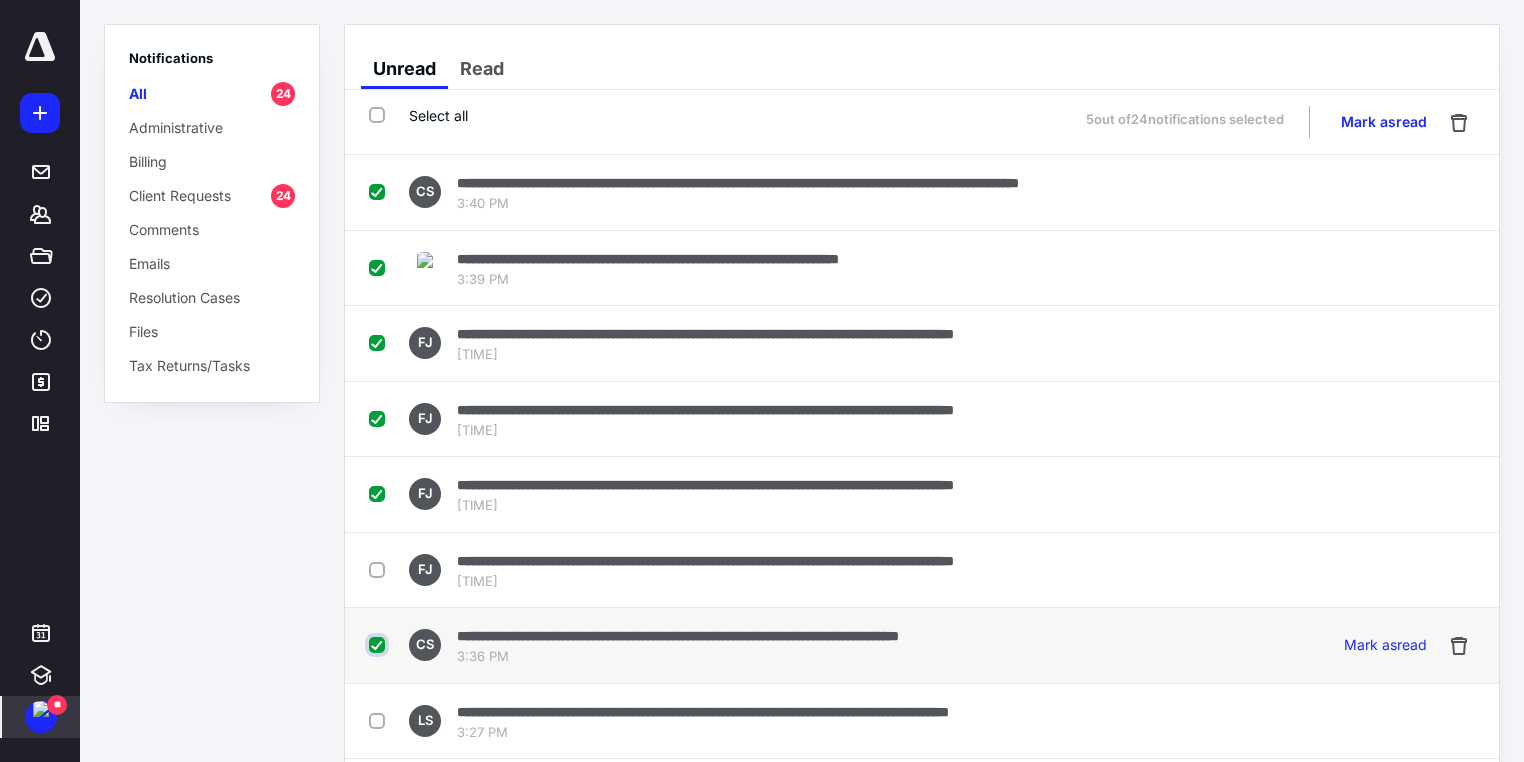 checkbox on "true" 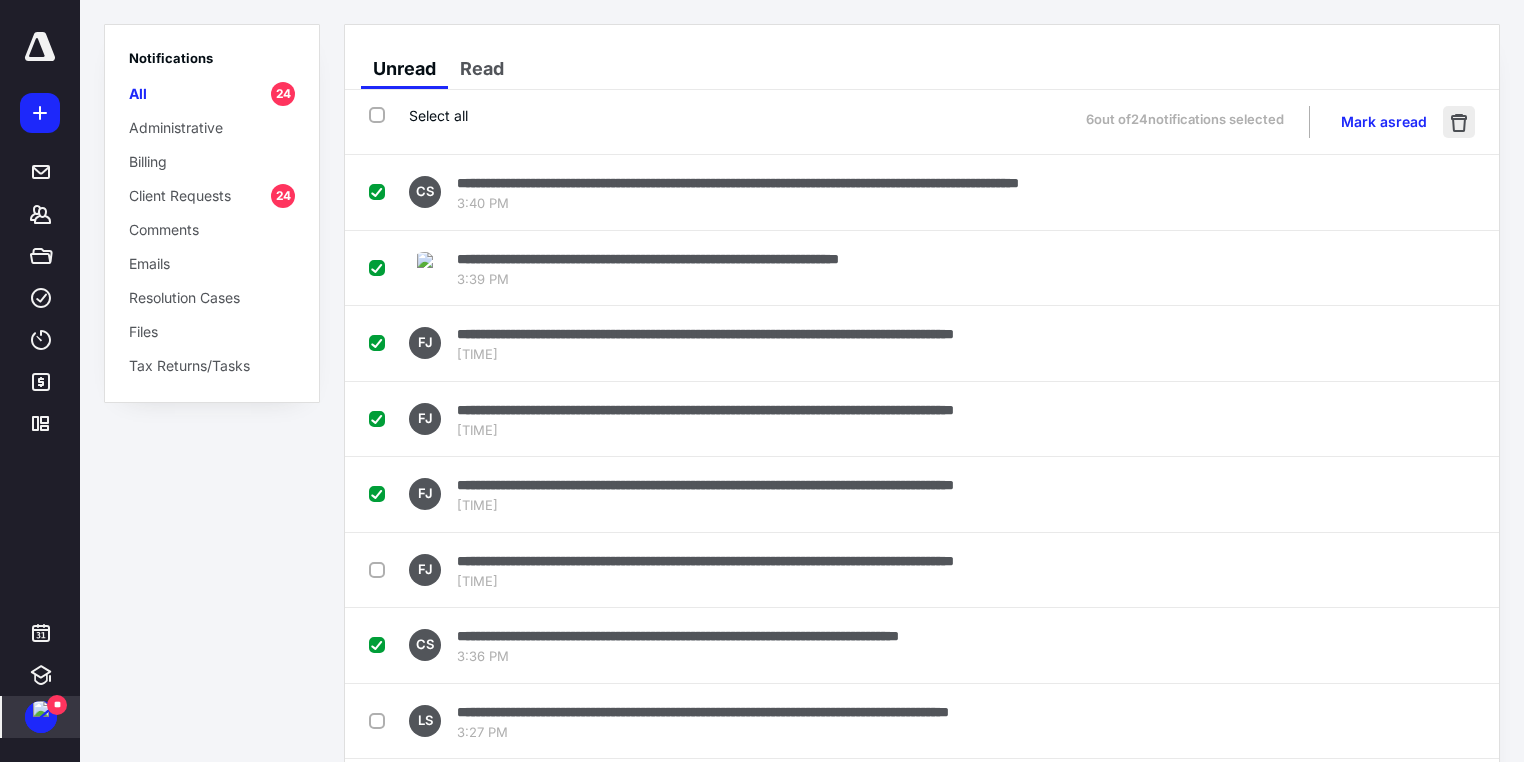 click at bounding box center (1459, 122) 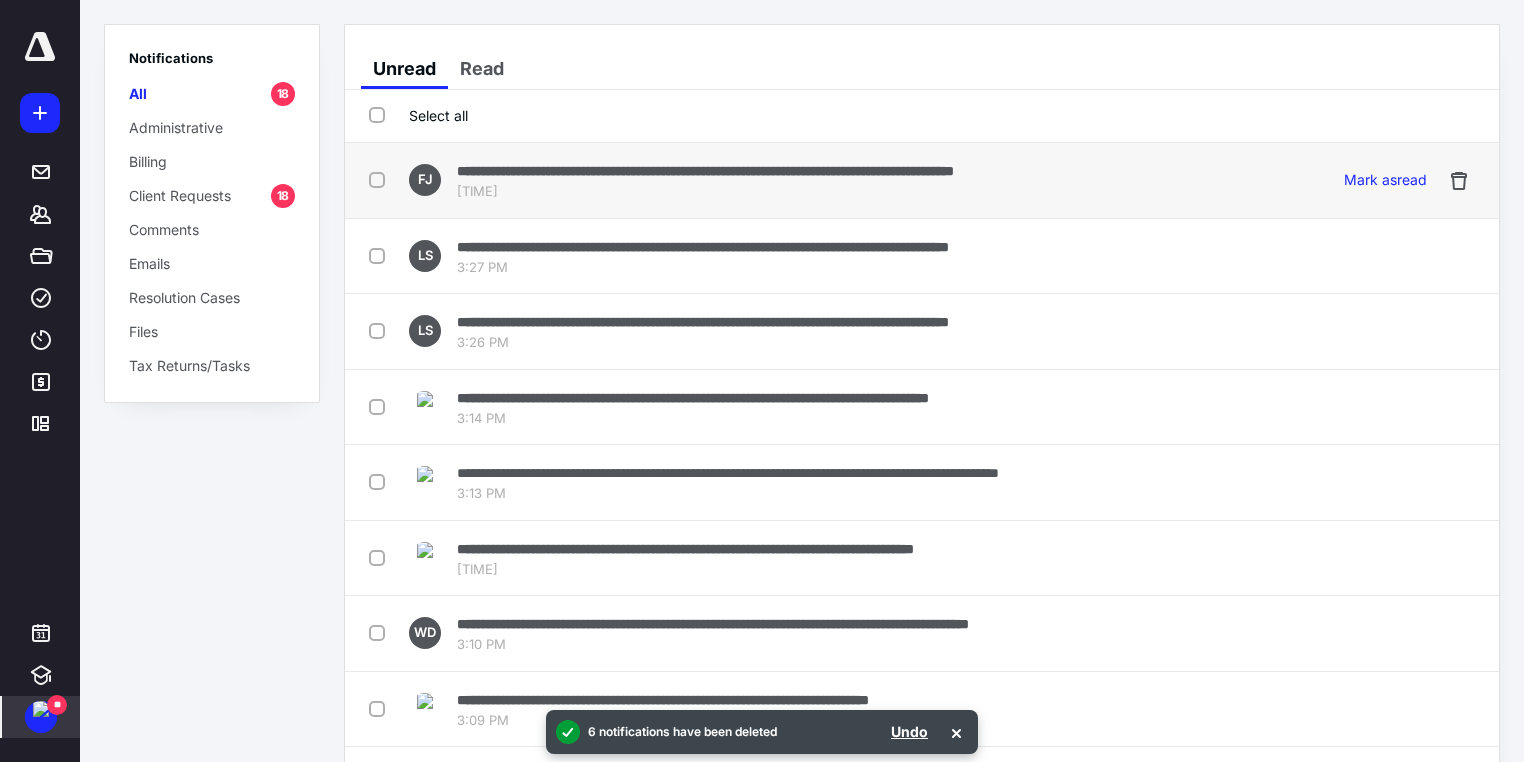 click on "**********" at bounding box center [705, 171] 